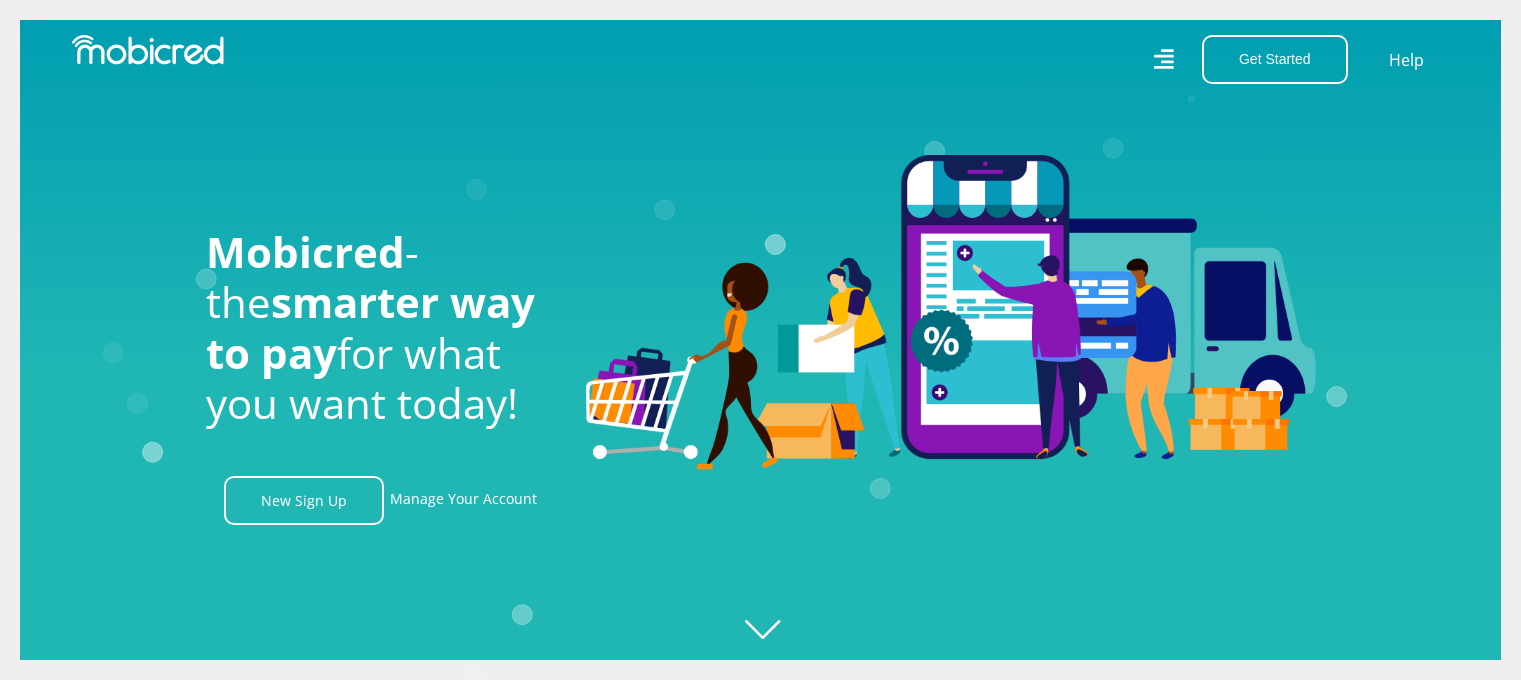 scroll, scrollTop: 0, scrollLeft: 0, axis: both 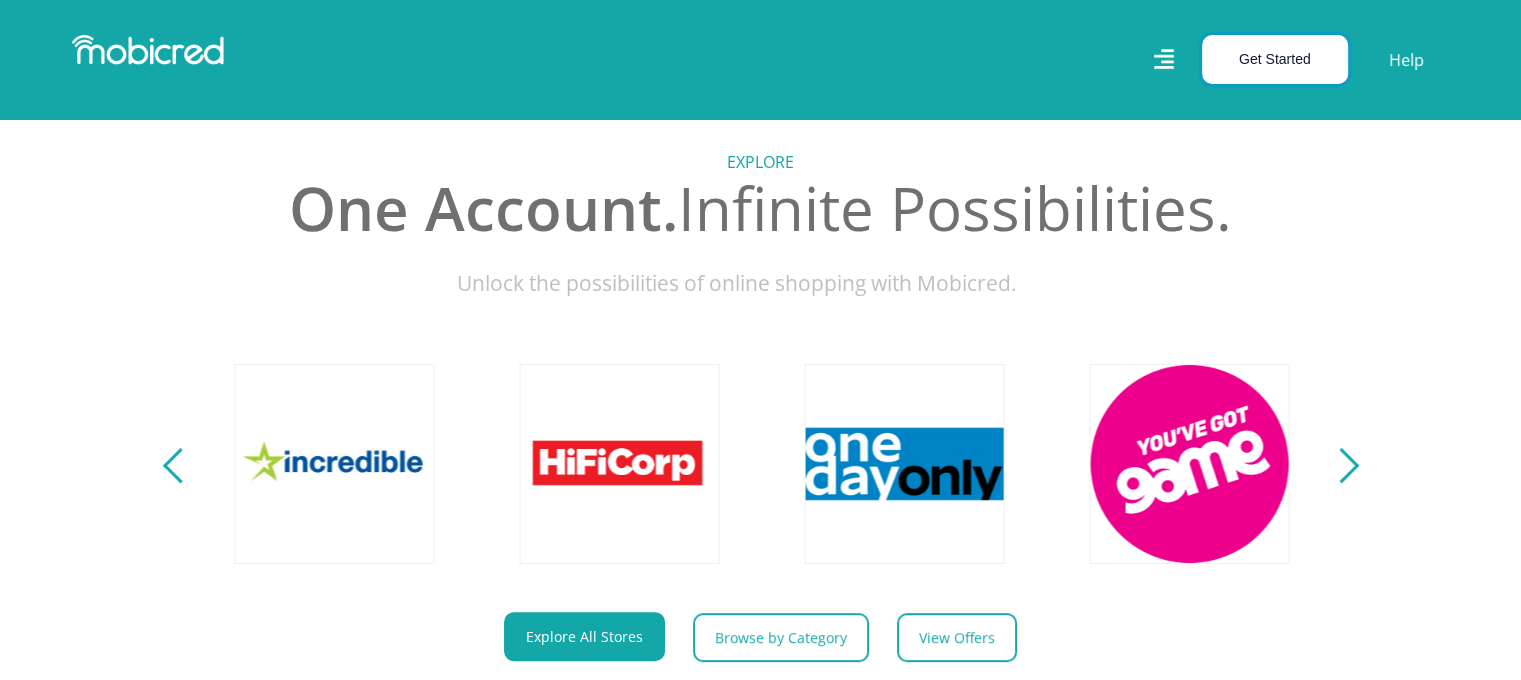 click on "Get Started" at bounding box center (1275, 59) 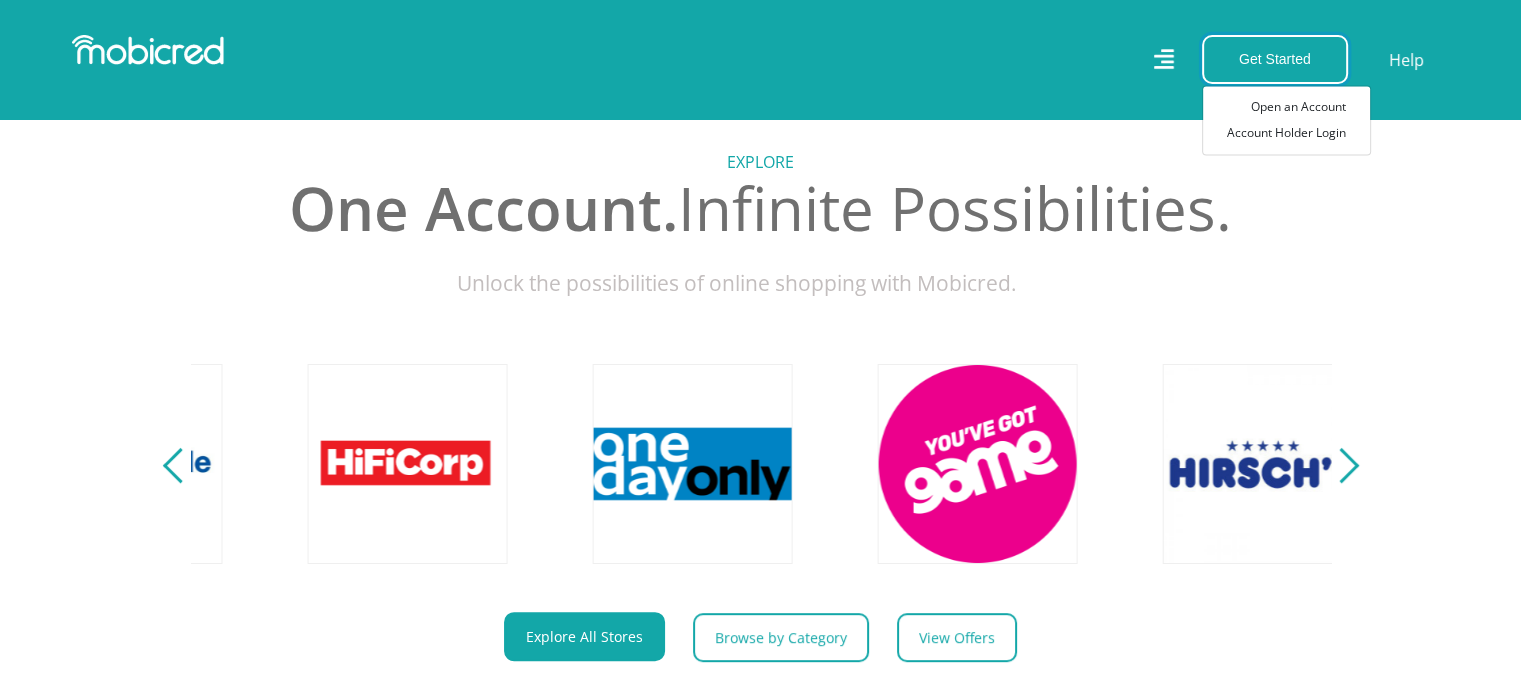 scroll, scrollTop: 0, scrollLeft: 4560, axis: horizontal 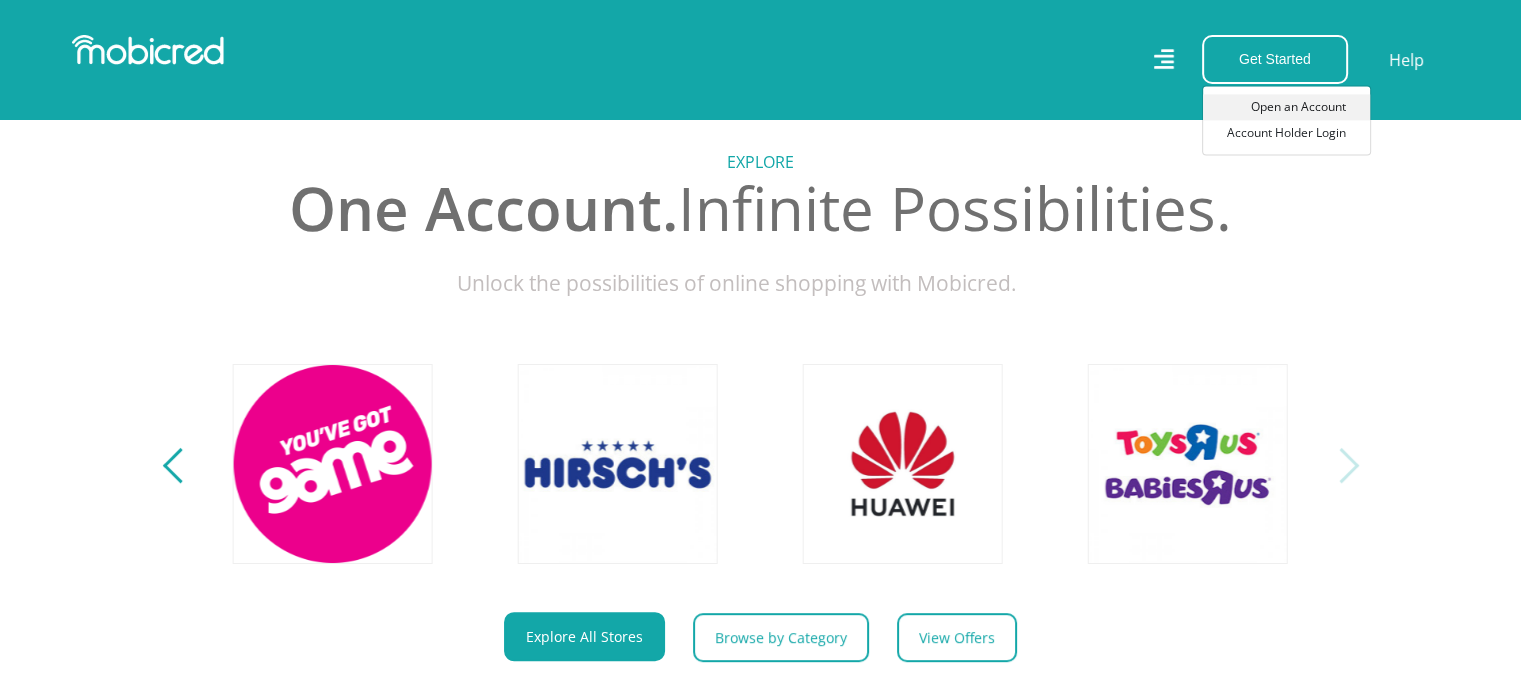 click on "Open an Account" at bounding box center [1286, 107] 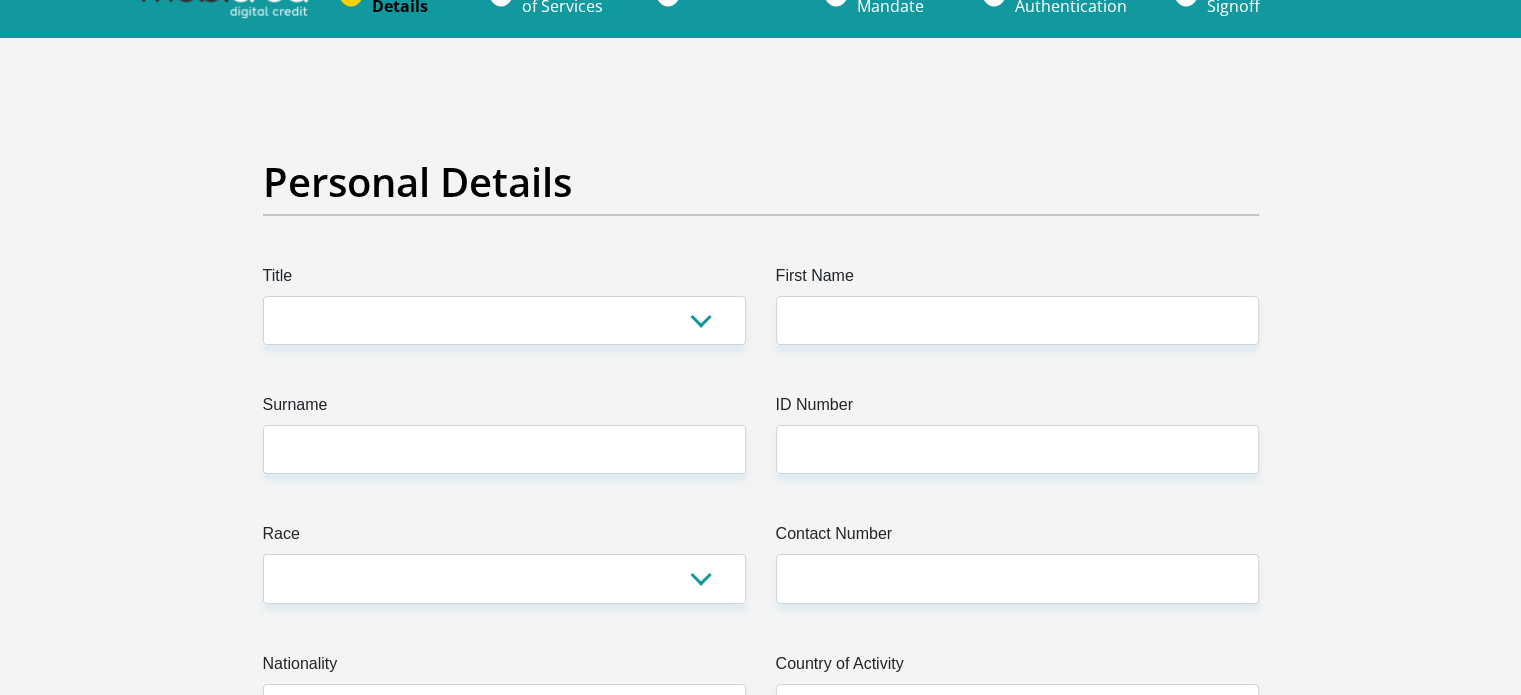 scroll, scrollTop: 54, scrollLeft: 0, axis: vertical 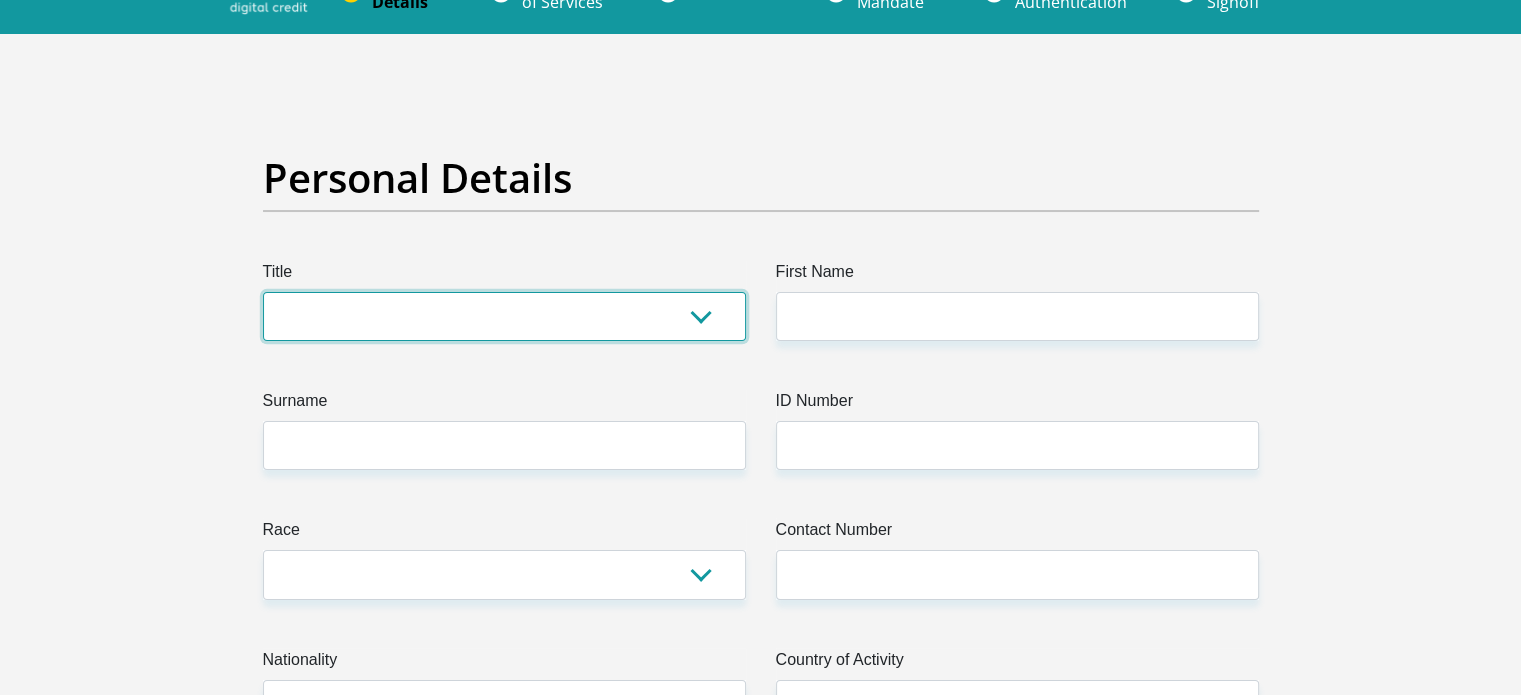 click on "Mr
Ms
Mrs
Dr
Other" at bounding box center (504, 316) 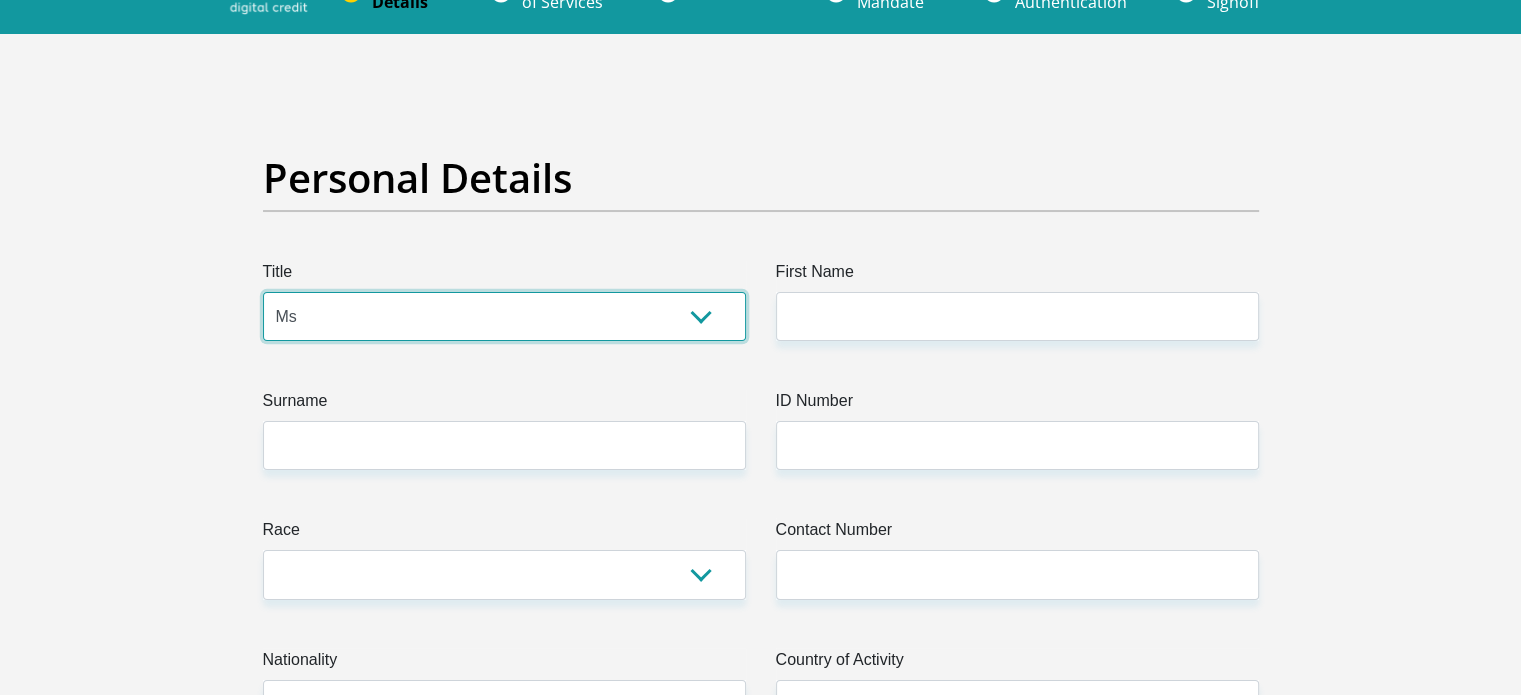click on "Mr
Ms
Mrs
Dr
Other" at bounding box center [504, 316] 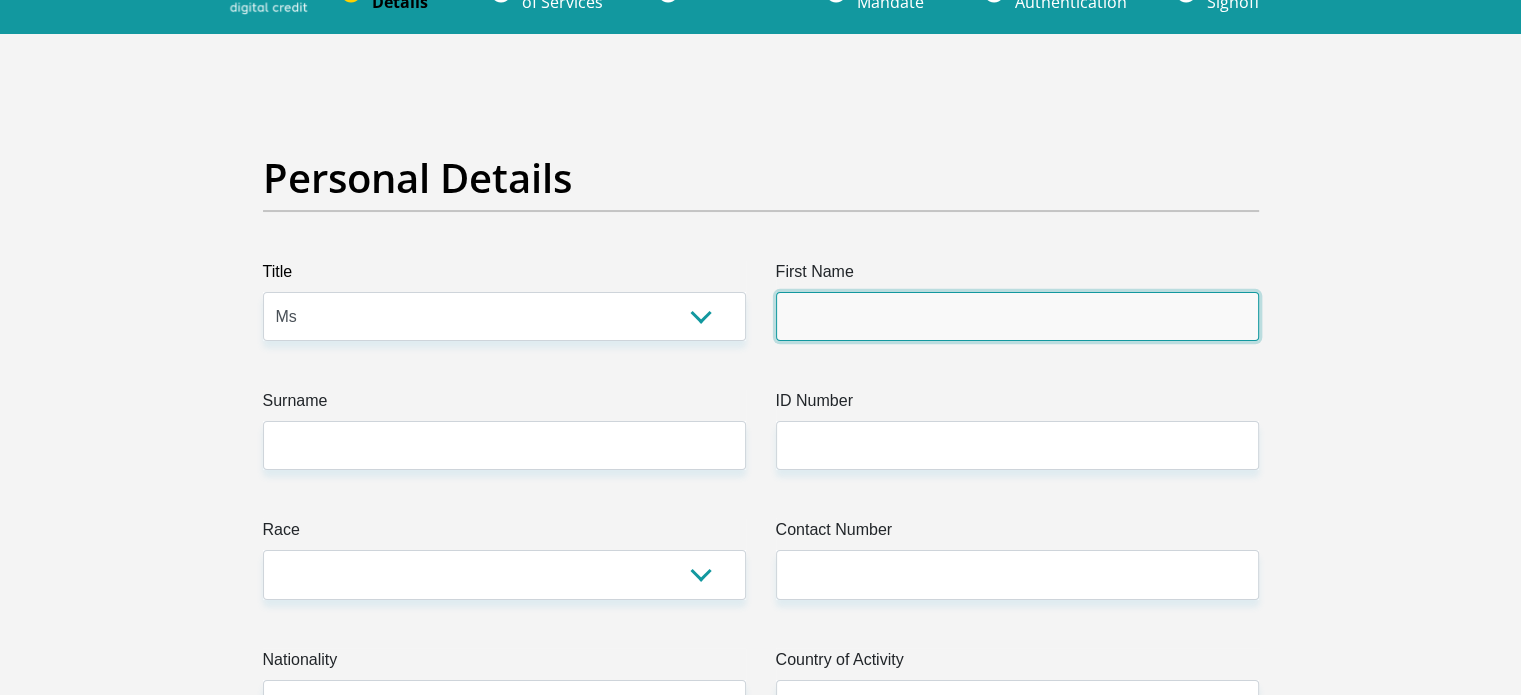 click on "First Name" at bounding box center (1017, 316) 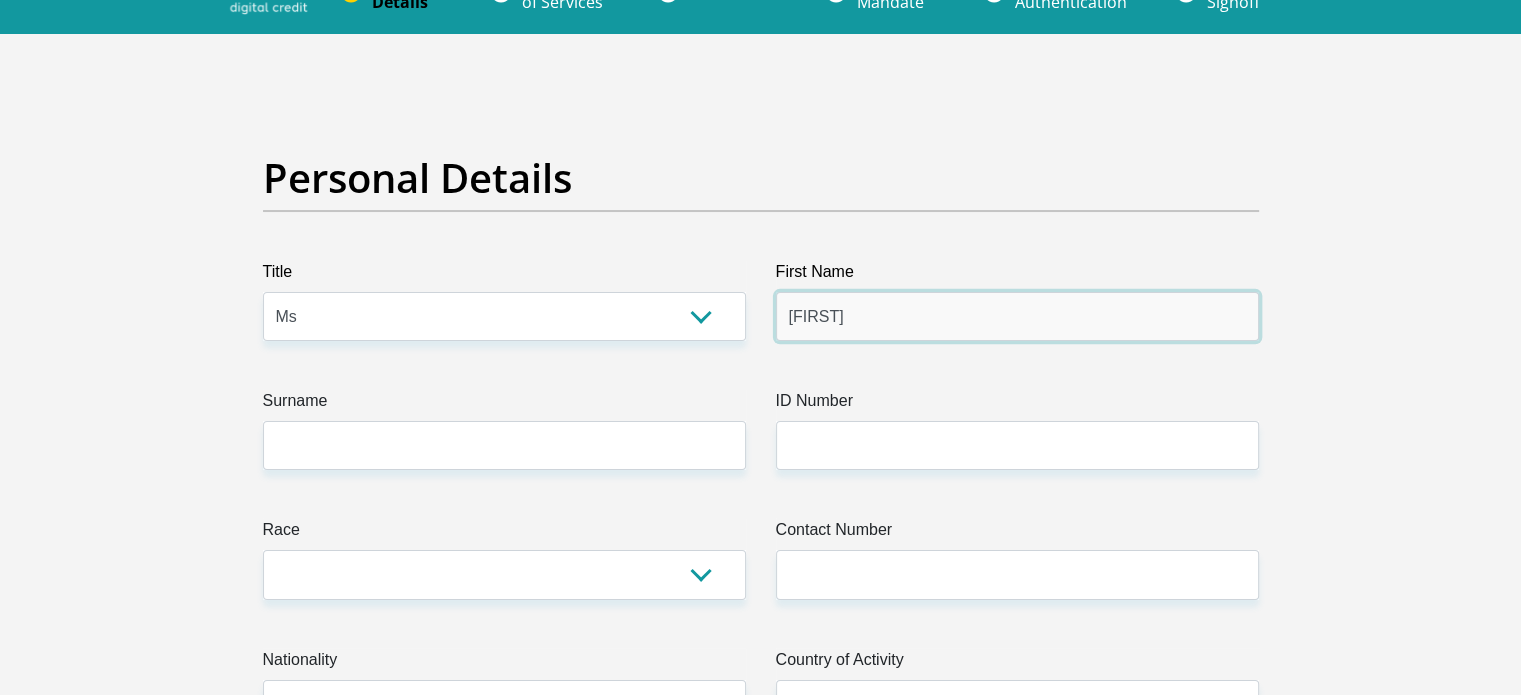 type on "[FIRST]" 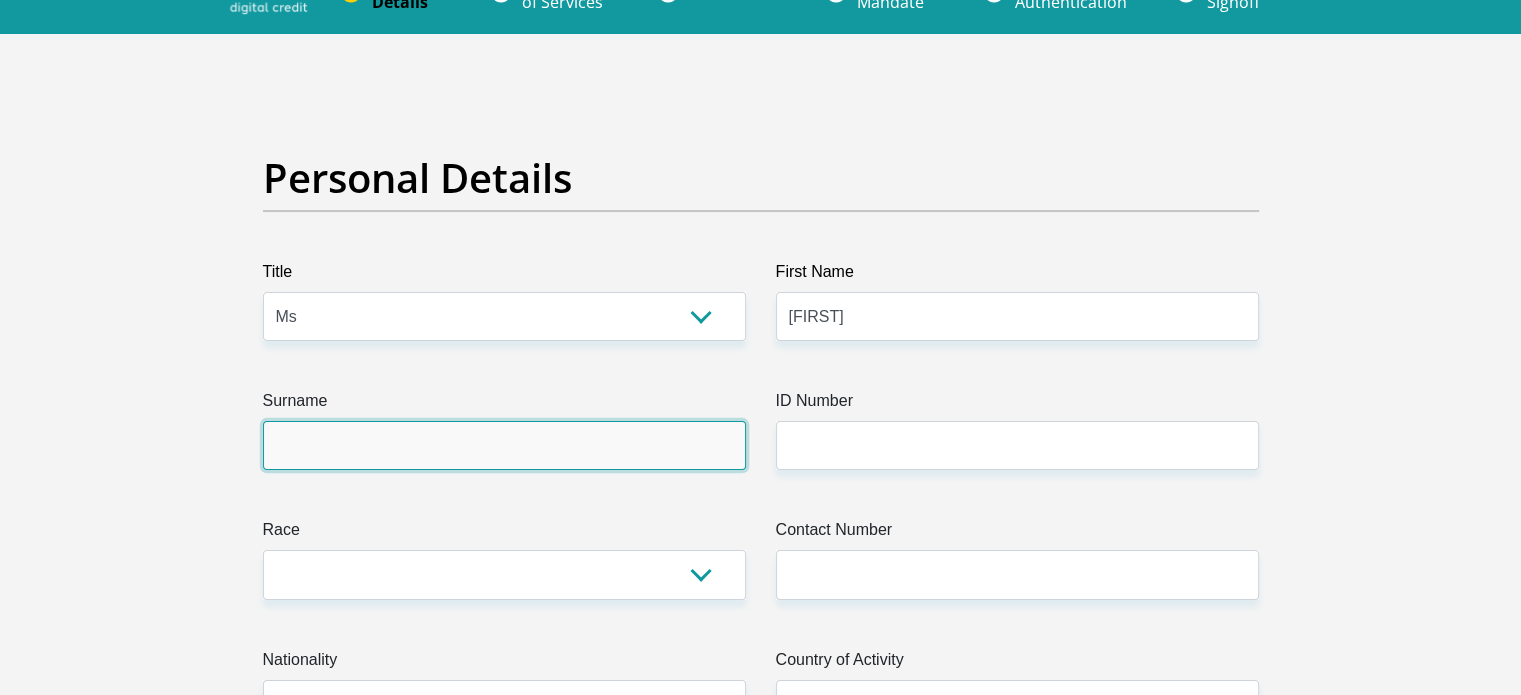 click on "Surname" at bounding box center (504, 445) 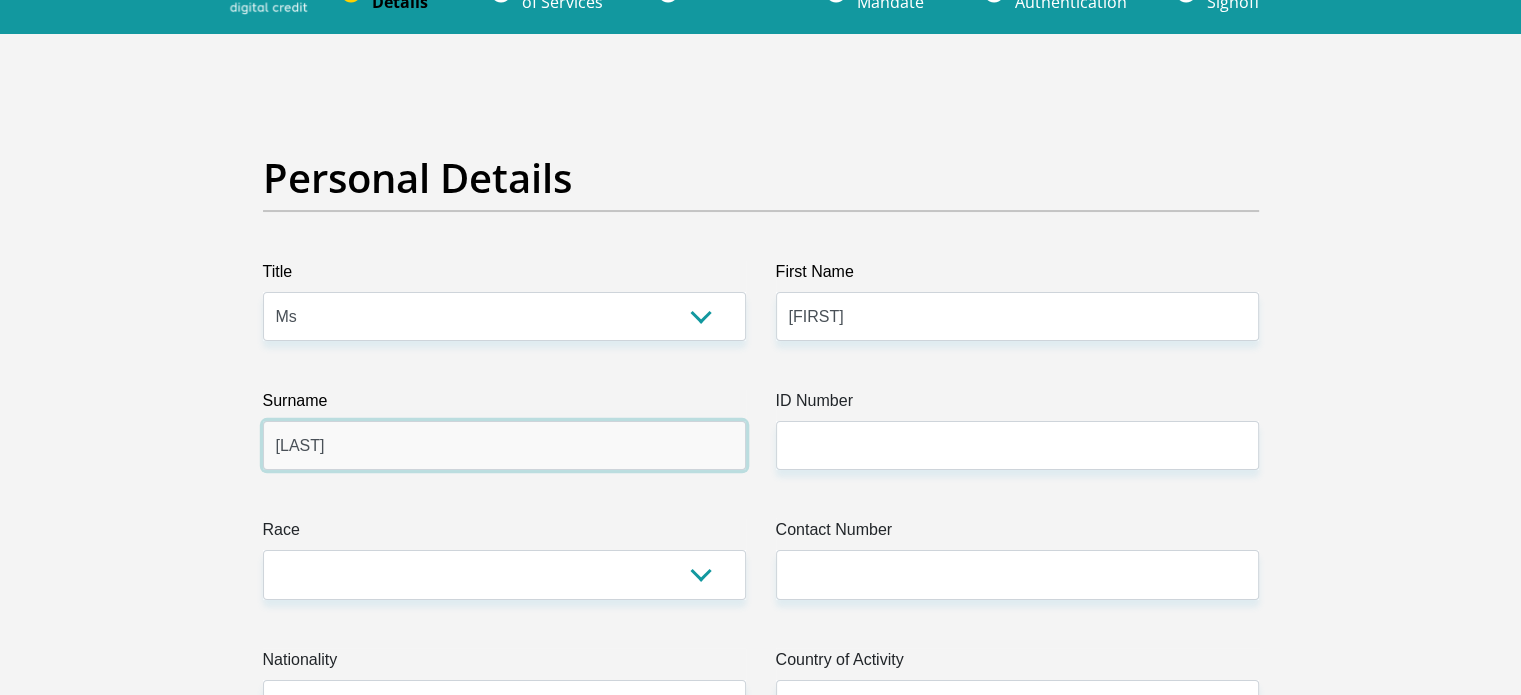 type on "[LAST]" 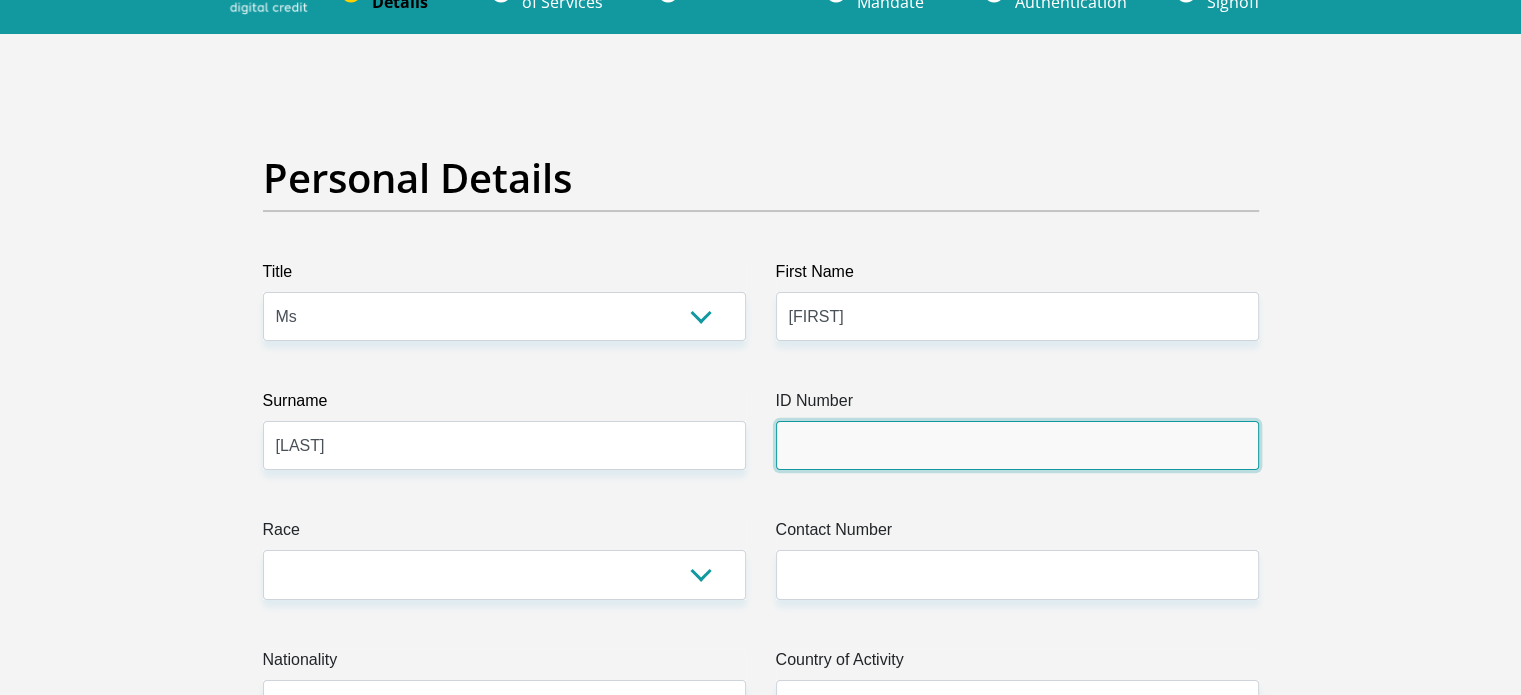 click on "ID Number" at bounding box center (1017, 445) 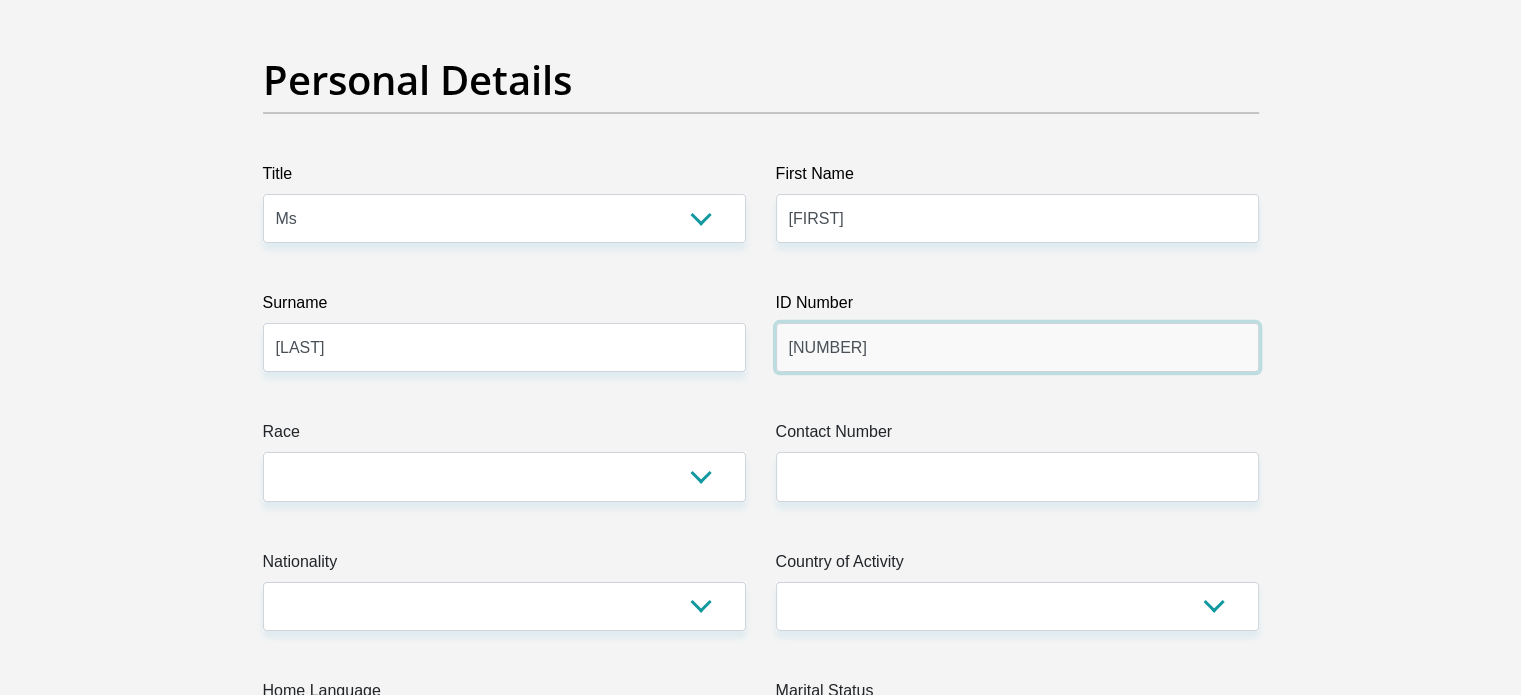 scroll, scrollTop: 152, scrollLeft: 0, axis: vertical 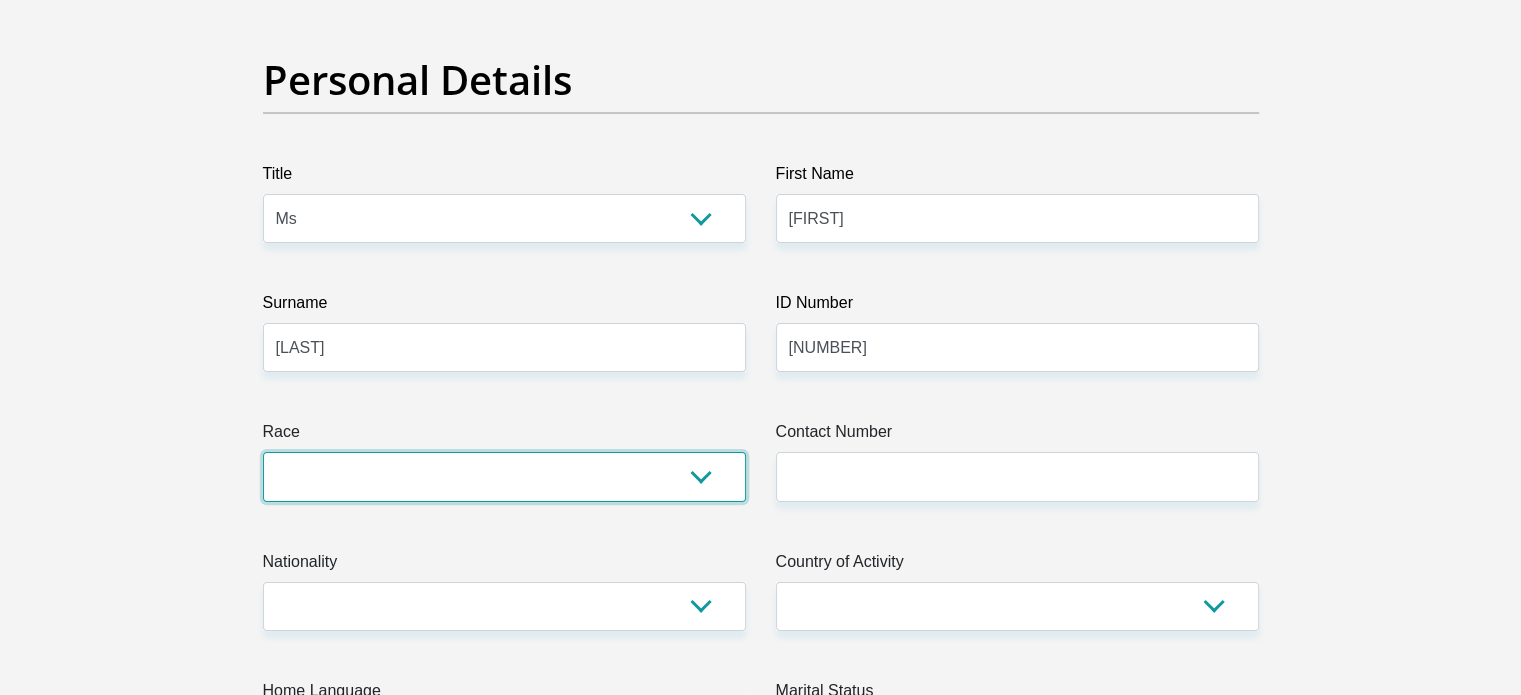 click on "Black
Coloured
Indian
White
Other" at bounding box center [504, 476] 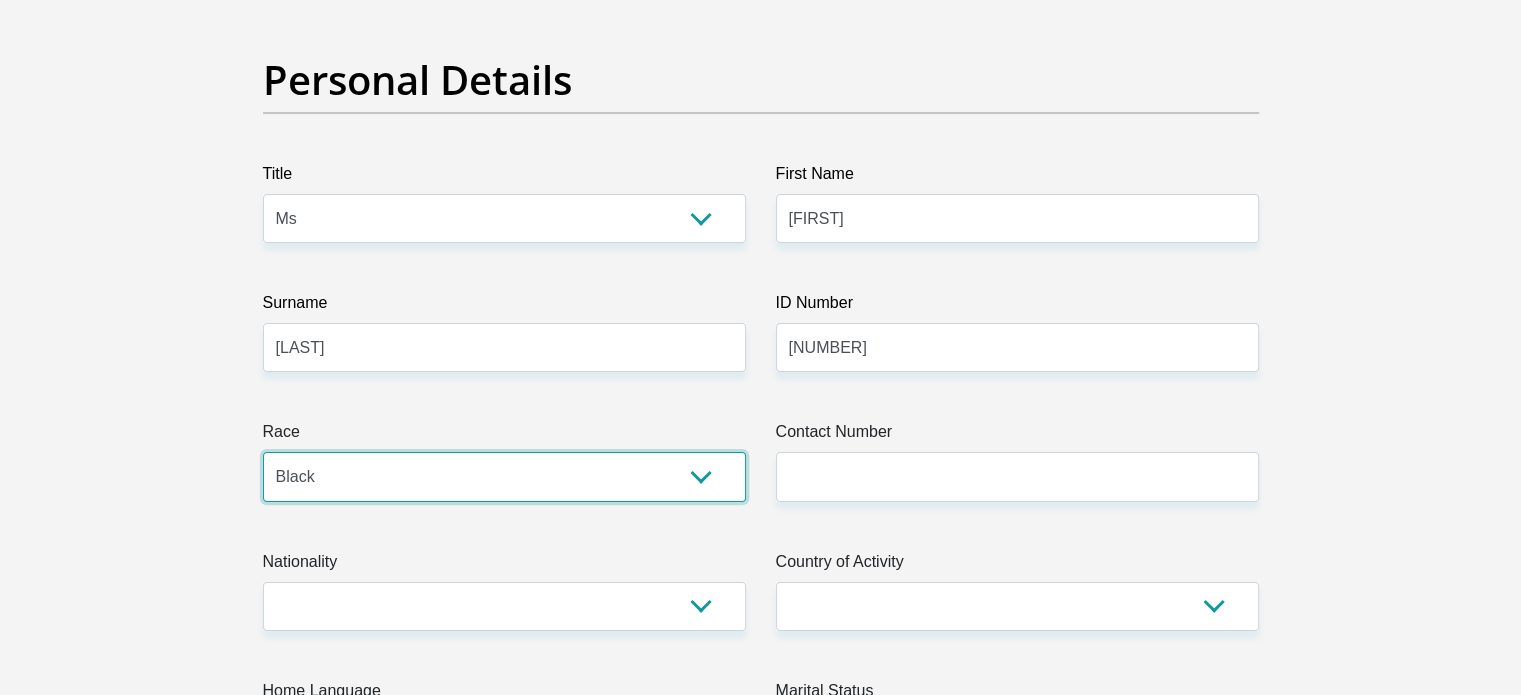 click on "Black
Coloured
Indian
White
Other" at bounding box center [504, 476] 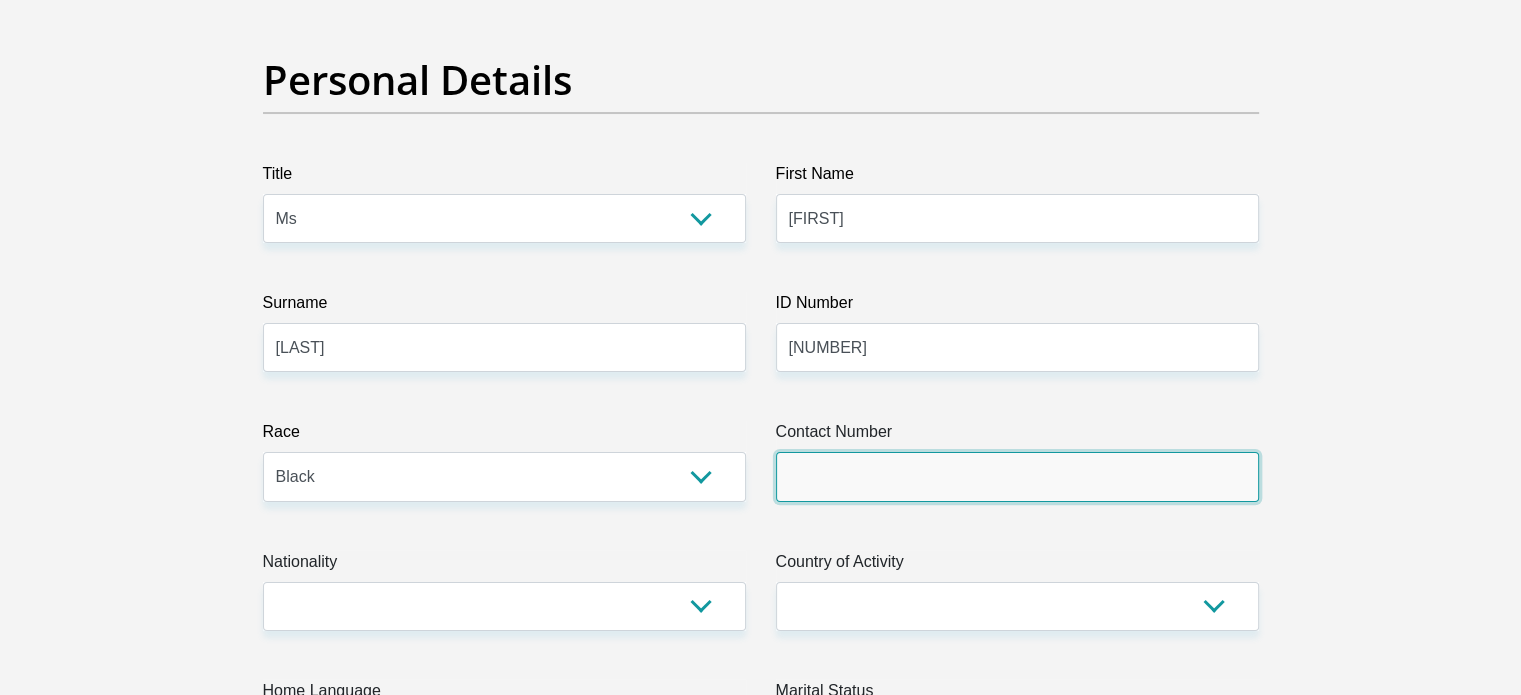 click on "Contact Number" at bounding box center [1017, 476] 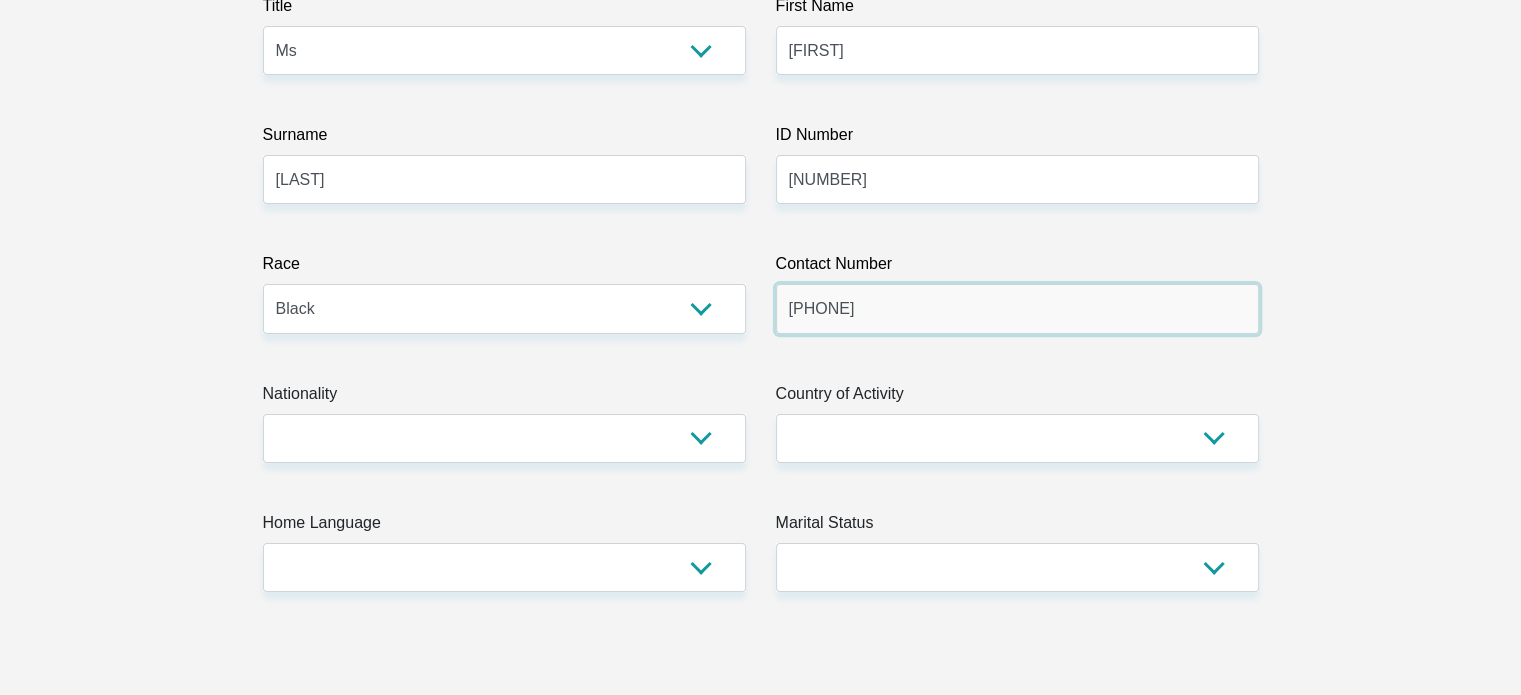 scroll, scrollTop: 320, scrollLeft: 0, axis: vertical 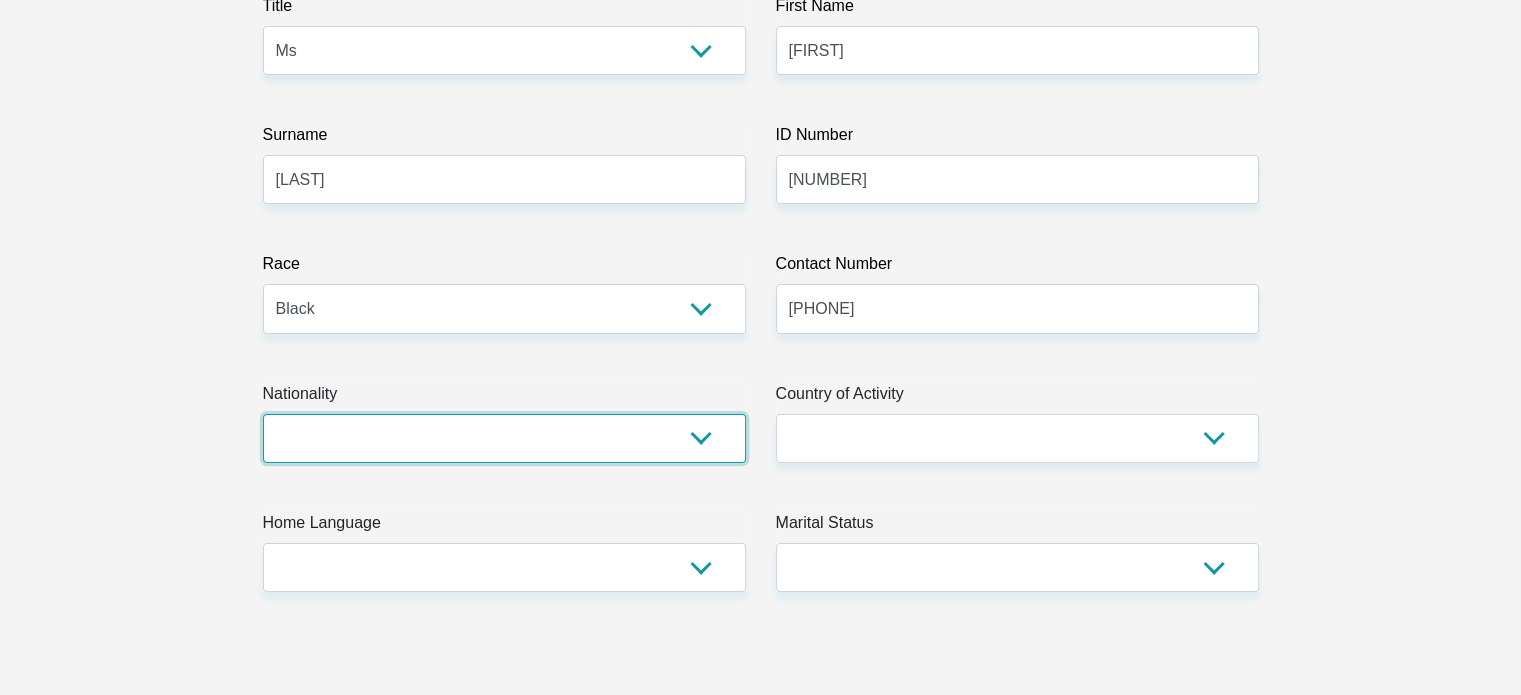click on "South Africa
Afghanistan
Aland Islands
Albania
Algeria
America Samoa
American Virgin Islands
Andorra
Angola
Anguilla
Antarctica
Antigua and Barbuda
Argentina
Armenia
Aruba
Ascension Island
Australia
Austria
Azerbaijan
Bahamas
Bahrain
Bangladesh
Barbados
Chad" at bounding box center (504, 438) 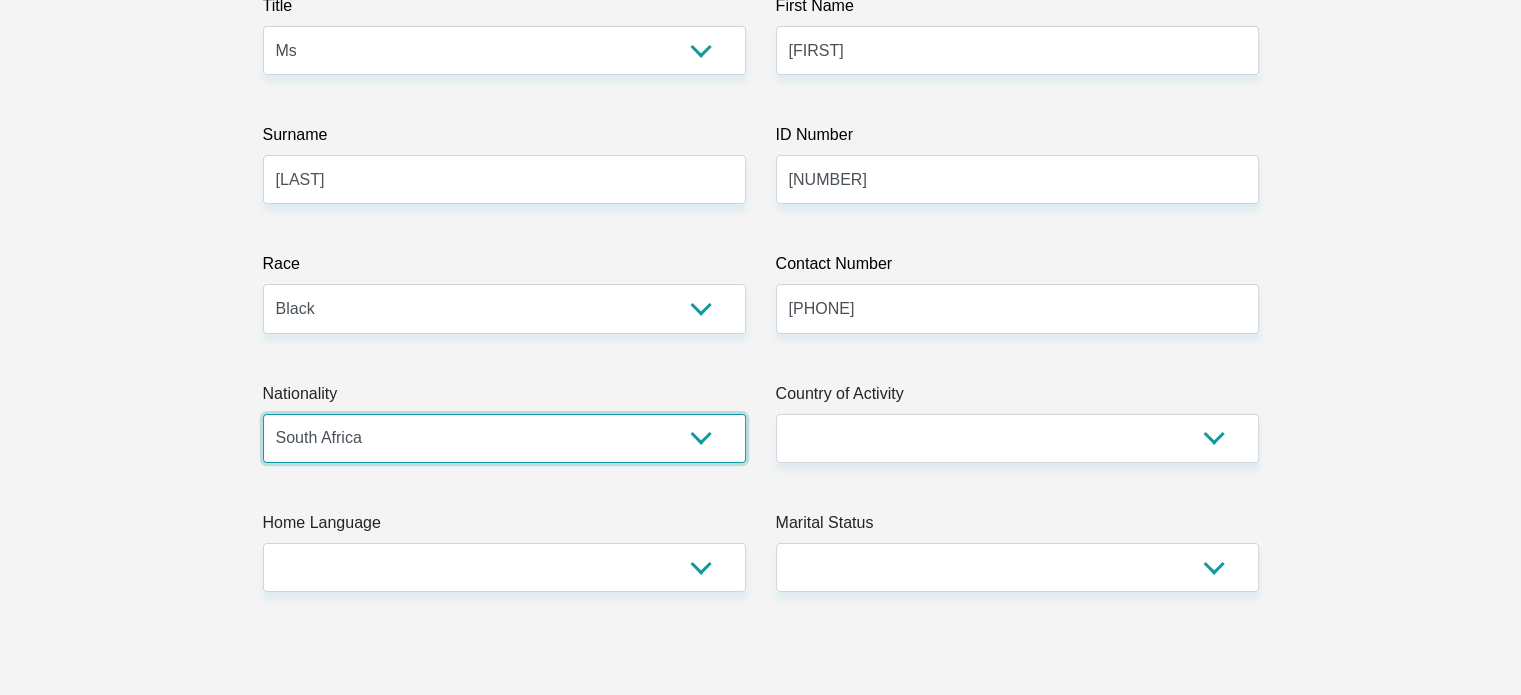 click on "South Africa
Afghanistan
Aland Islands
Albania
Algeria
America Samoa
American Virgin Islands
Andorra
Angola
Anguilla
Antarctica
Antigua and Barbuda
Argentina
Armenia
Aruba
Ascension Island
Australia
Austria
Azerbaijan
Bahamas
Bahrain
Bangladesh
Barbados
Chad" at bounding box center [504, 438] 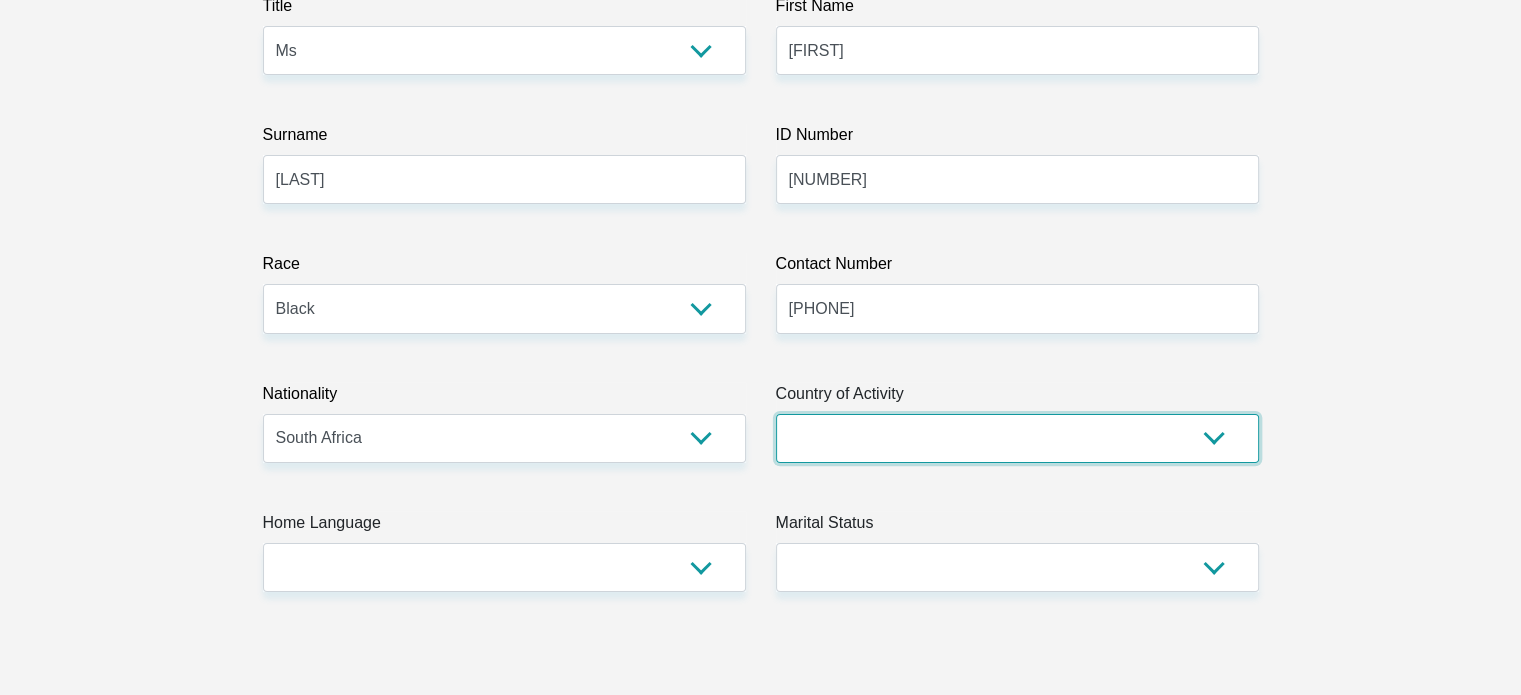 click on "South Africa
Afghanistan
Aland Islands
Albania
Algeria
America Samoa
American Virgin Islands
Andorra
Angola
Anguilla
Antarctica
Antigua and Barbuda
Argentina
Armenia
Aruba
Ascension Island
Australia
Austria
Azerbaijan
Chad" at bounding box center (1017, 438) 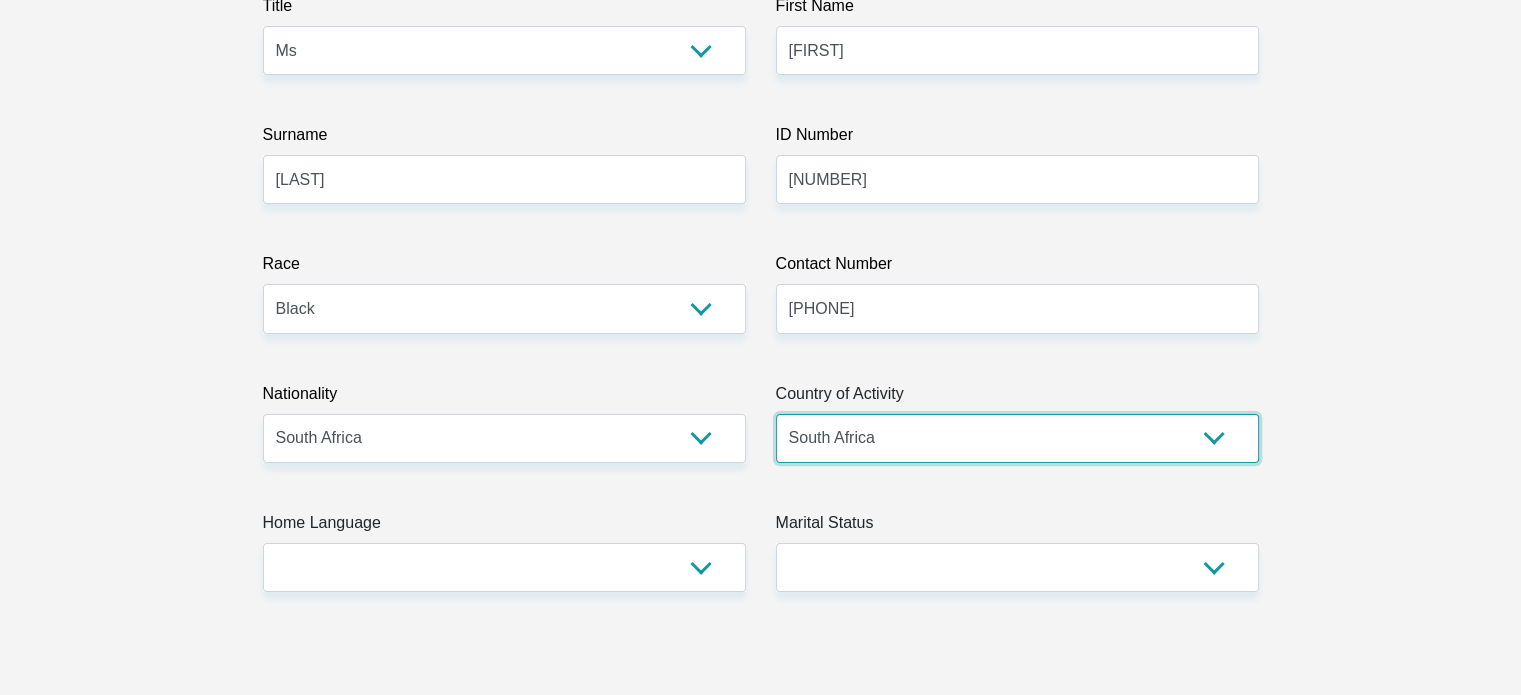 click on "South Africa
Afghanistan
Aland Islands
Albania
Algeria
America Samoa
American Virgin Islands
Andorra
Angola
Anguilla
Antarctica
Antigua and Barbuda
Argentina
Armenia
Aruba
Ascension Island
Australia
Austria
Azerbaijan
Chad" at bounding box center (1017, 438) 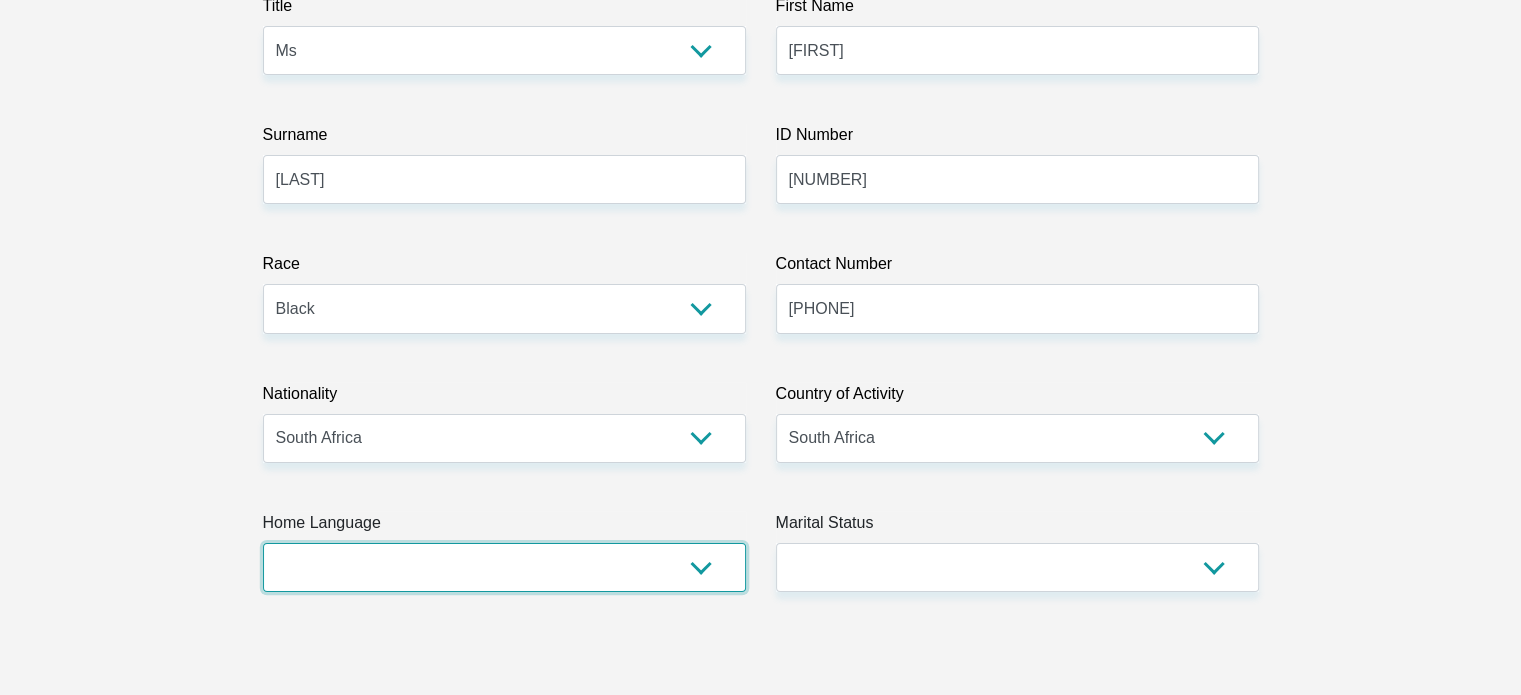 click on "Afrikaans
English
Sepedi
South Ndebele
Southern Sotho
Swati
Tsonga
Tswana
Venda
Xhosa
Zulu
Other" at bounding box center [504, 567] 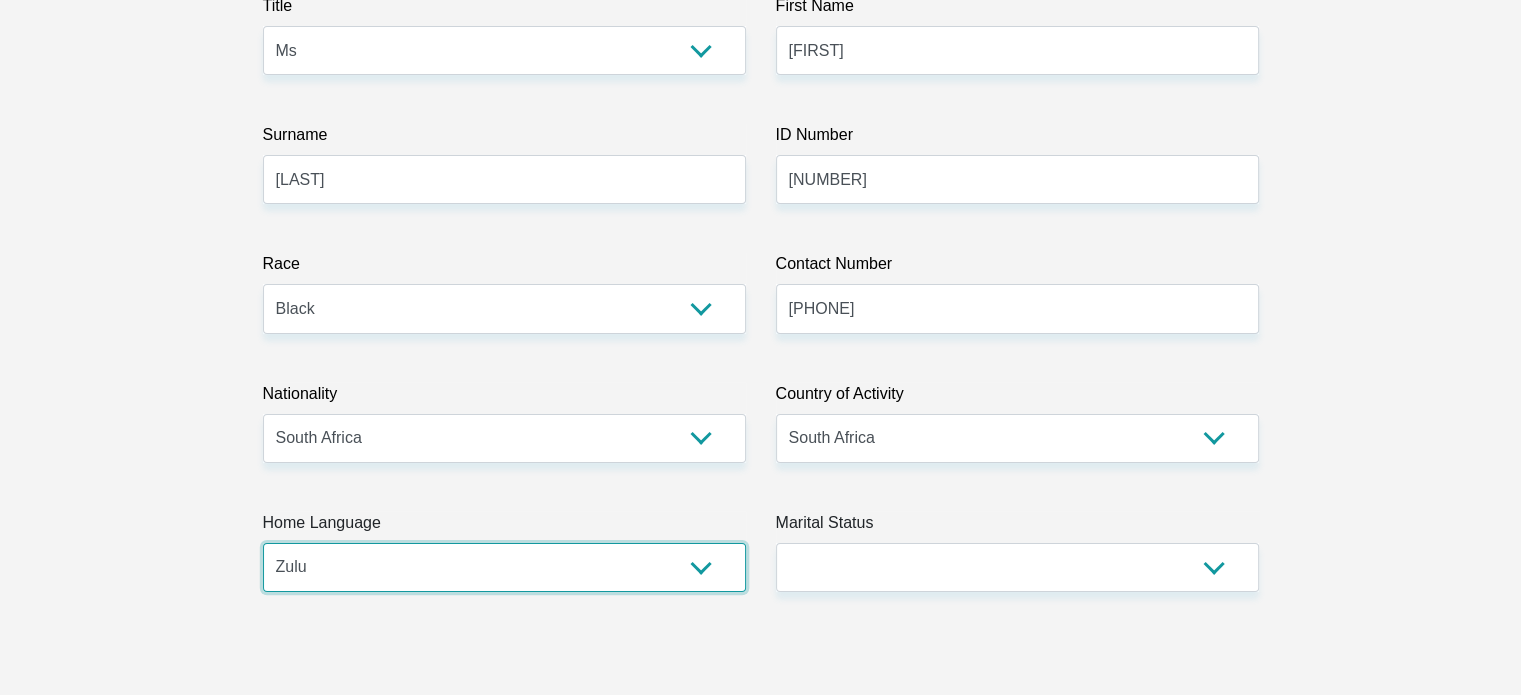 click on "Afrikaans
English
Sepedi
South Ndebele
Southern Sotho
Swati
Tsonga
Tswana
Venda
Xhosa
Zulu
Other" at bounding box center [504, 567] 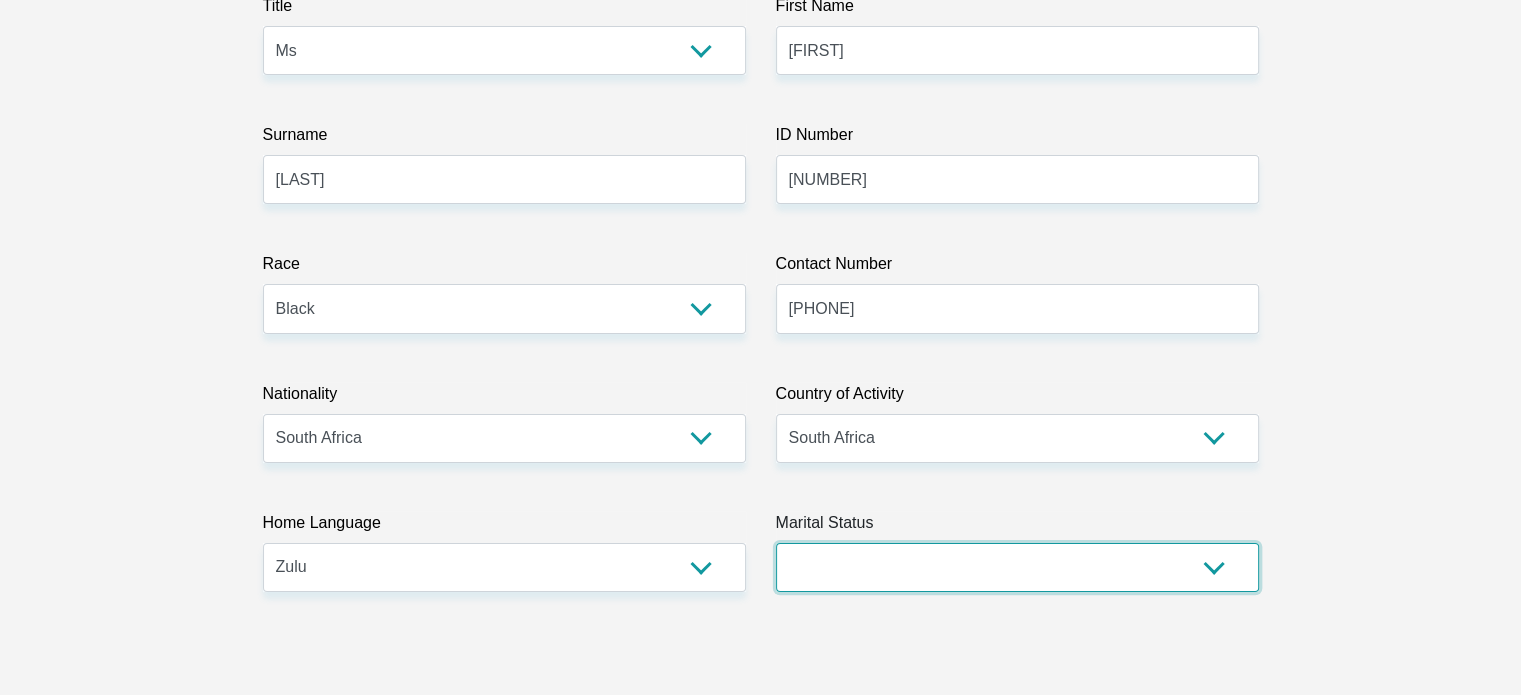 click on "Married ANC
Single
Divorced
Widowed
Married COP or Customary Law" at bounding box center (1017, 567) 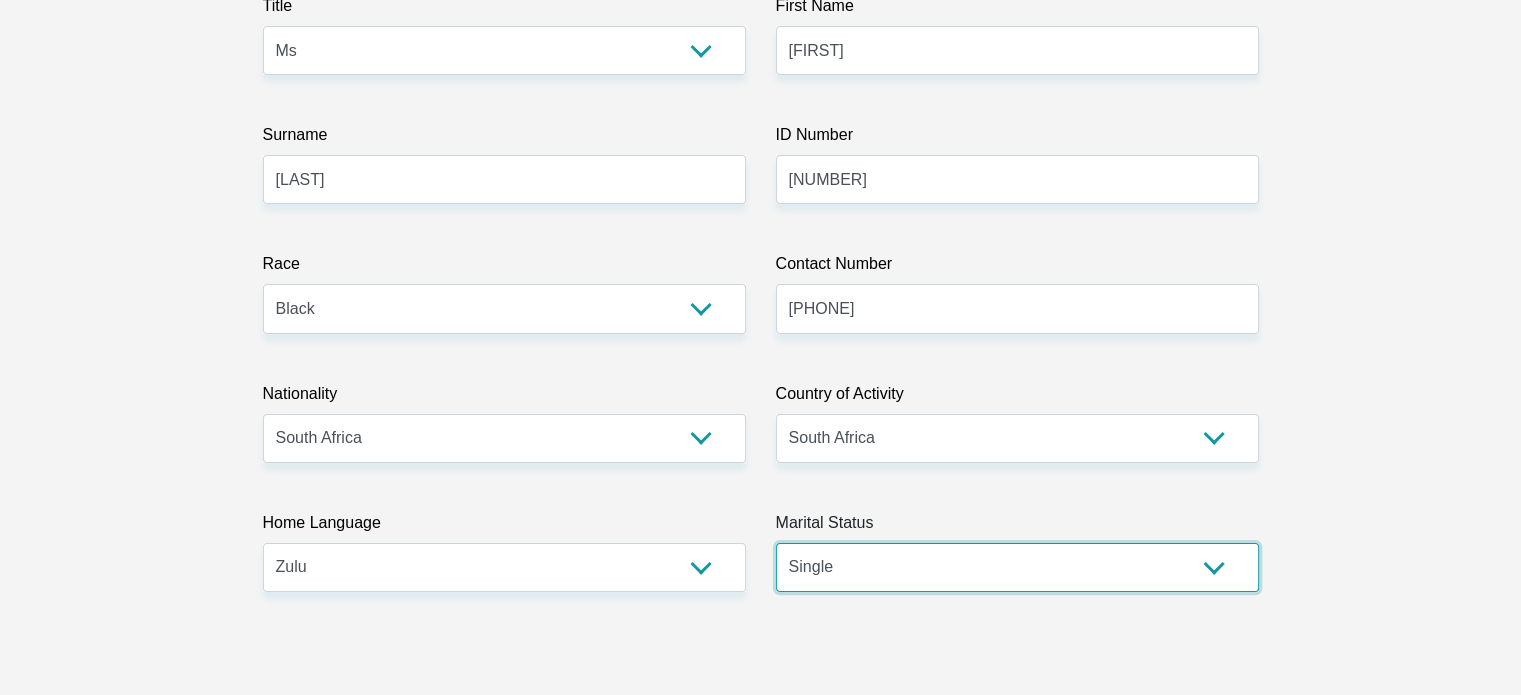 click on "Married ANC
Single
Divorced
Widowed
Married COP or Customary Law" at bounding box center [1017, 567] 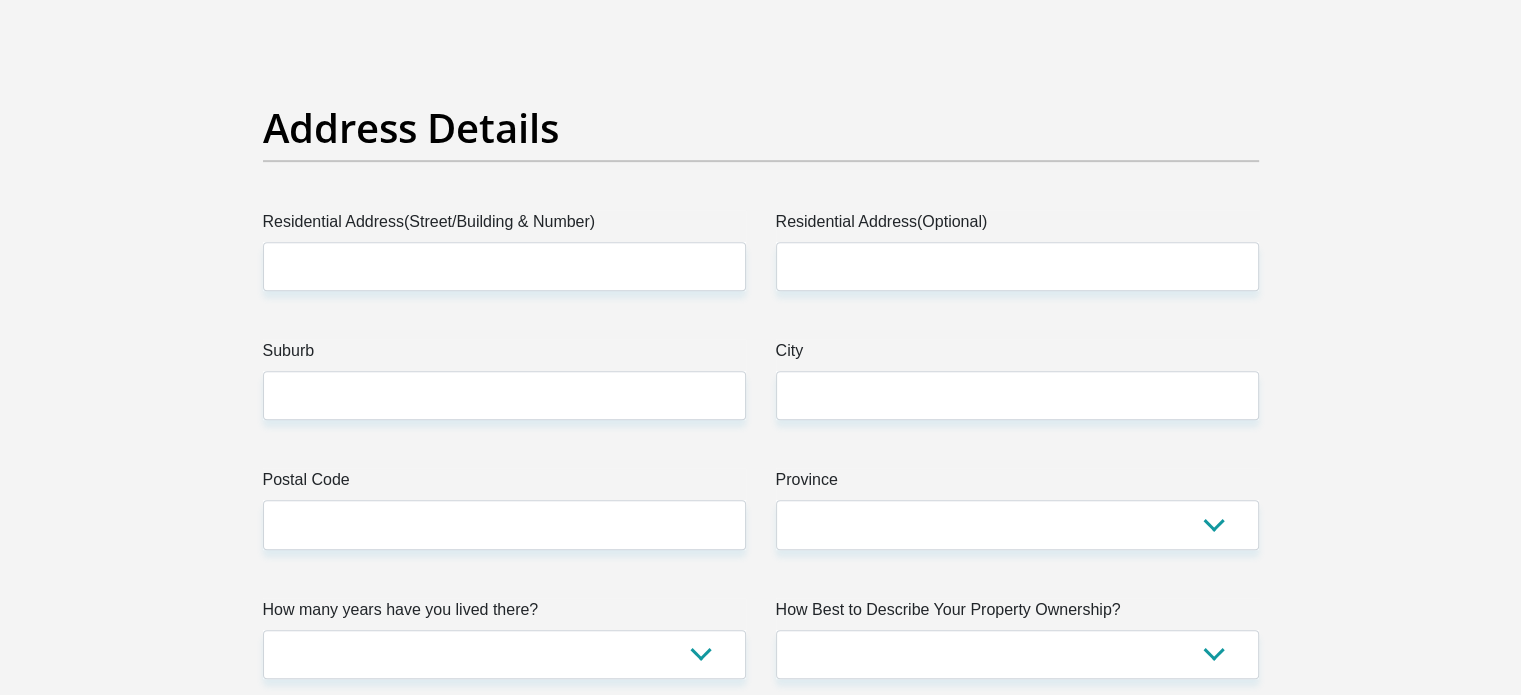 scroll, scrollTop: 931, scrollLeft: 0, axis: vertical 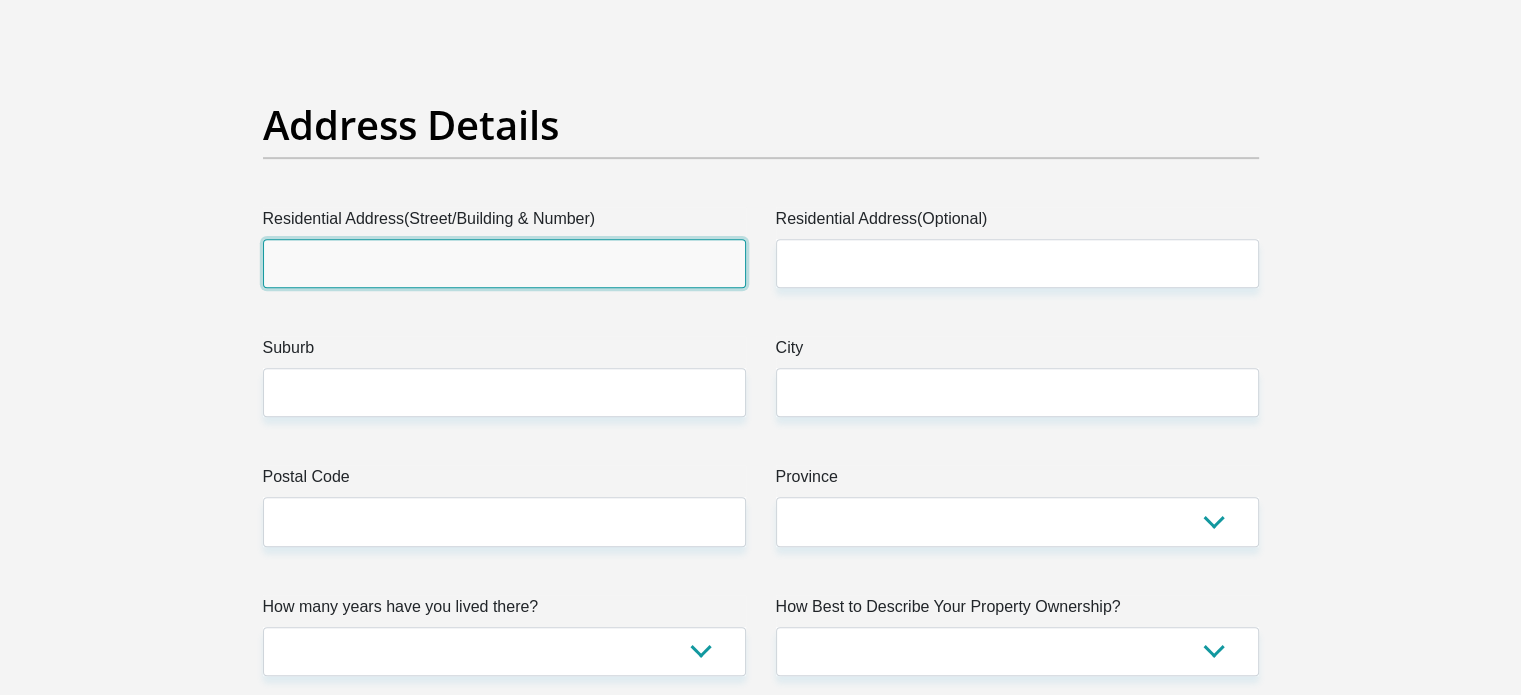 click on "Residential Address(Street/Building & Number)" at bounding box center [504, 263] 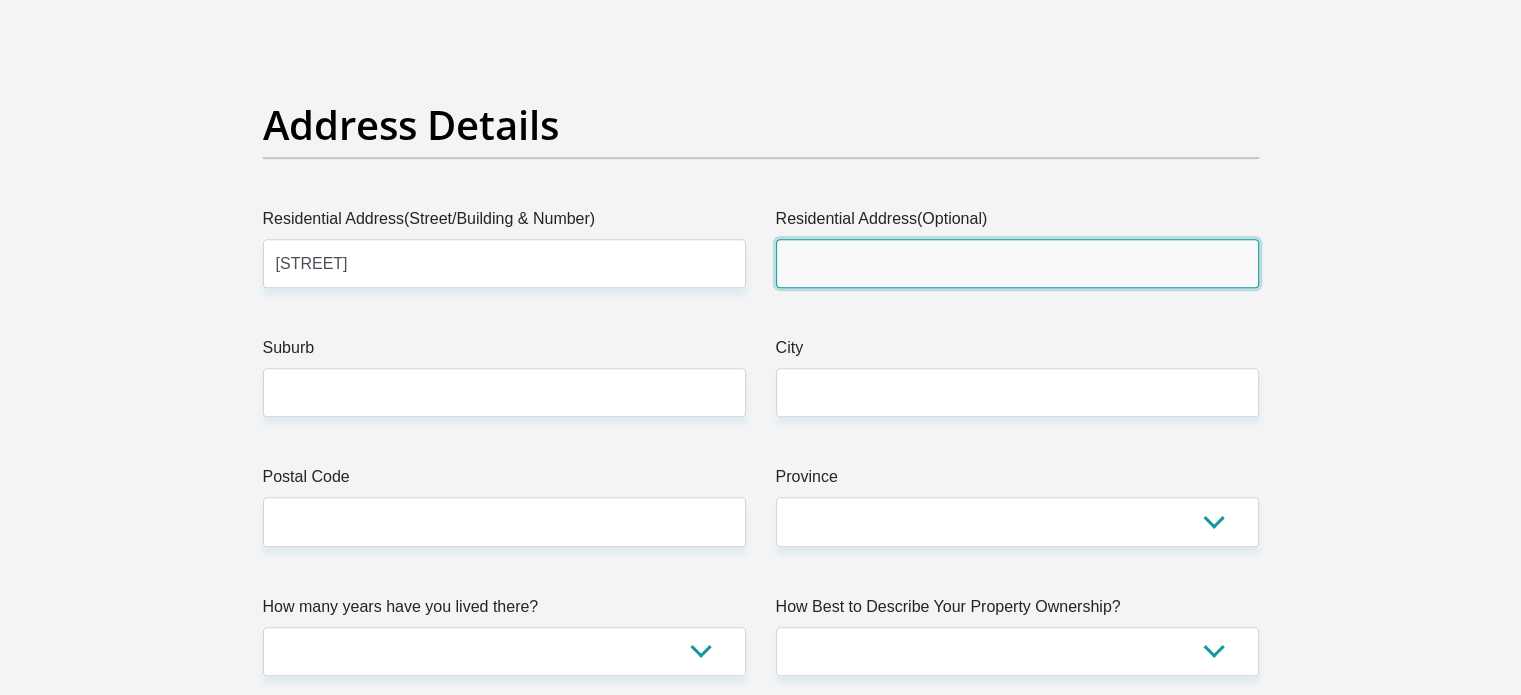 type on "Company" 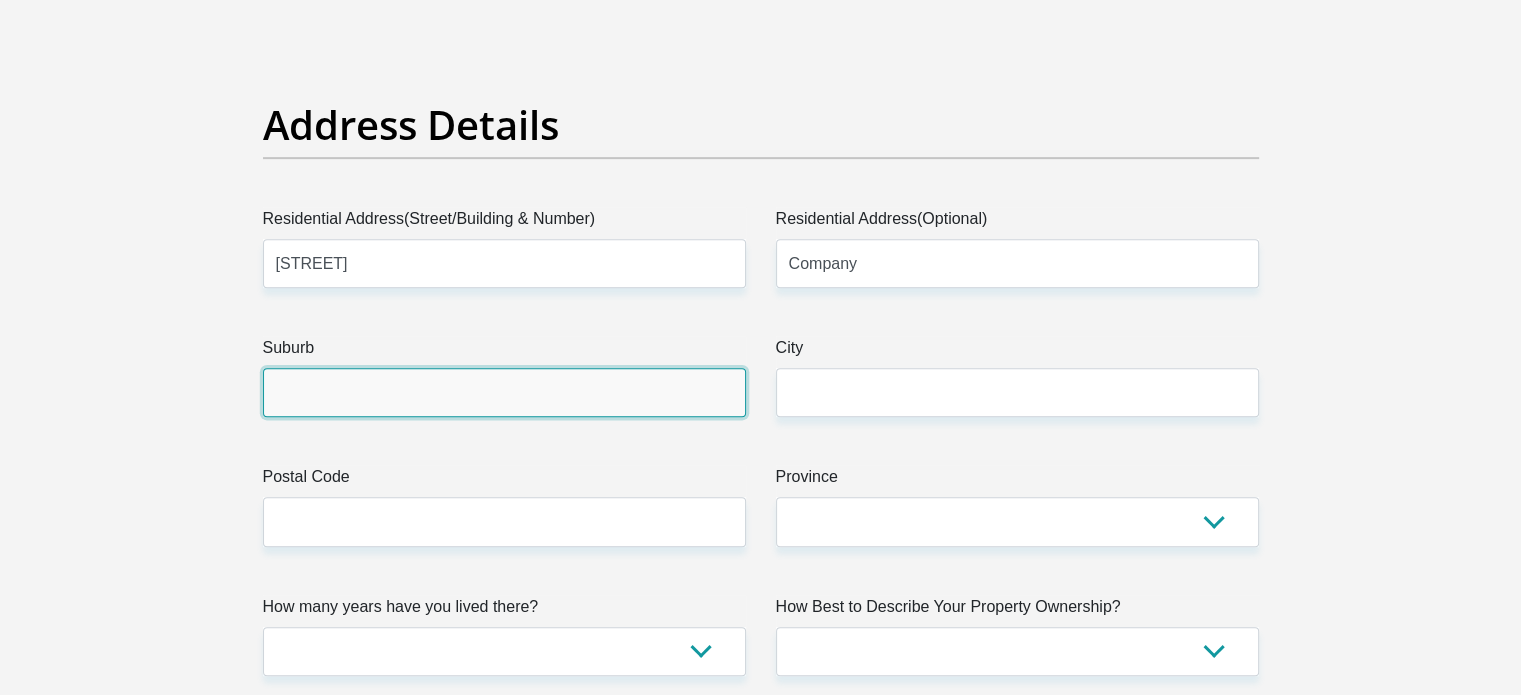 type on "[LOCATION]" 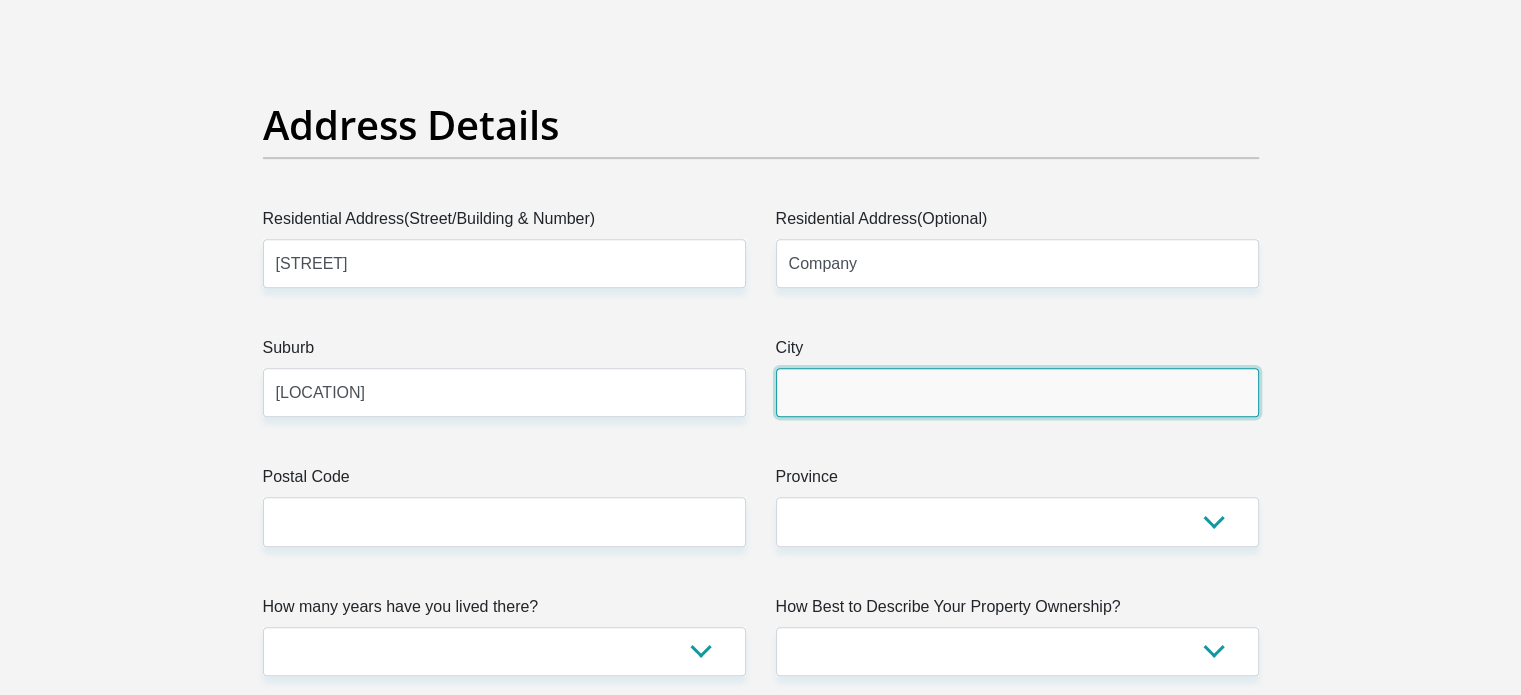 type on "[LOCATION]" 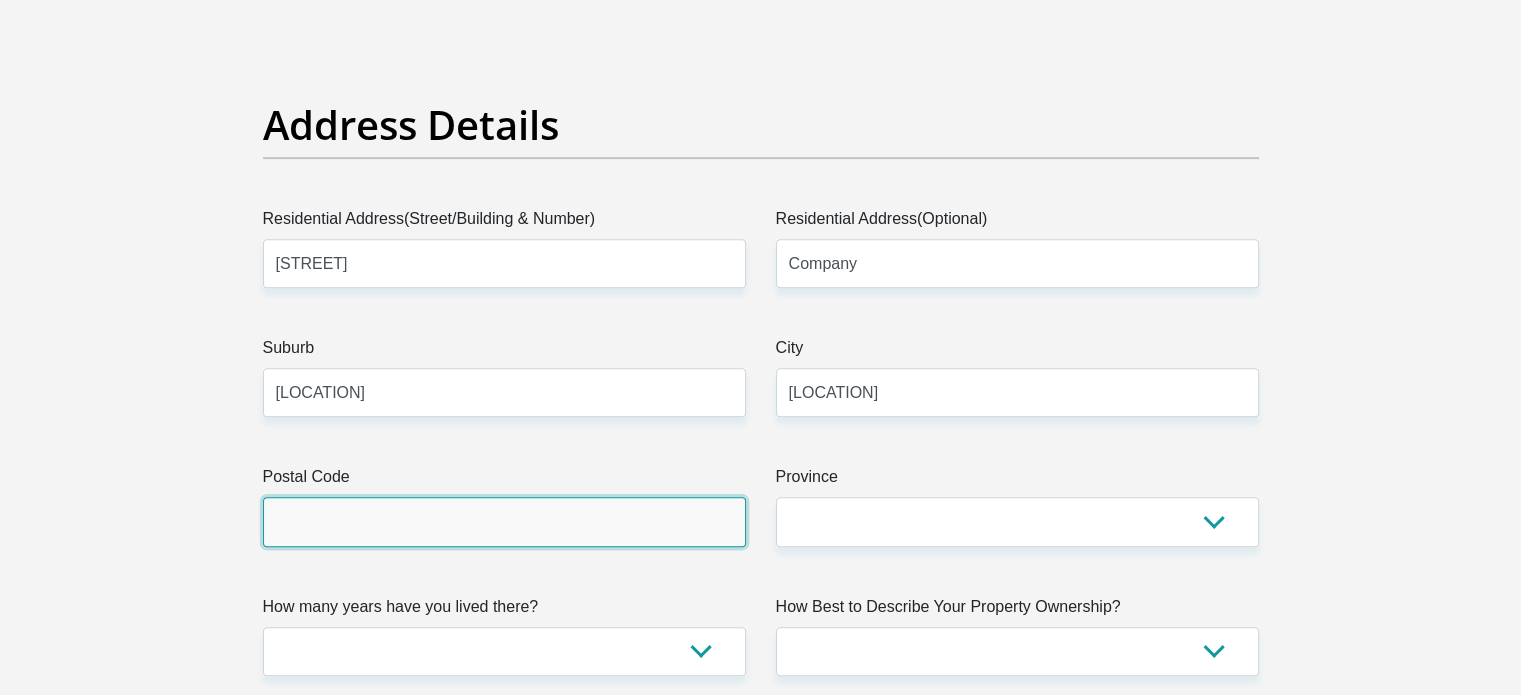 type on "[NUMBER]" 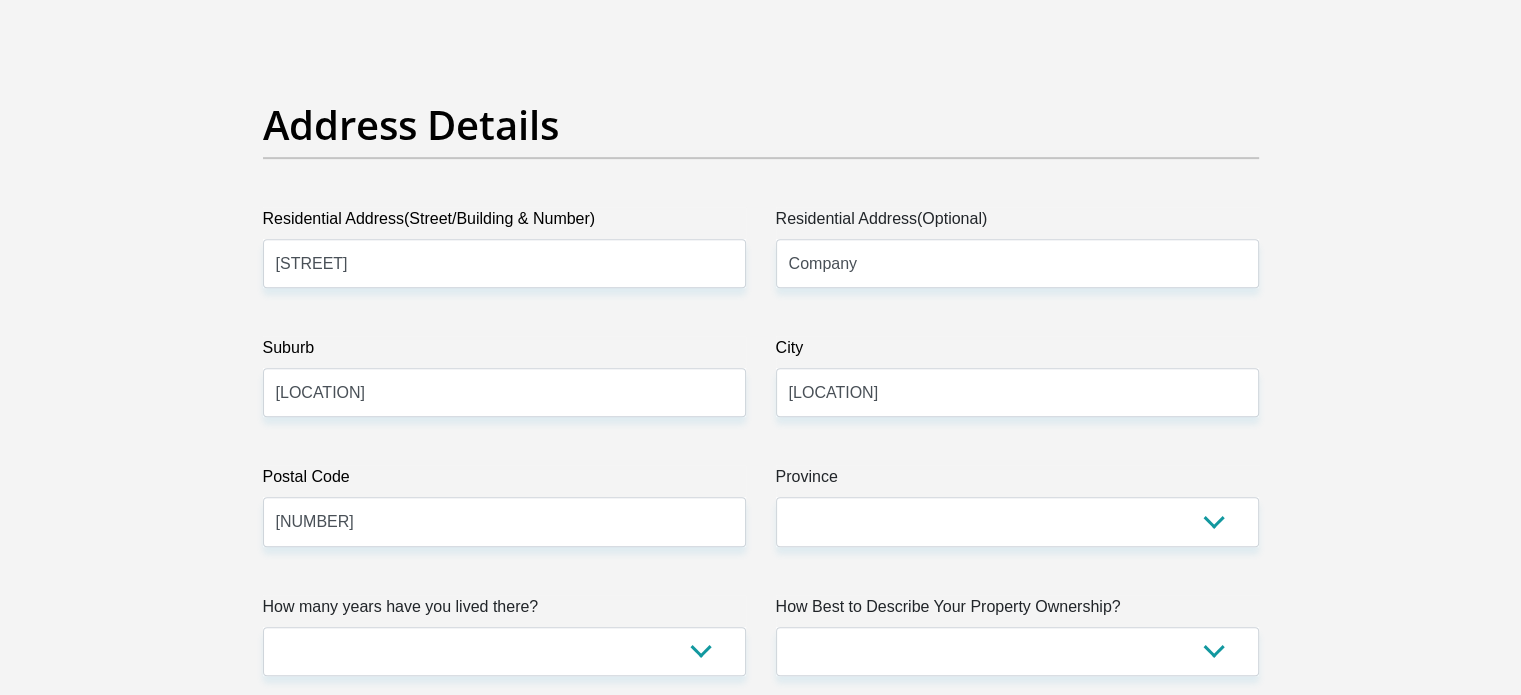 click on "Suburb" at bounding box center [504, 352] 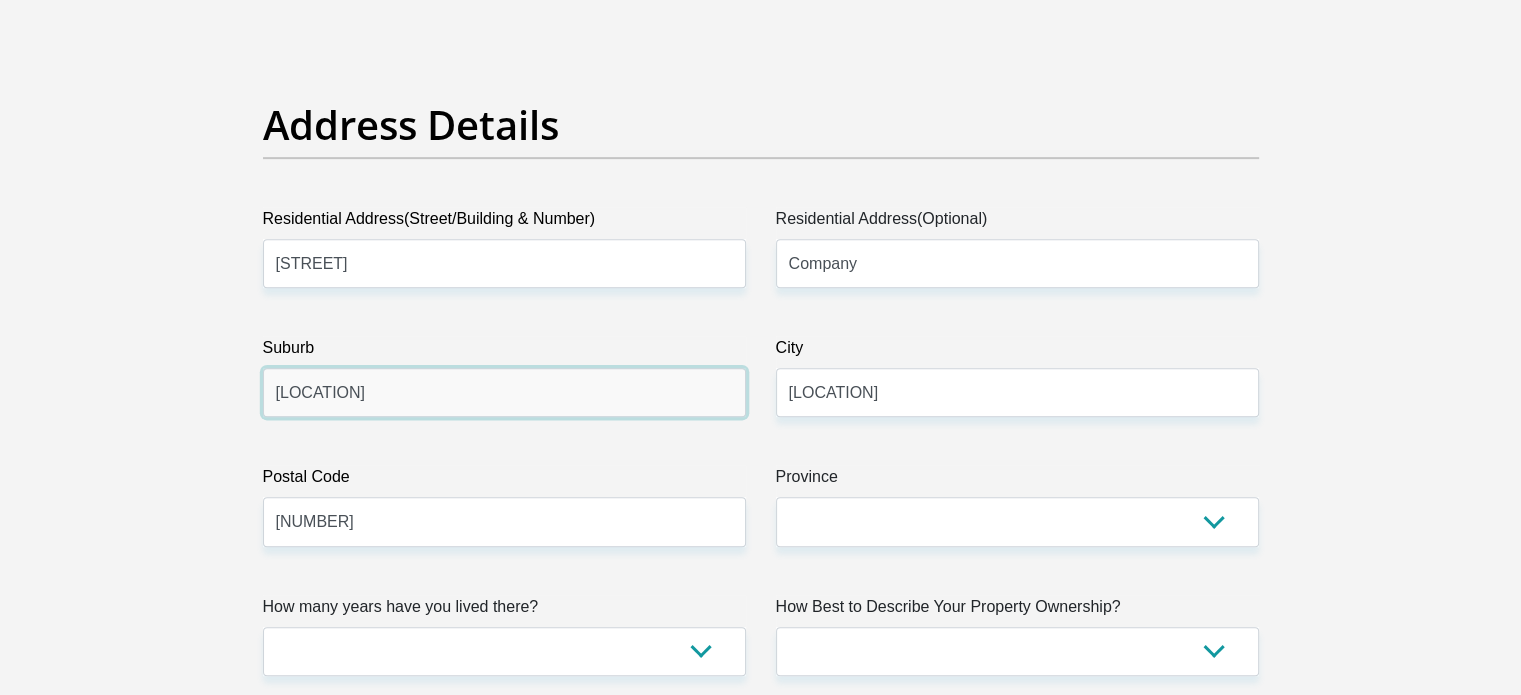 click on "[LOCATION]" at bounding box center (504, 392) 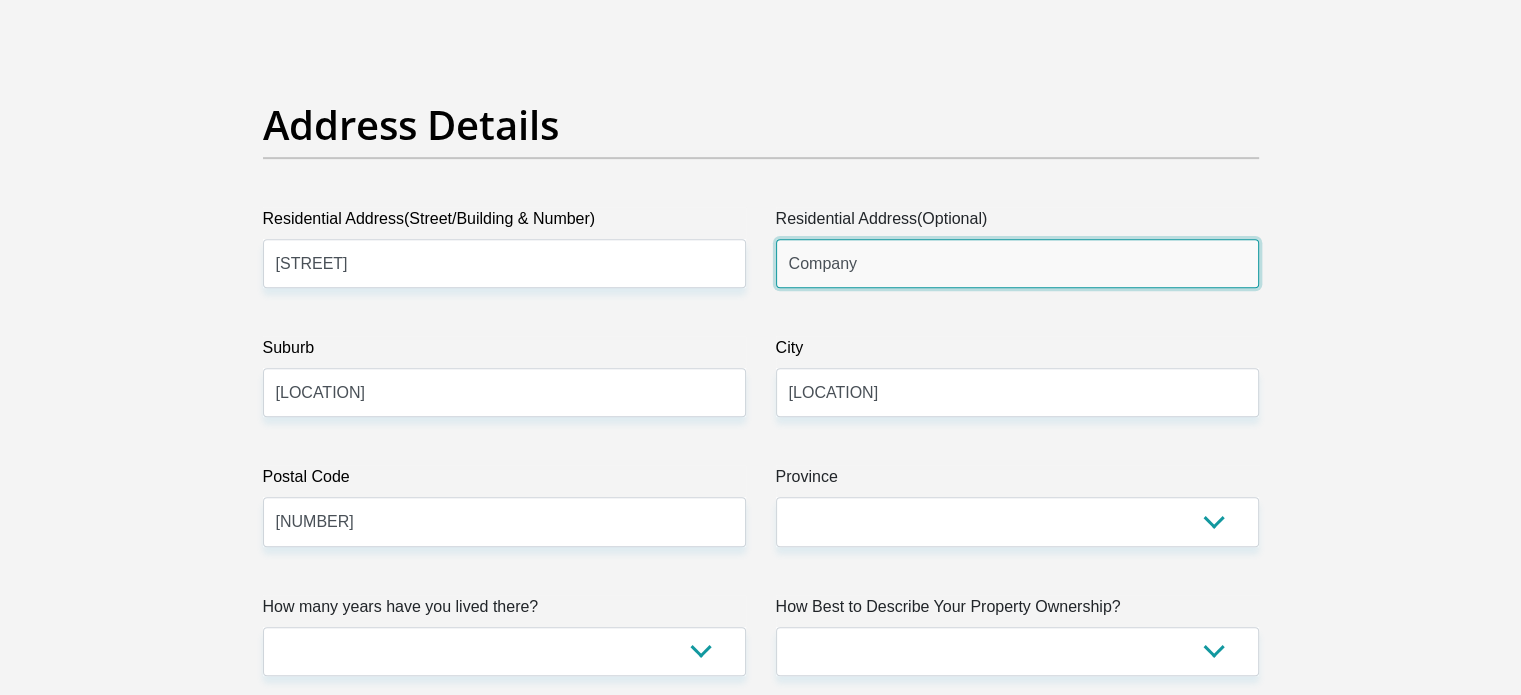 click on "Company" at bounding box center [1017, 263] 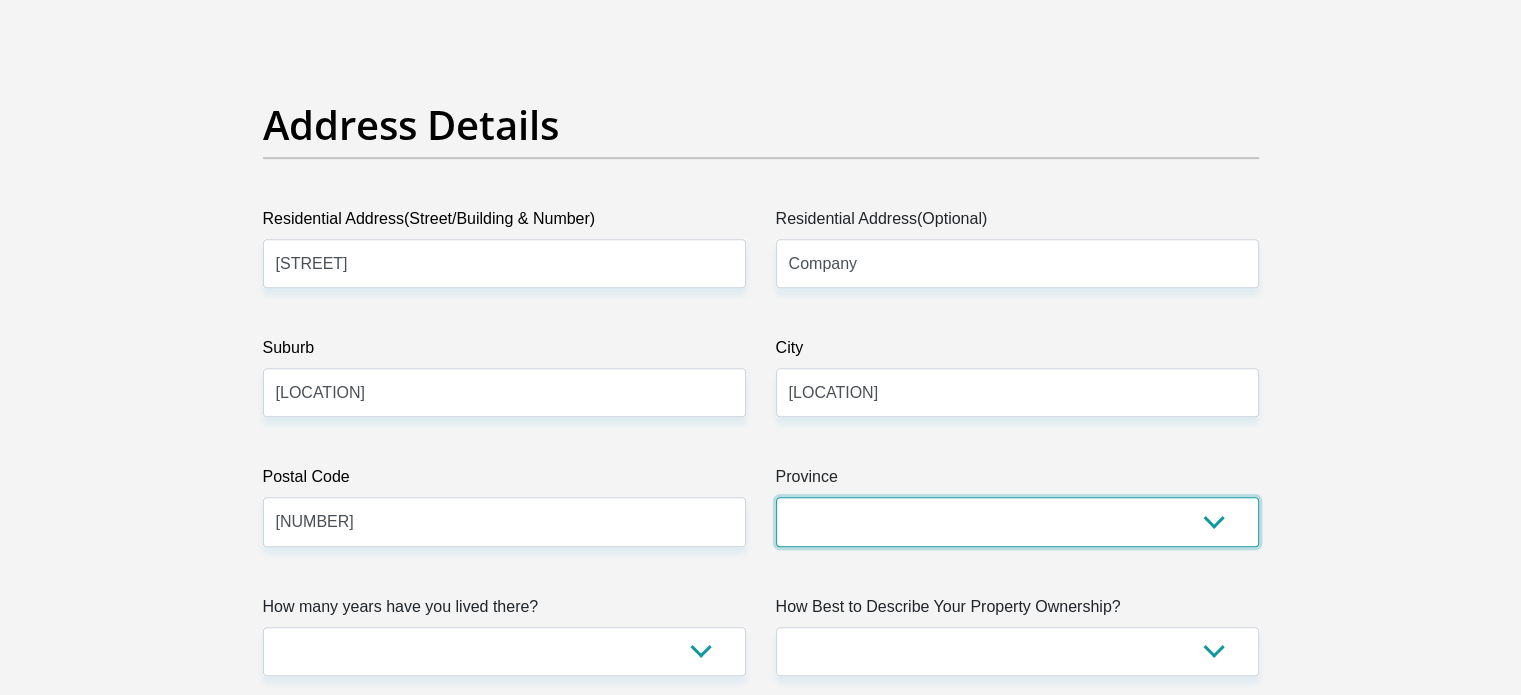 click on "Eastern Cape
Free State
Gauteng
KwaZulu-Natal
Limpopo
Mpumalanga
Northern Cape
North West
Western Cape" at bounding box center [1017, 521] 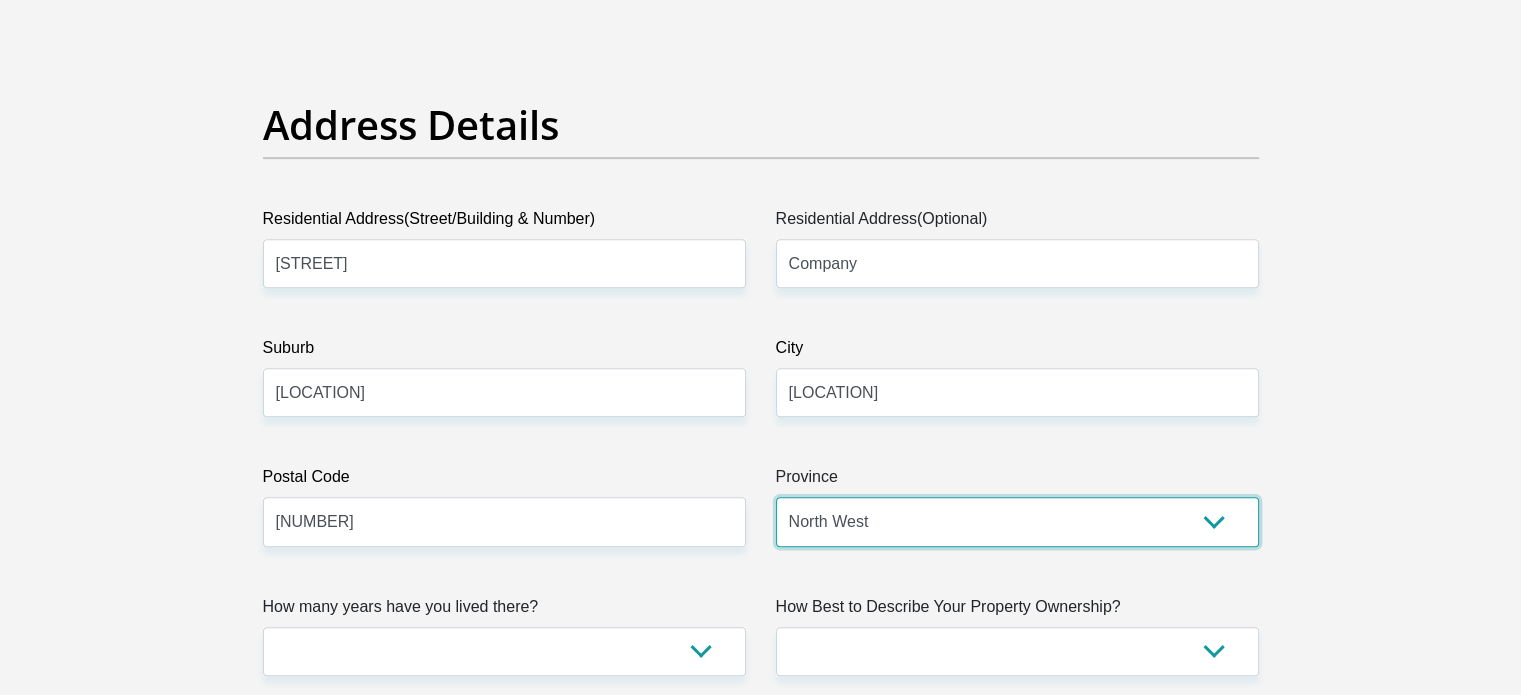 click on "Eastern Cape
Free State
Gauteng
KwaZulu-Natal
Limpopo
Mpumalanga
Northern Cape
North West
Western Cape" at bounding box center (1017, 521) 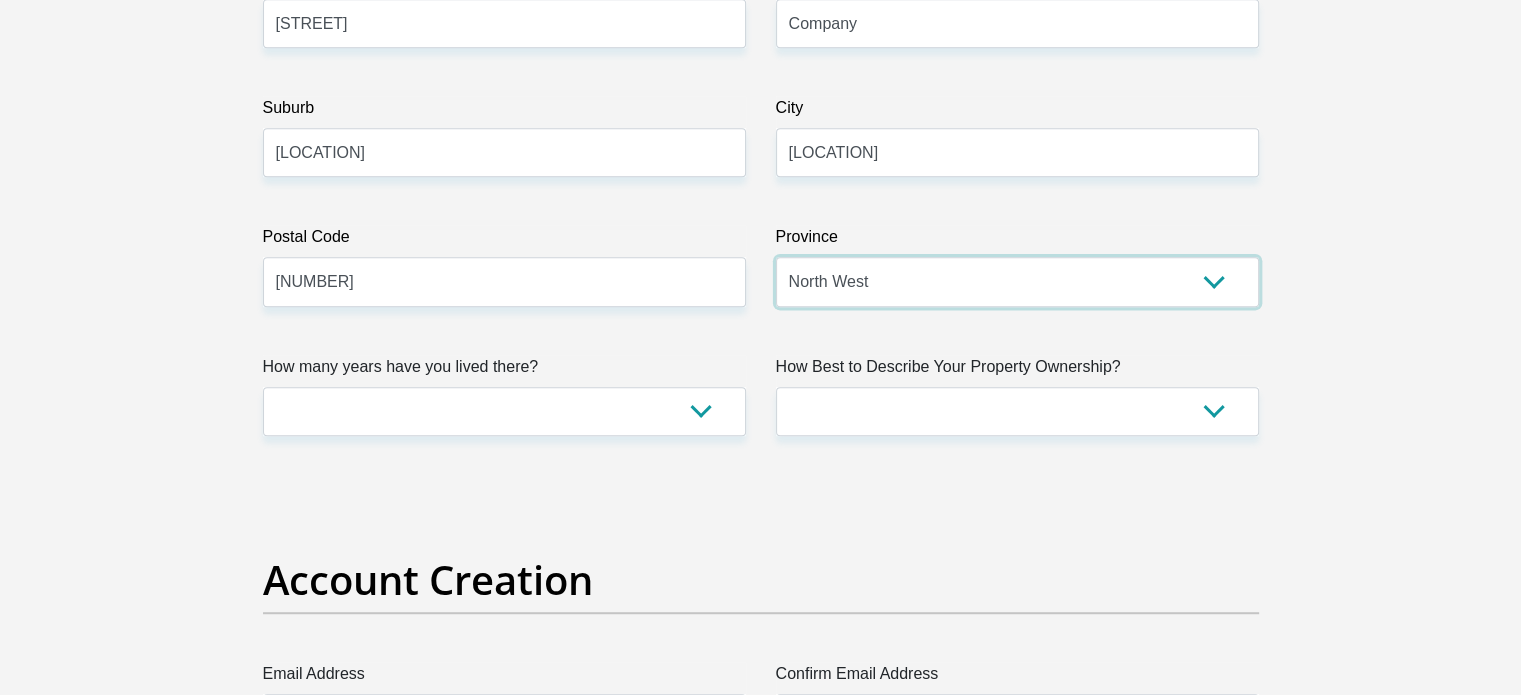 scroll, scrollTop: 1180, scrollLeft: 0, axis: vertical 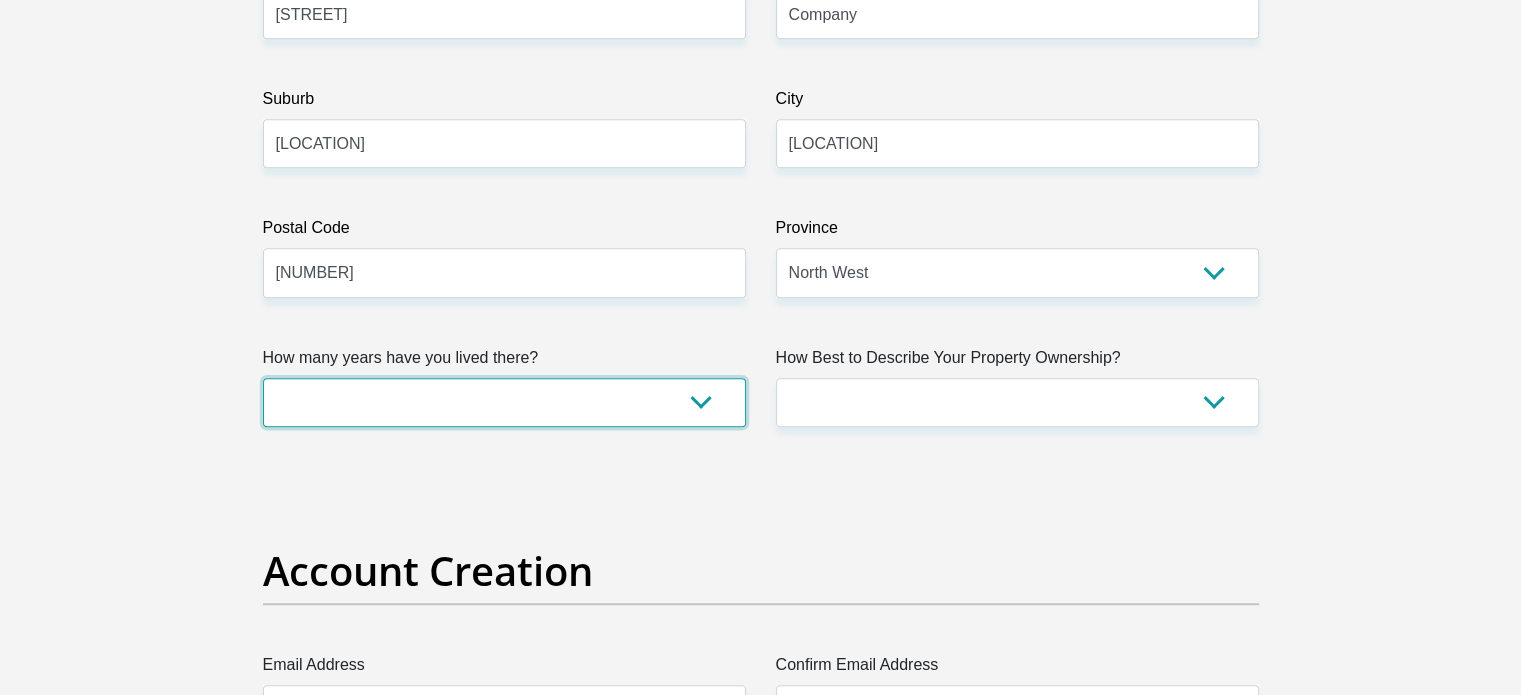 click on "less than 1 year
1-3 years
3-5 years
5+ years" at bounding box center (504, 402) 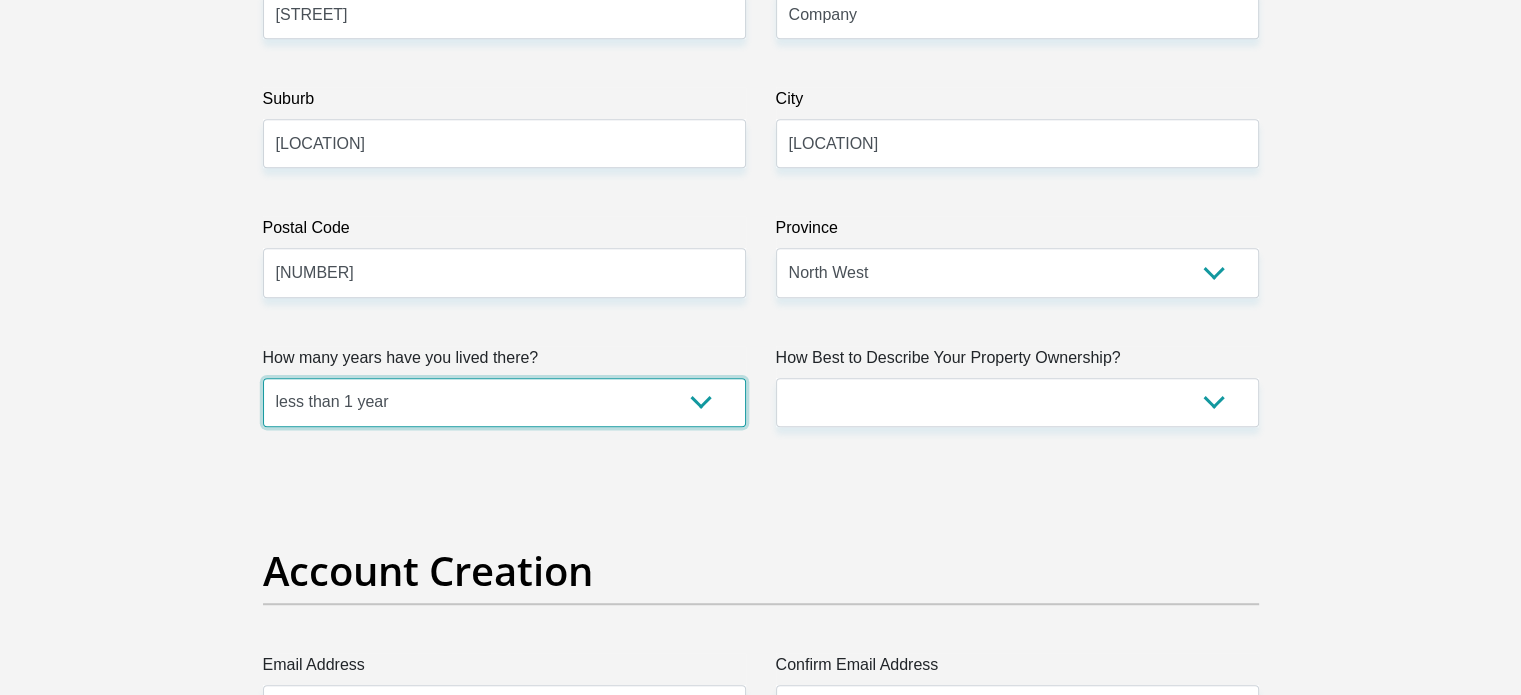 click on "less than 1 year
1-3 years
3-5 years
5+ years" at bounding box center (504, 402) 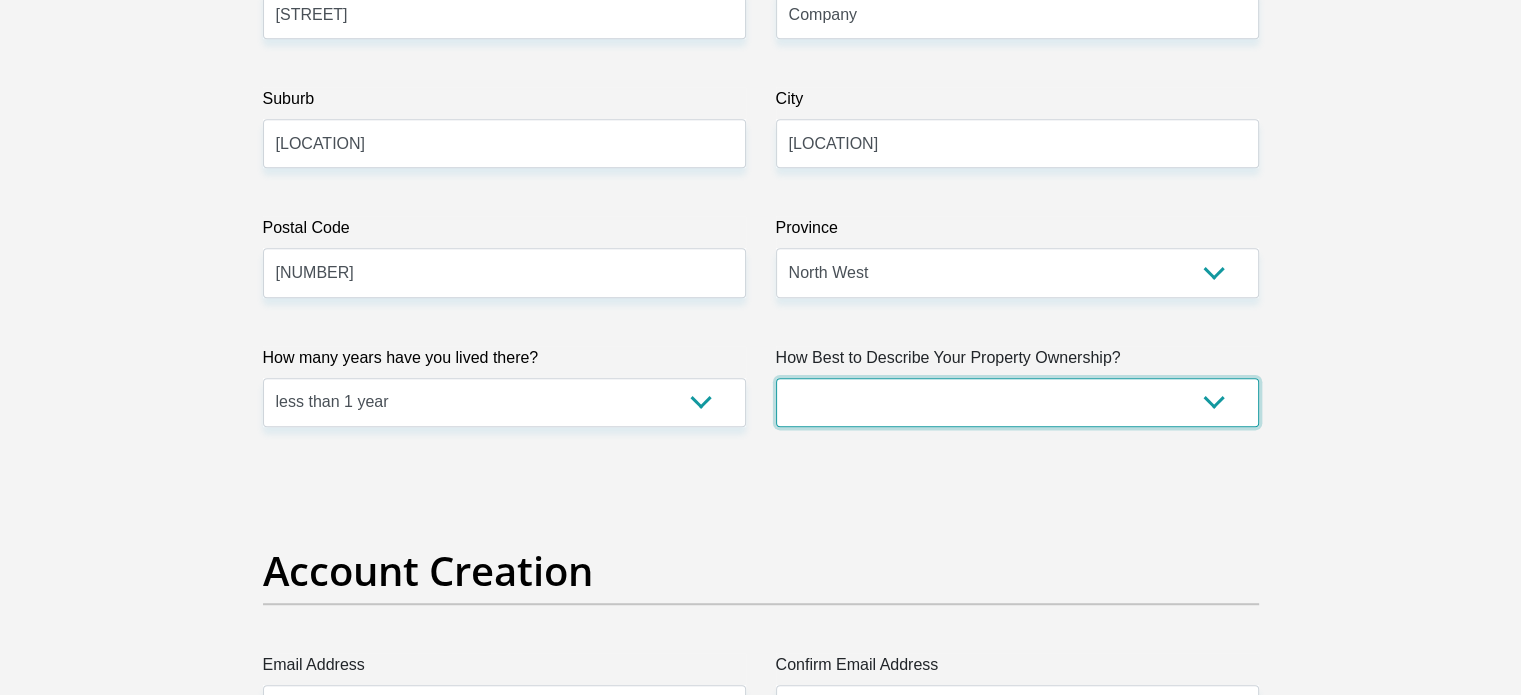 click on "Owned
Rented
Family Owned
Company Dwelling" at bounding box center (1017, 402) 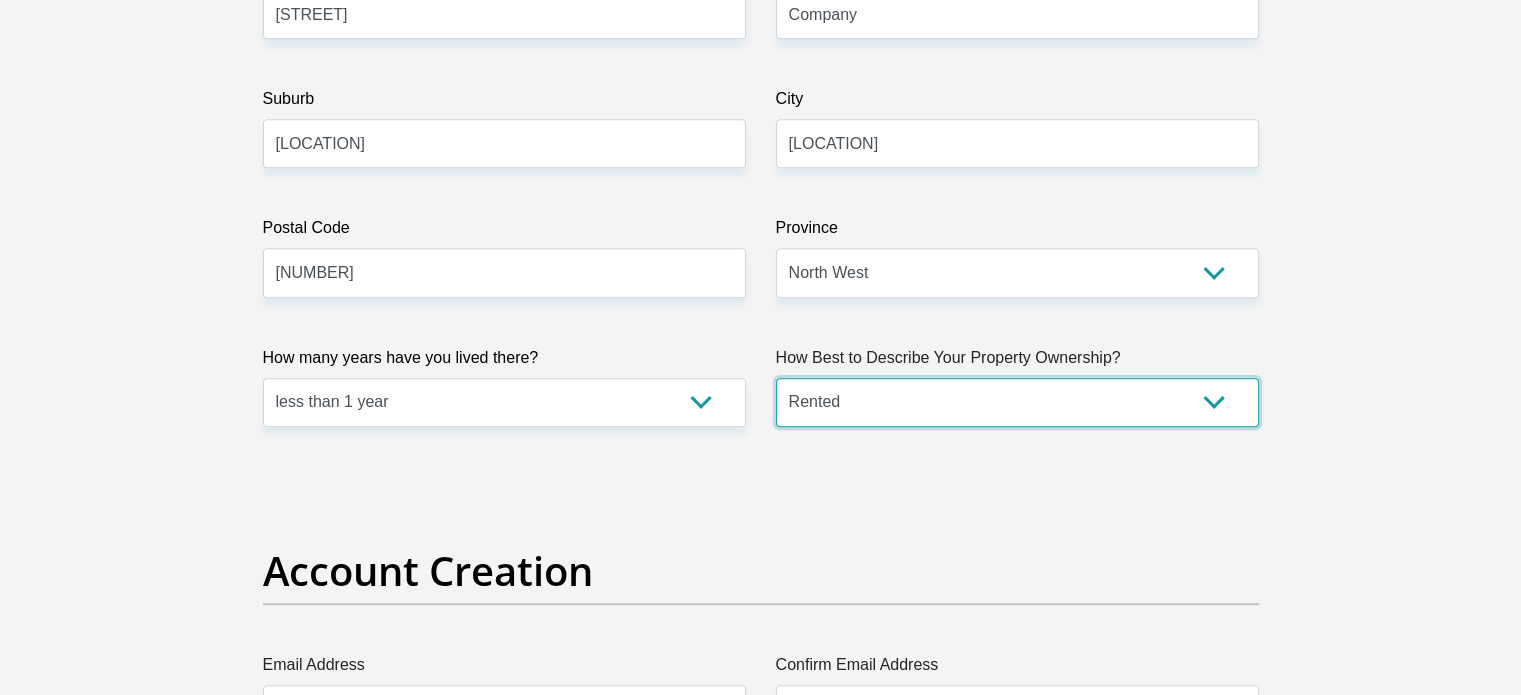 click on "Owned
Rented
Family Owned
Company Dwelling" at bounding box center (1017, 402) 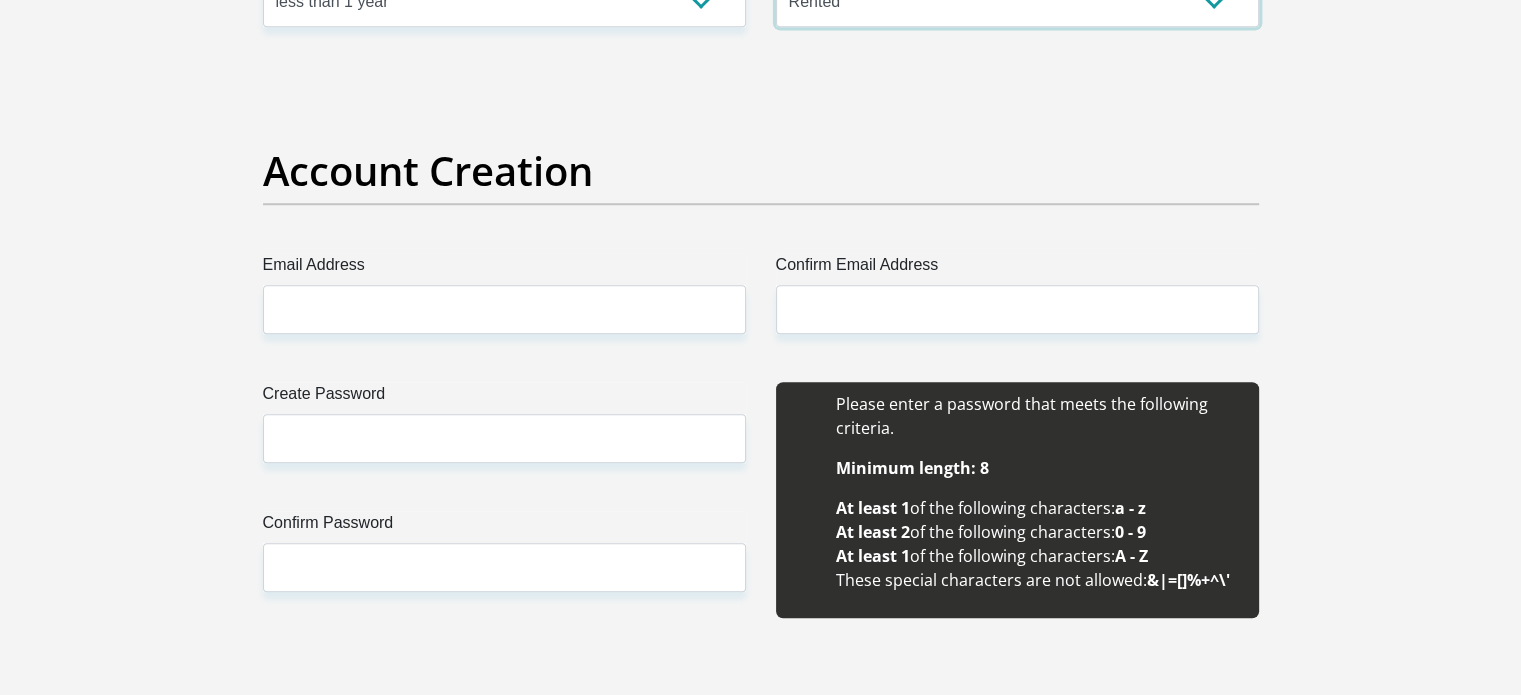 scroll, scrollTop: 1610, scrollLeft: 0, axis: vertical 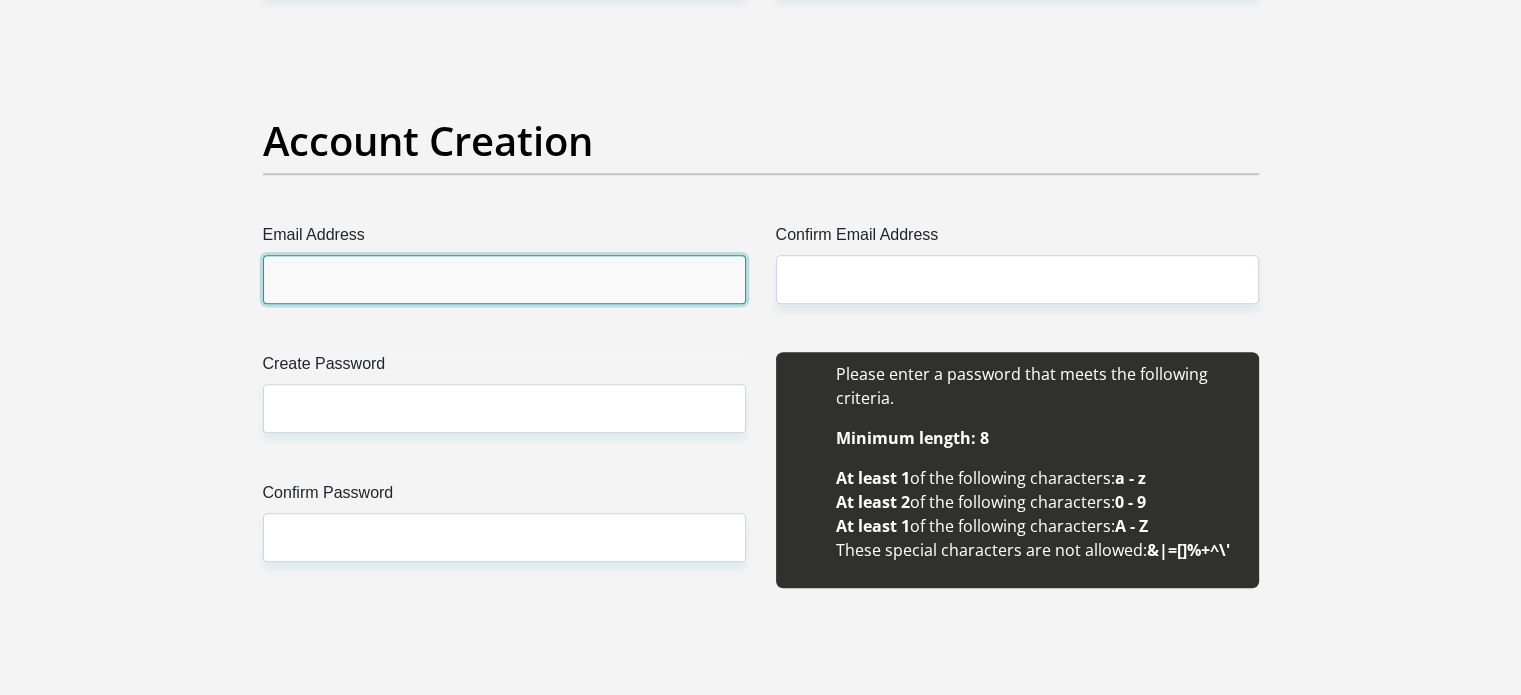click on "Email Address" at bounding box center [504, 279] 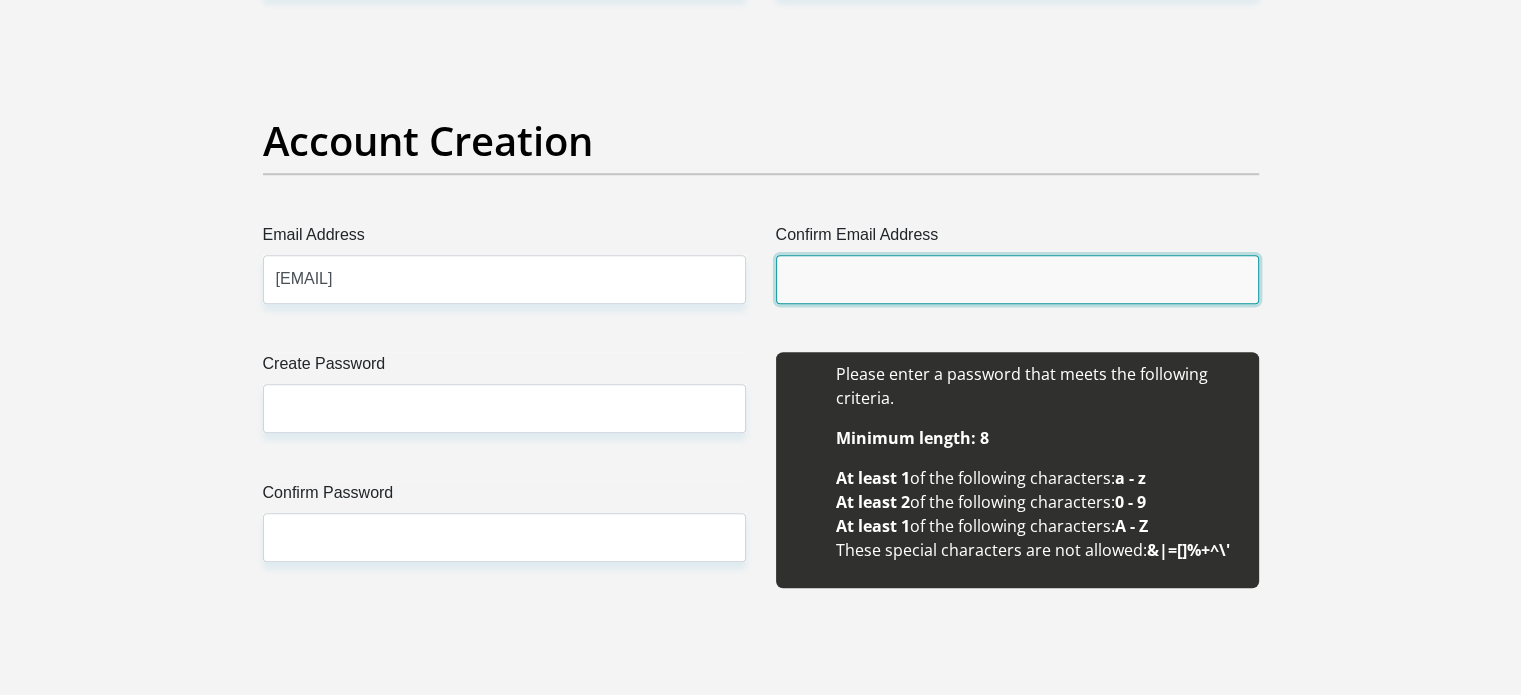 type on "[EMAIL]" 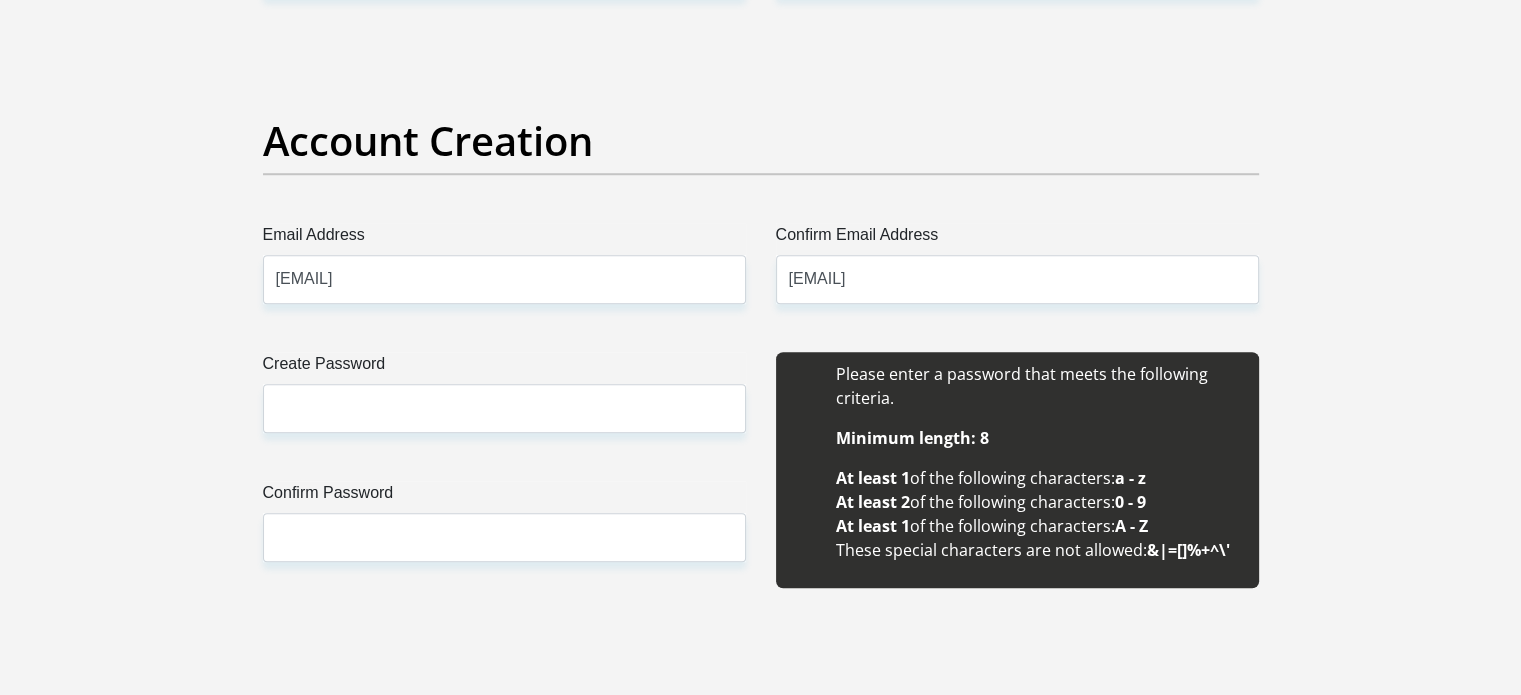 type 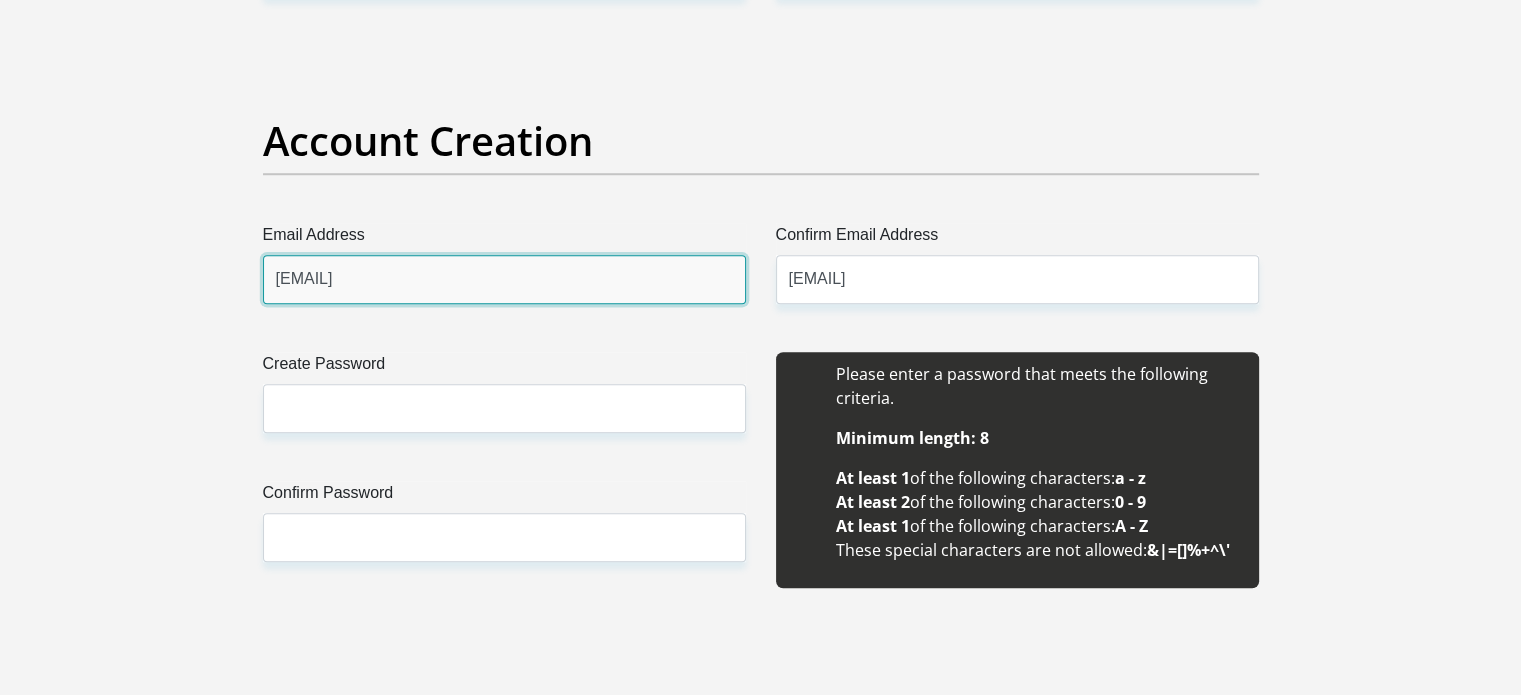 type 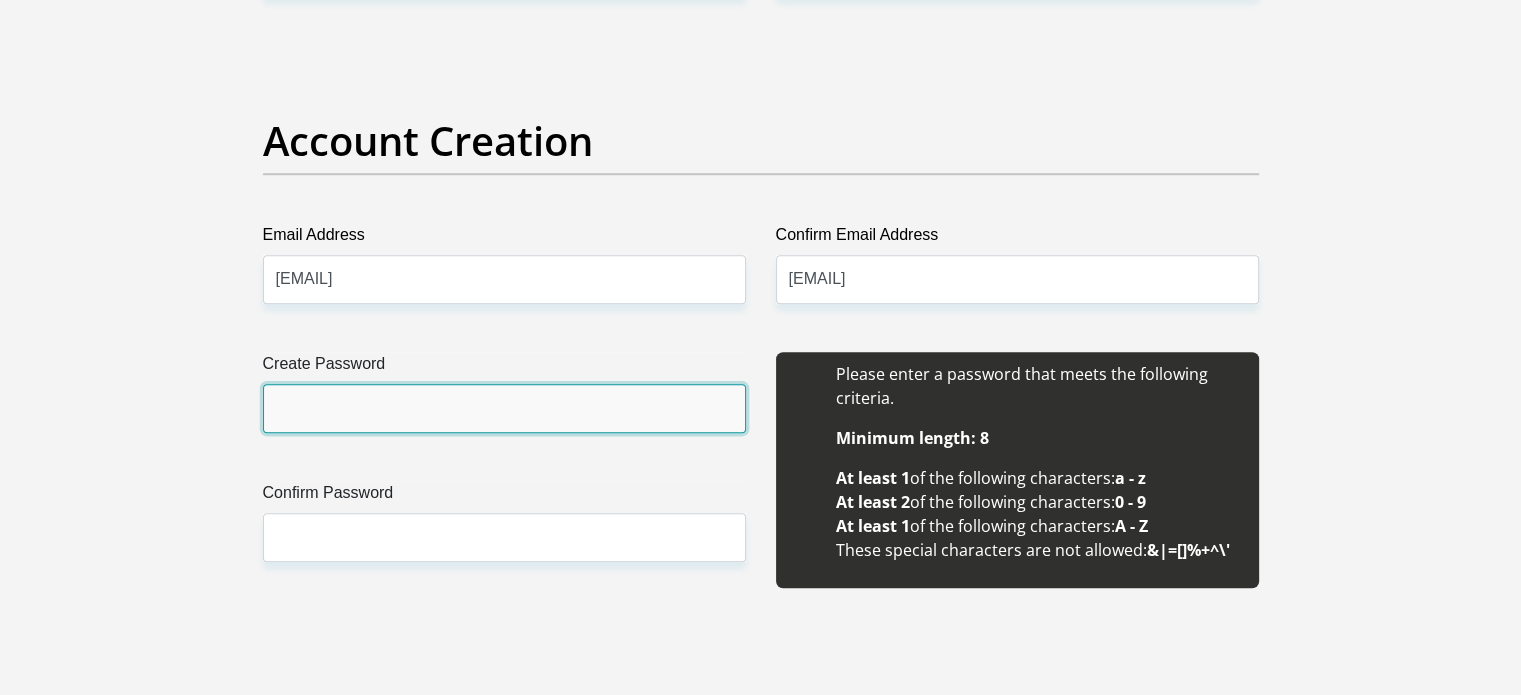 click on "Create Password" at bounding box center [504, 408] 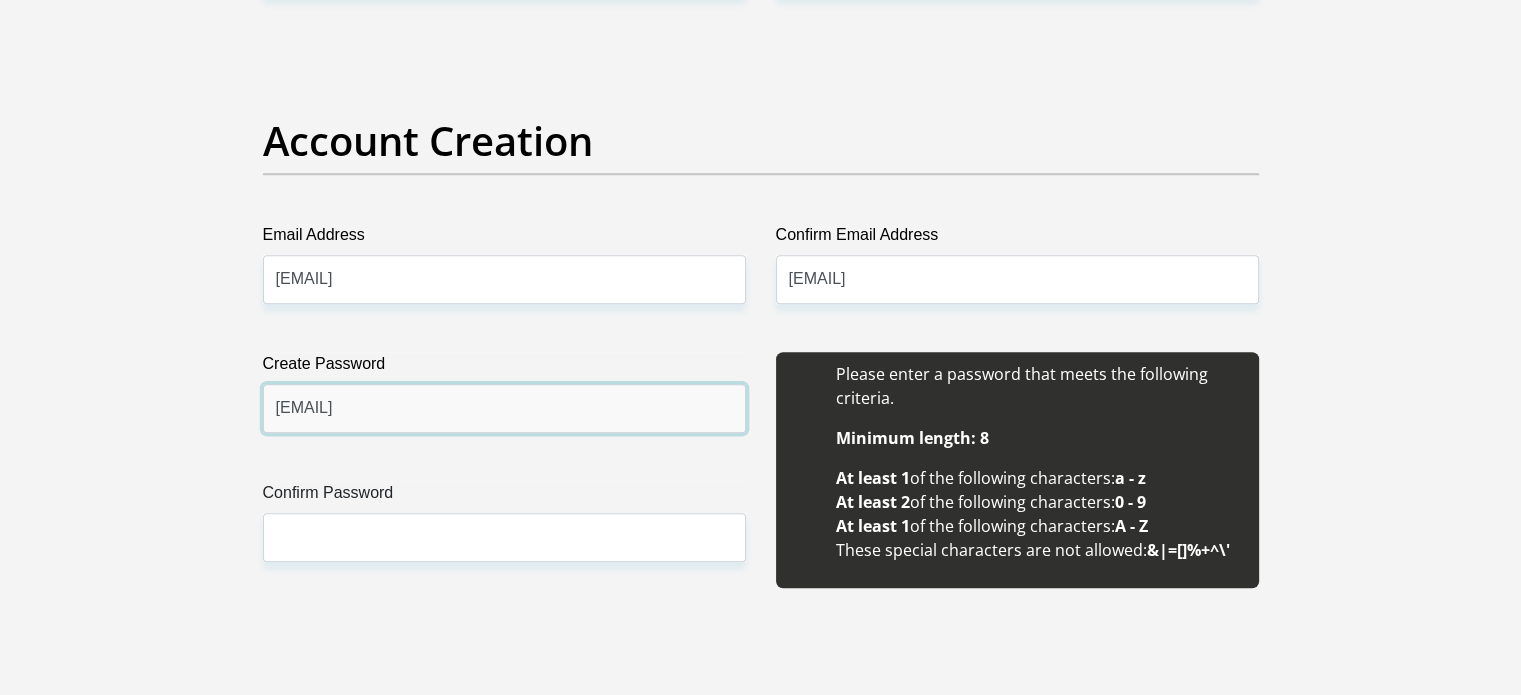 type on "[EMAIL]" 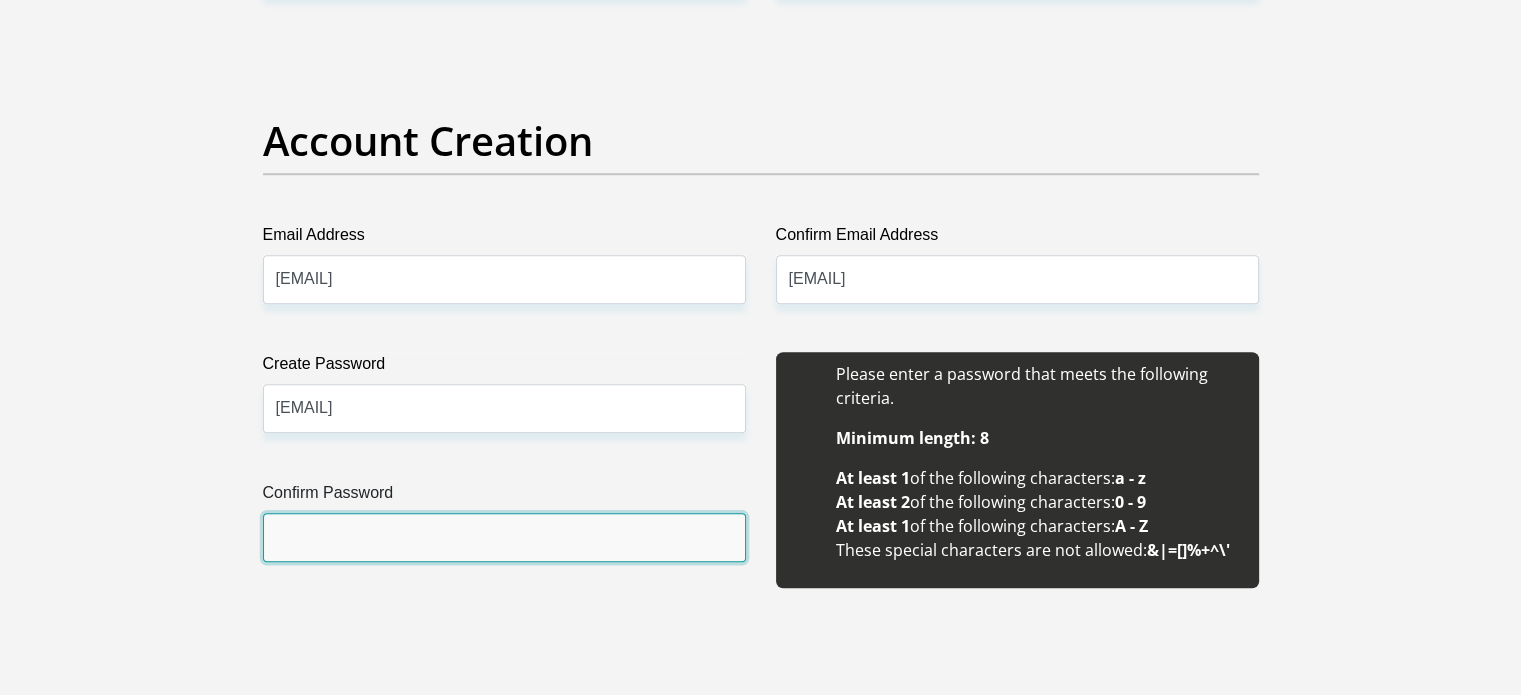 click on "Confirm Password" at bounding box center (504, 537) 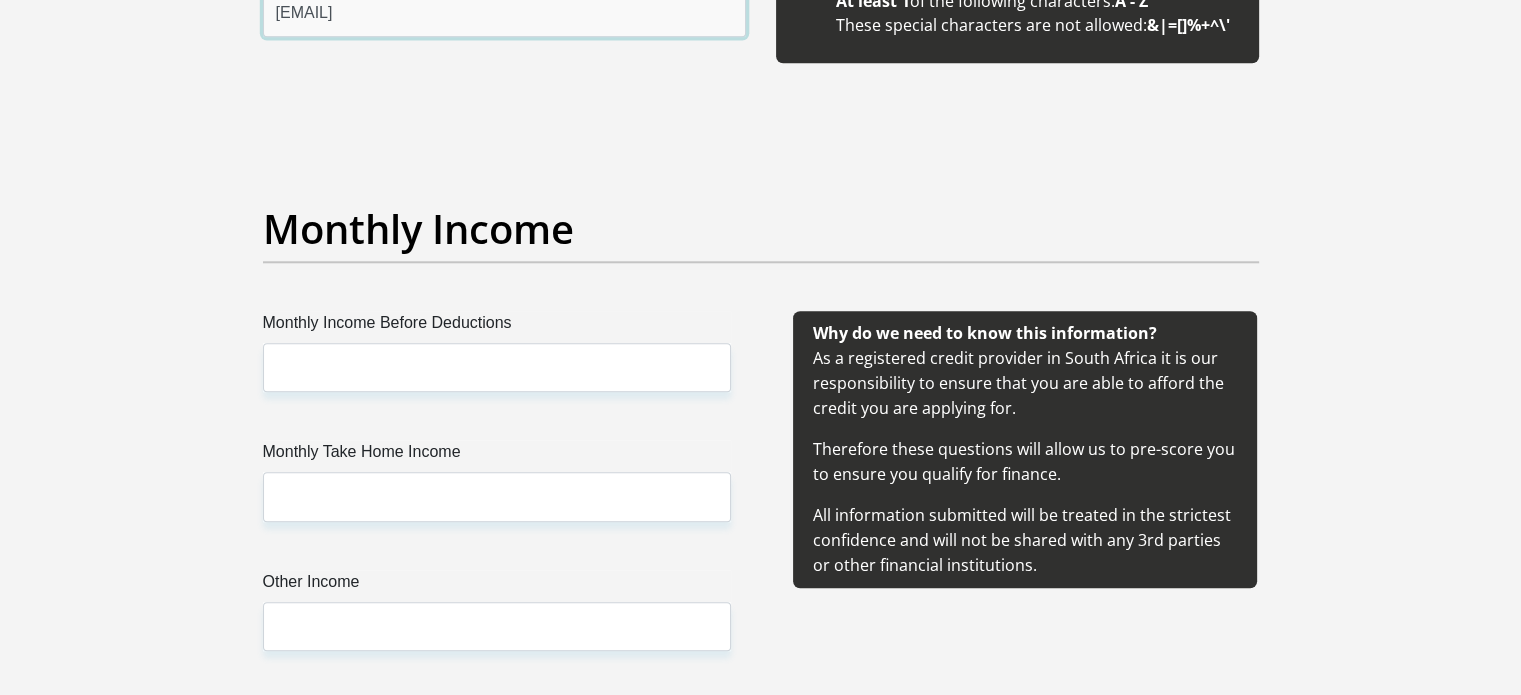 scroll, scrollTop: 2142, scrollLeft: 0, axis: vertical 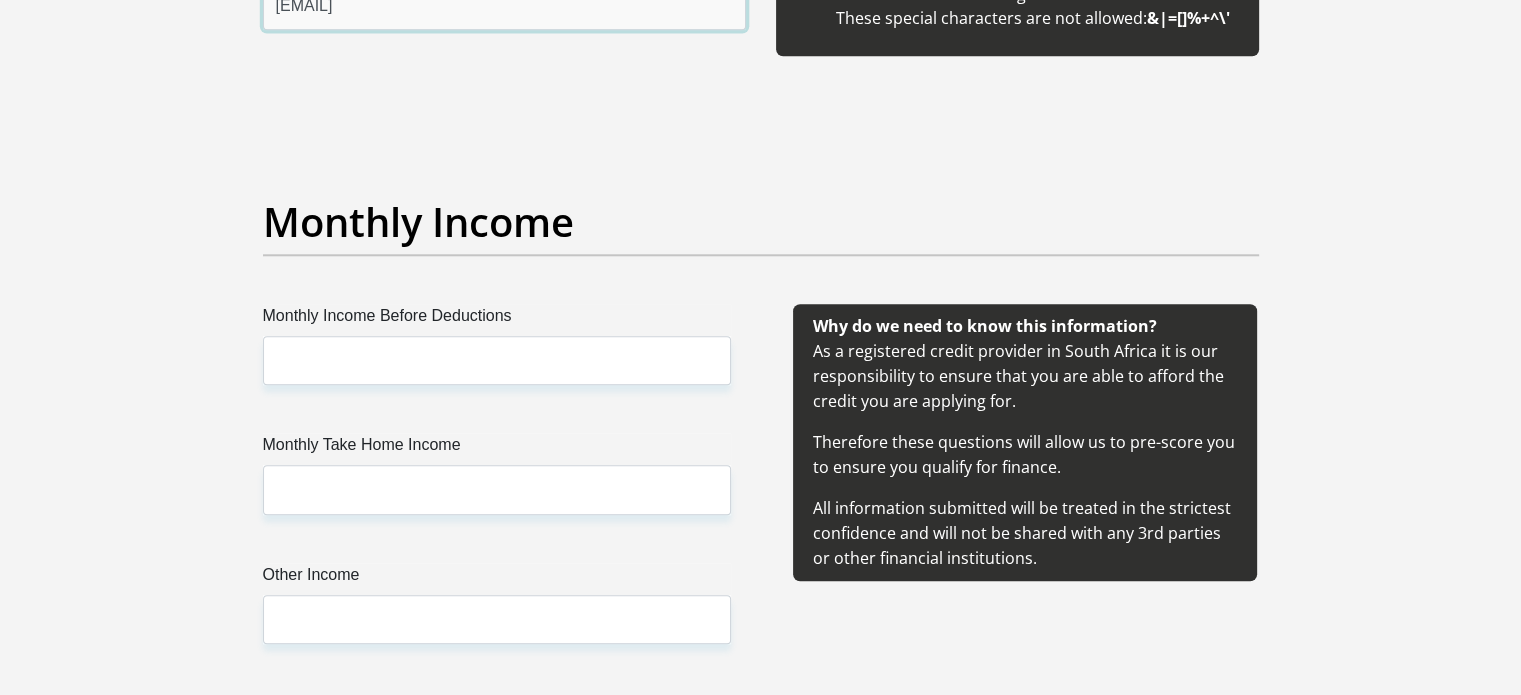 type on "[EMAIL]" 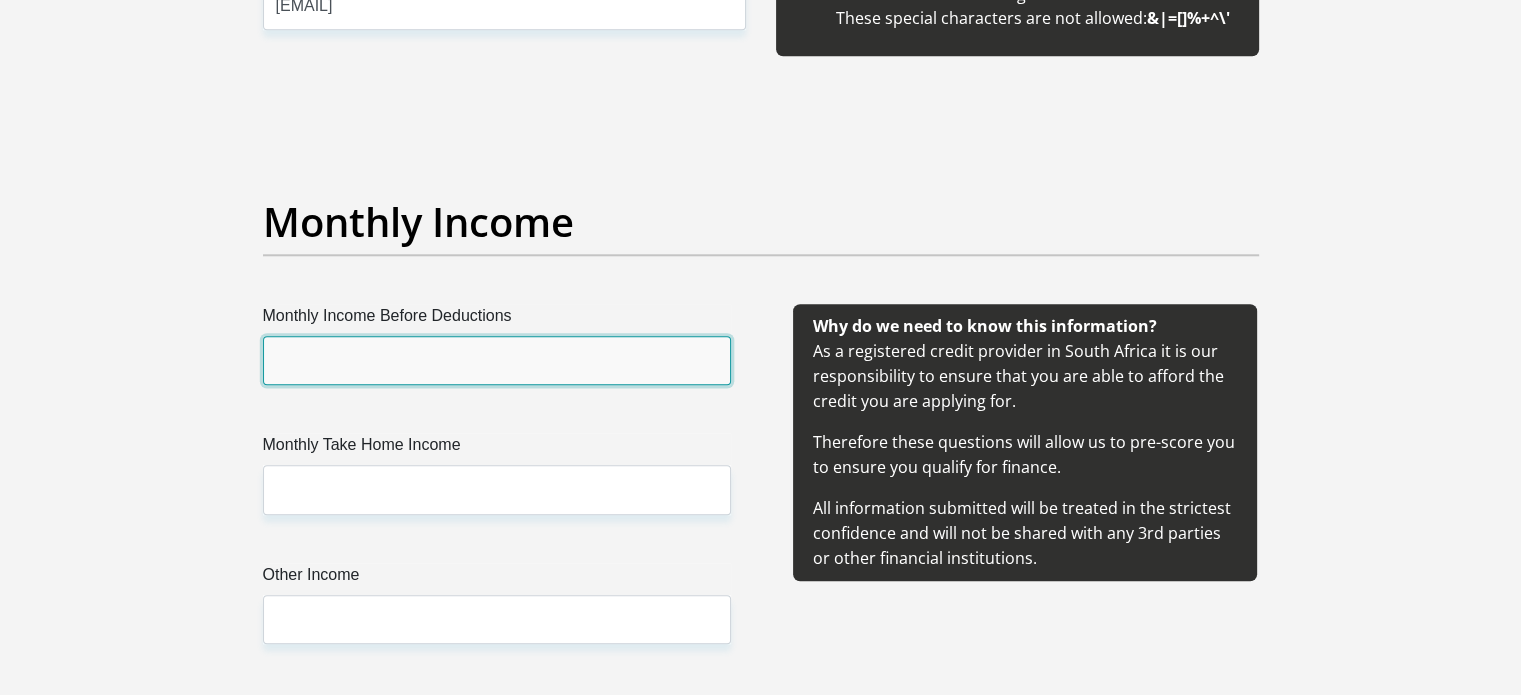 click on "Monthly Income Before Deductions" at bounding box center (497, 360) 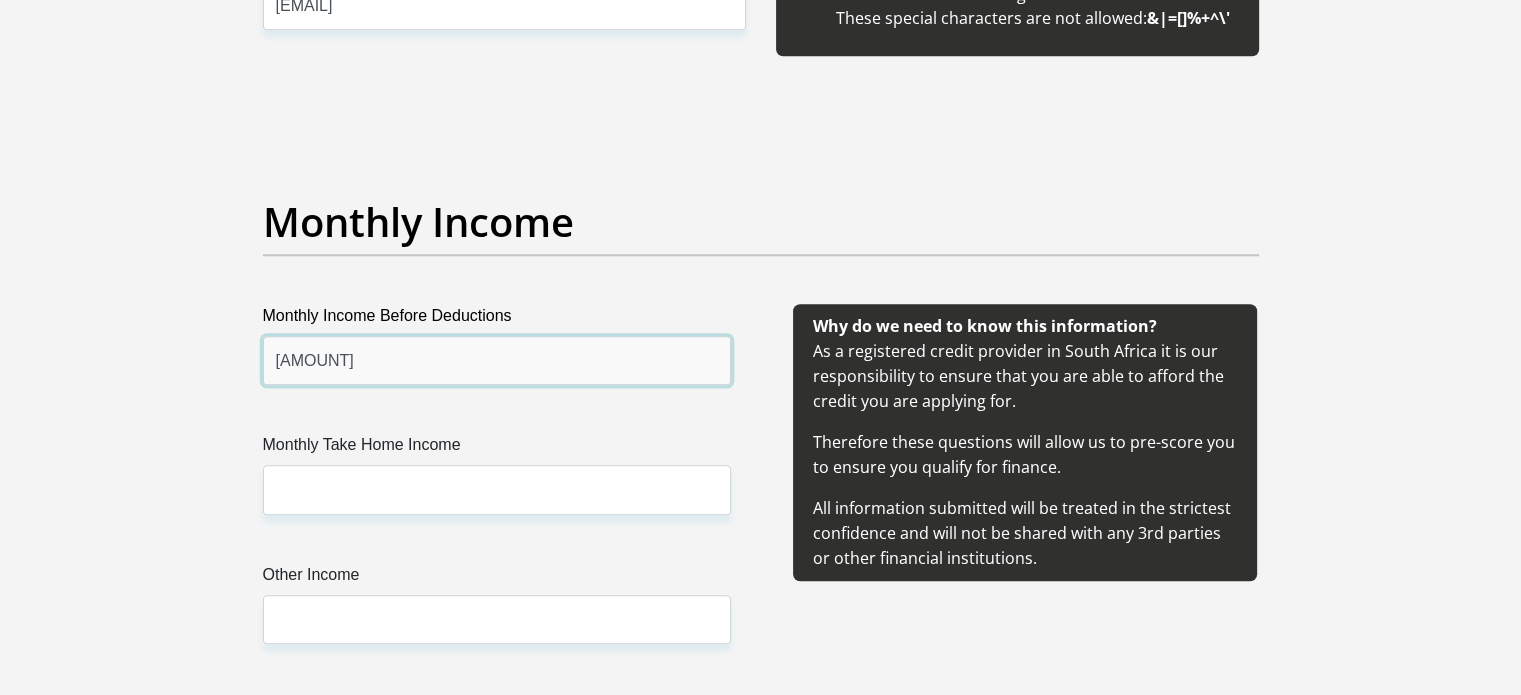 type on "[AMOUNT]" 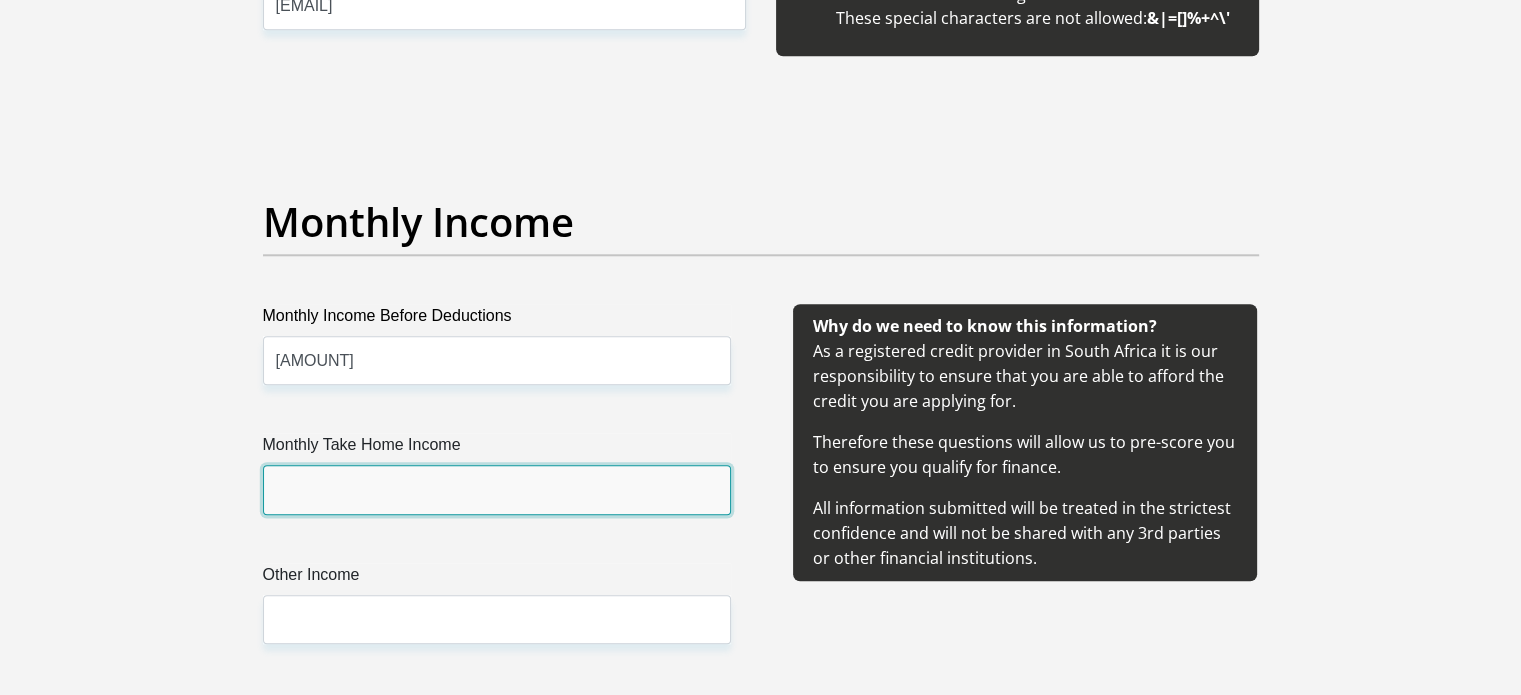 click on "Monthly Take Home Income" at bounding box center (497, 489) 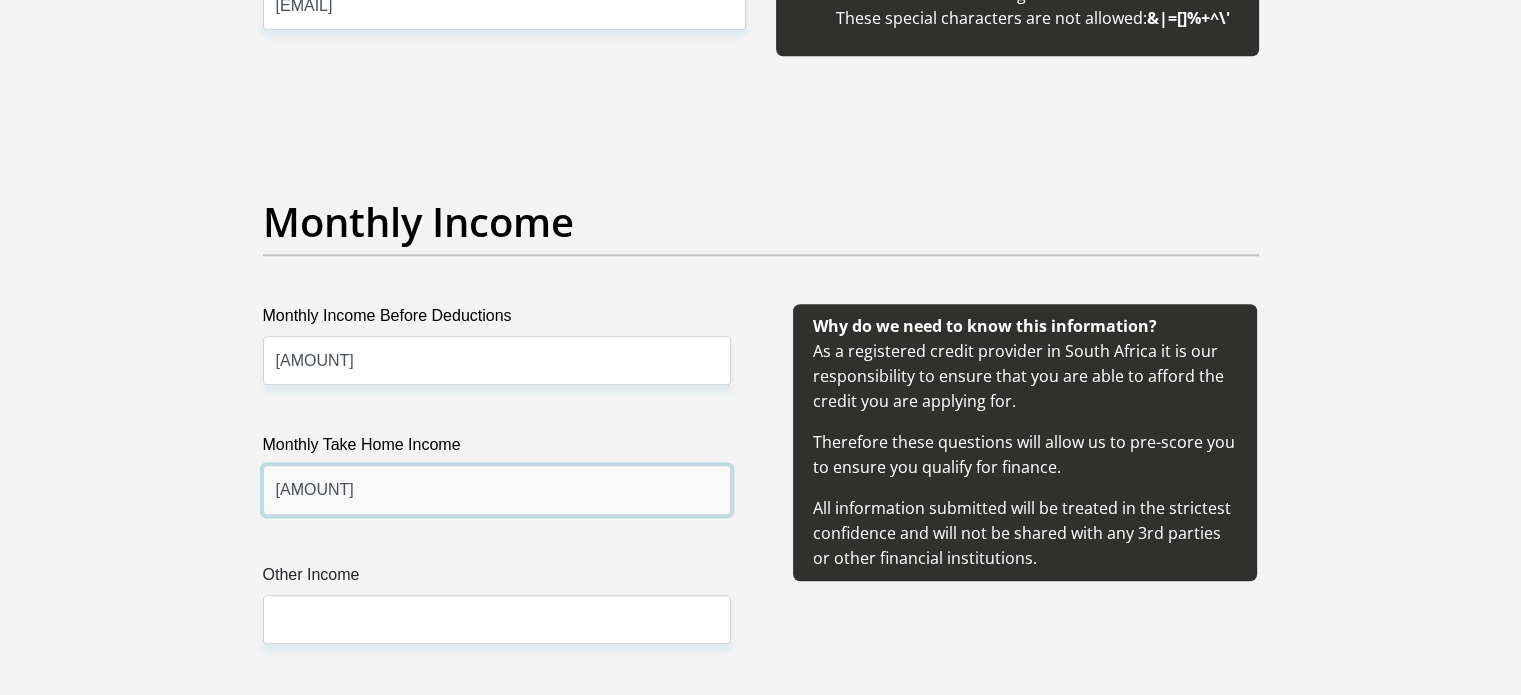 type on "[AMOUNT]" 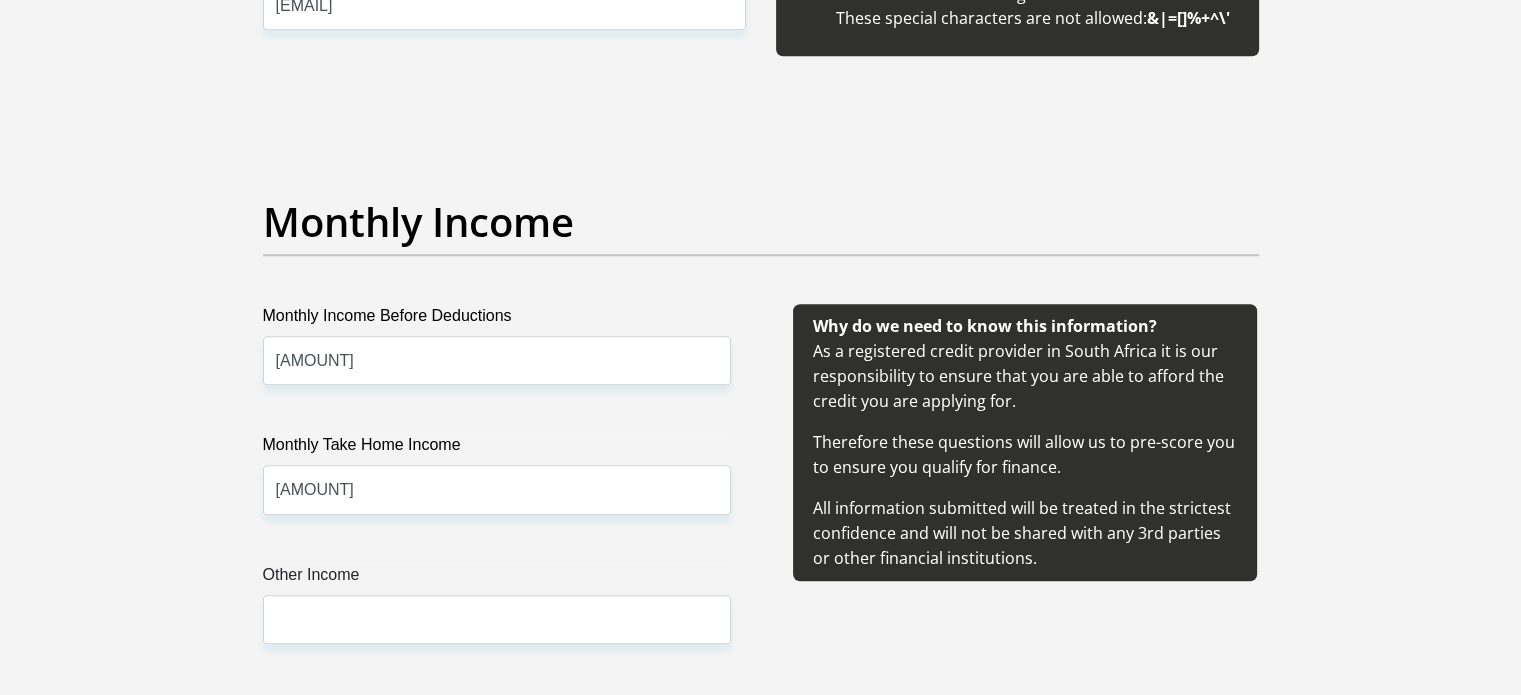 click on "Monthly Income Before Deductions
[AMOUNT]
Monthly Take Home Income
[AMOUNT]
Other Income" at bounding box center [497, 498] 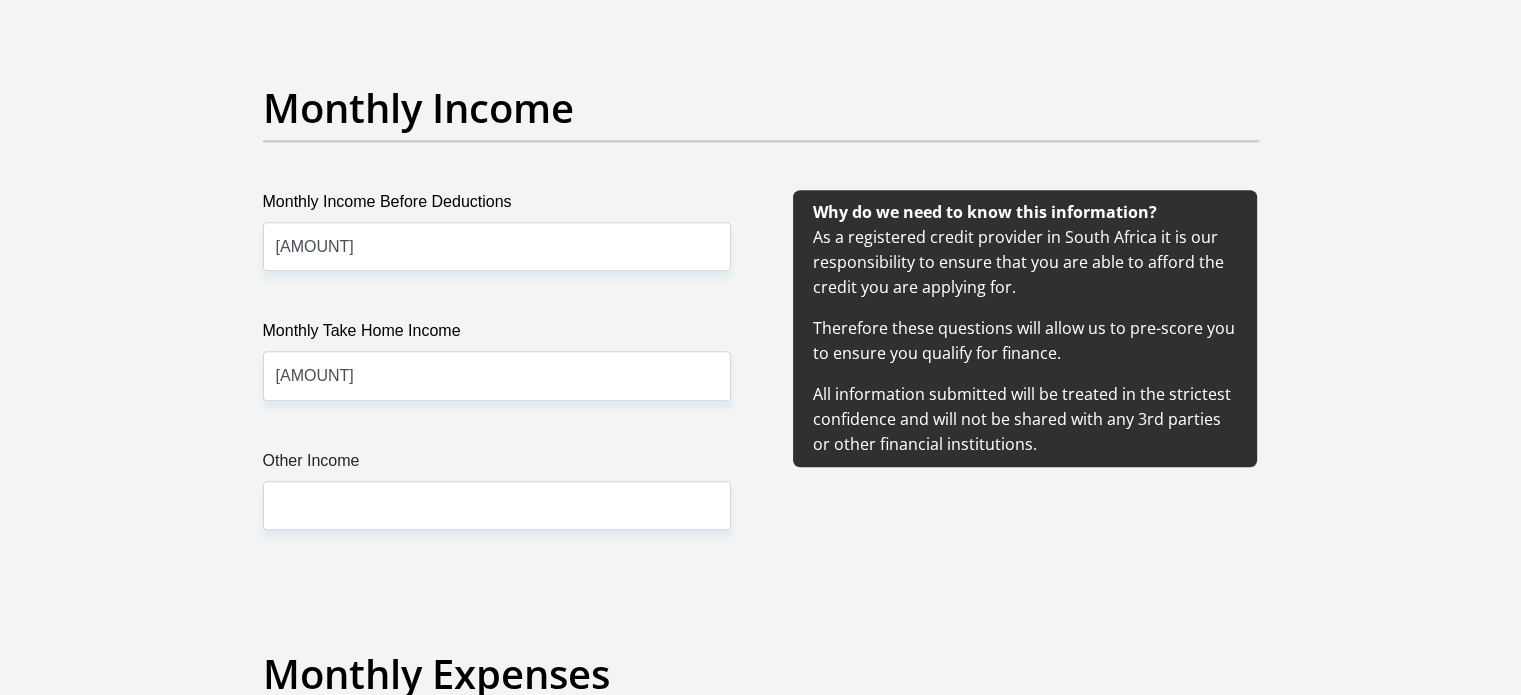 scroll, scrollTop: 2258, scrollLeft: 0, axis: vertical 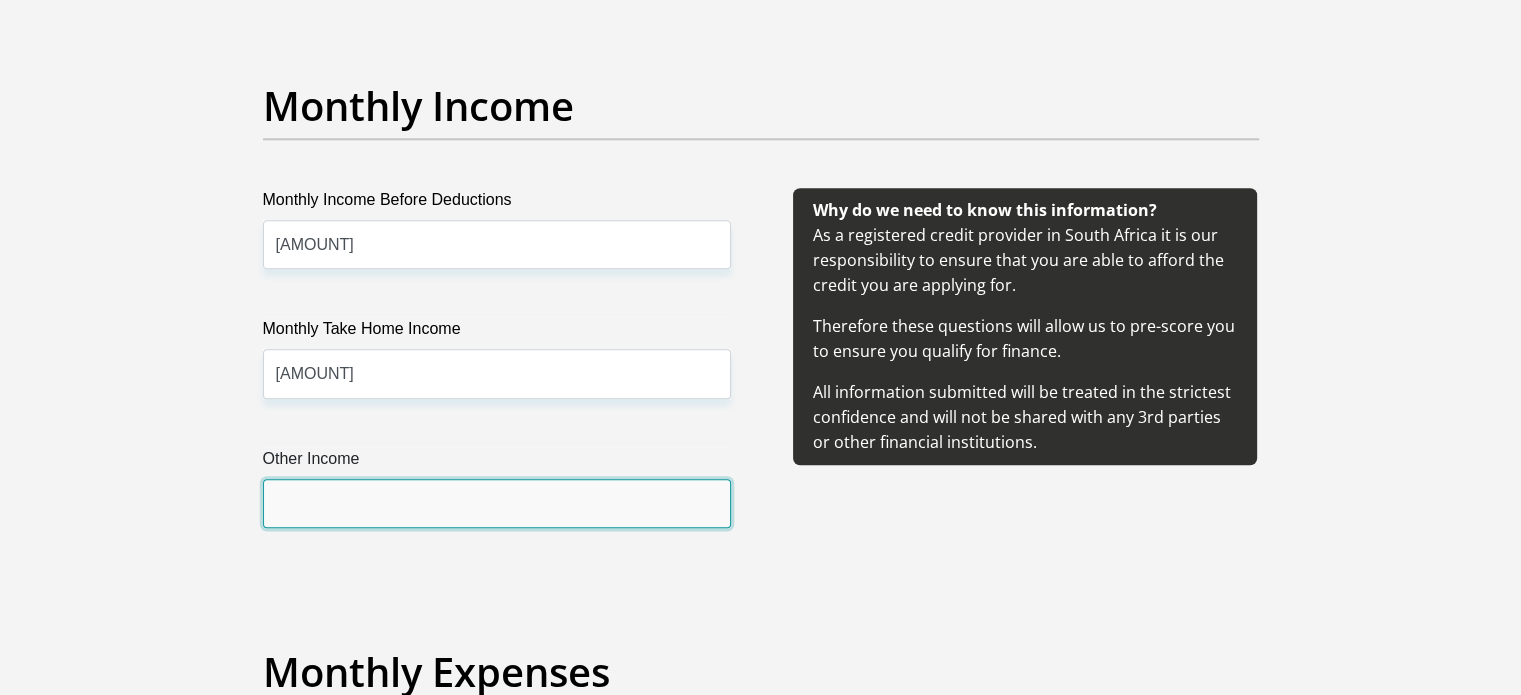 click on "Other Income" at bounding box center [497, 503] 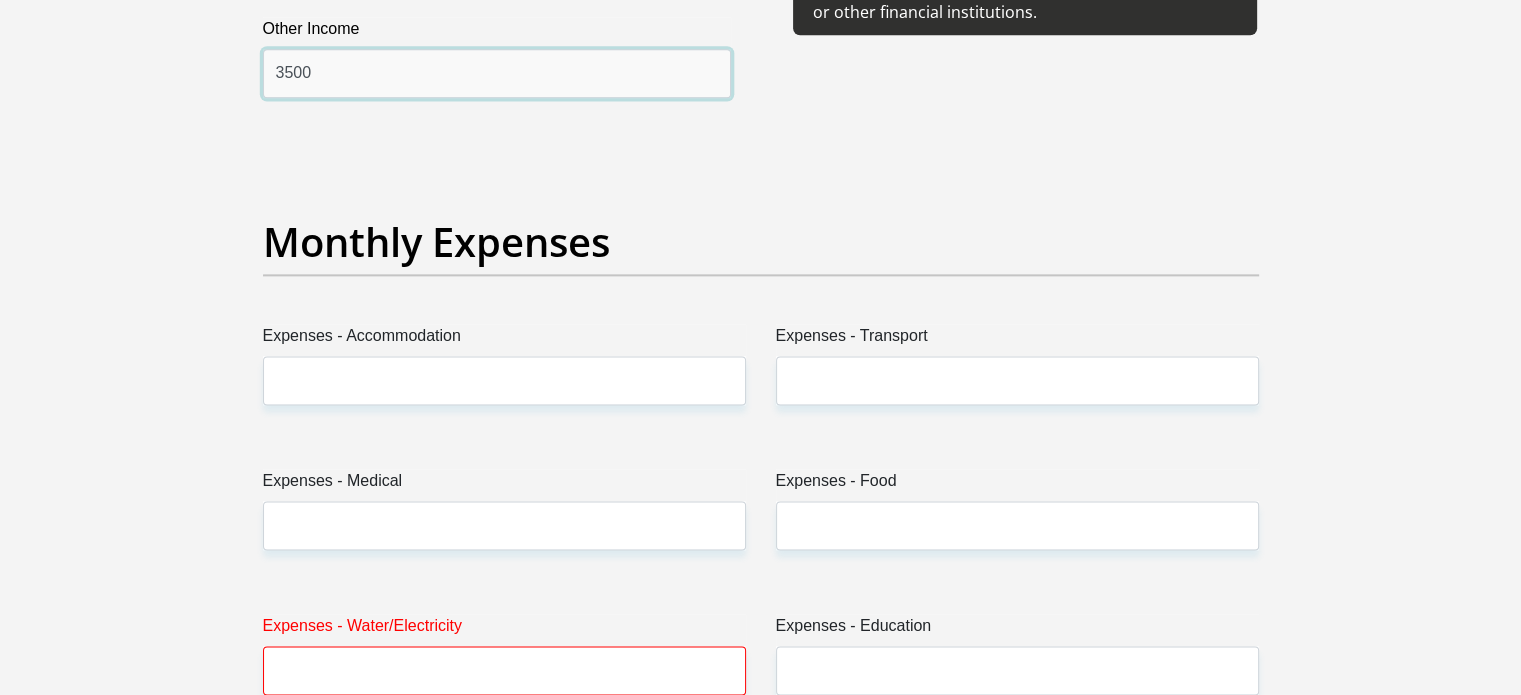 scroll, scrollTop: 2692, scrollLeft: 0, axis: vertical 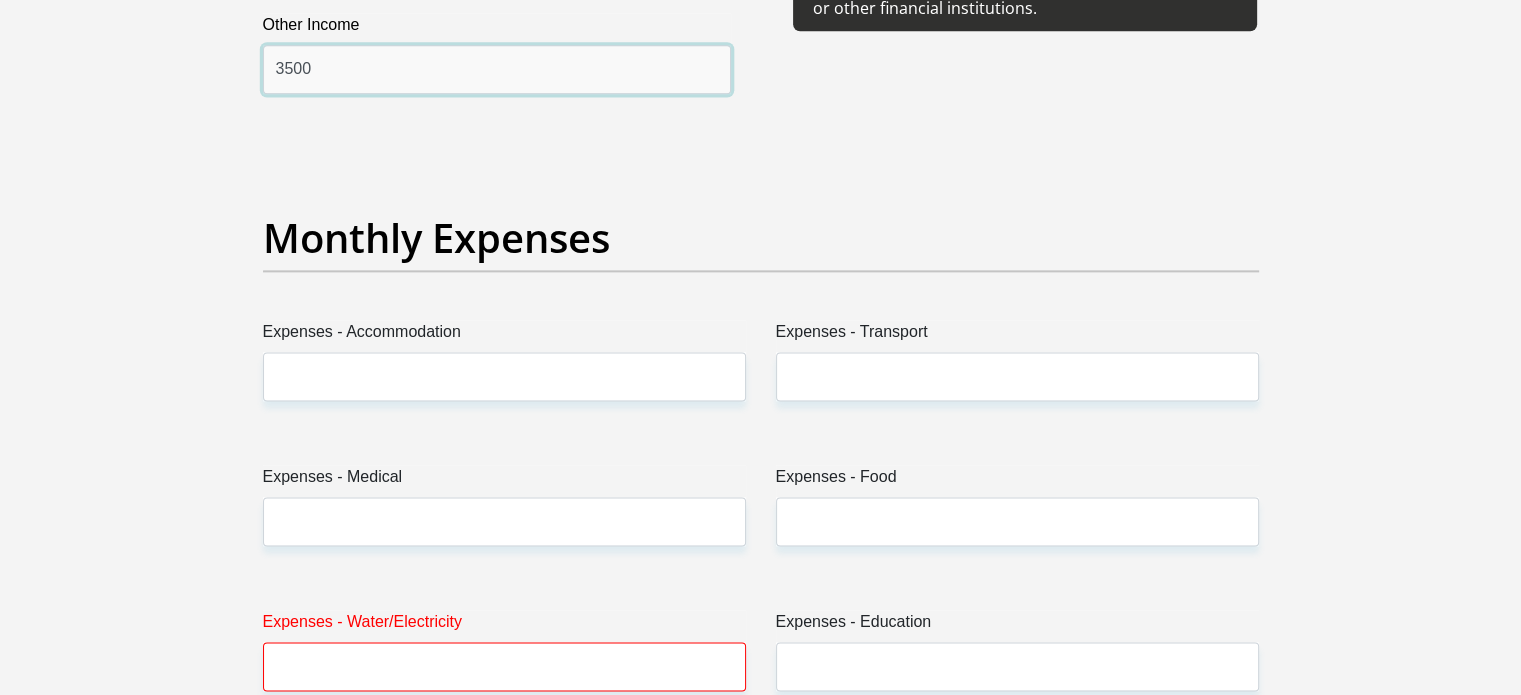 type on "3500" 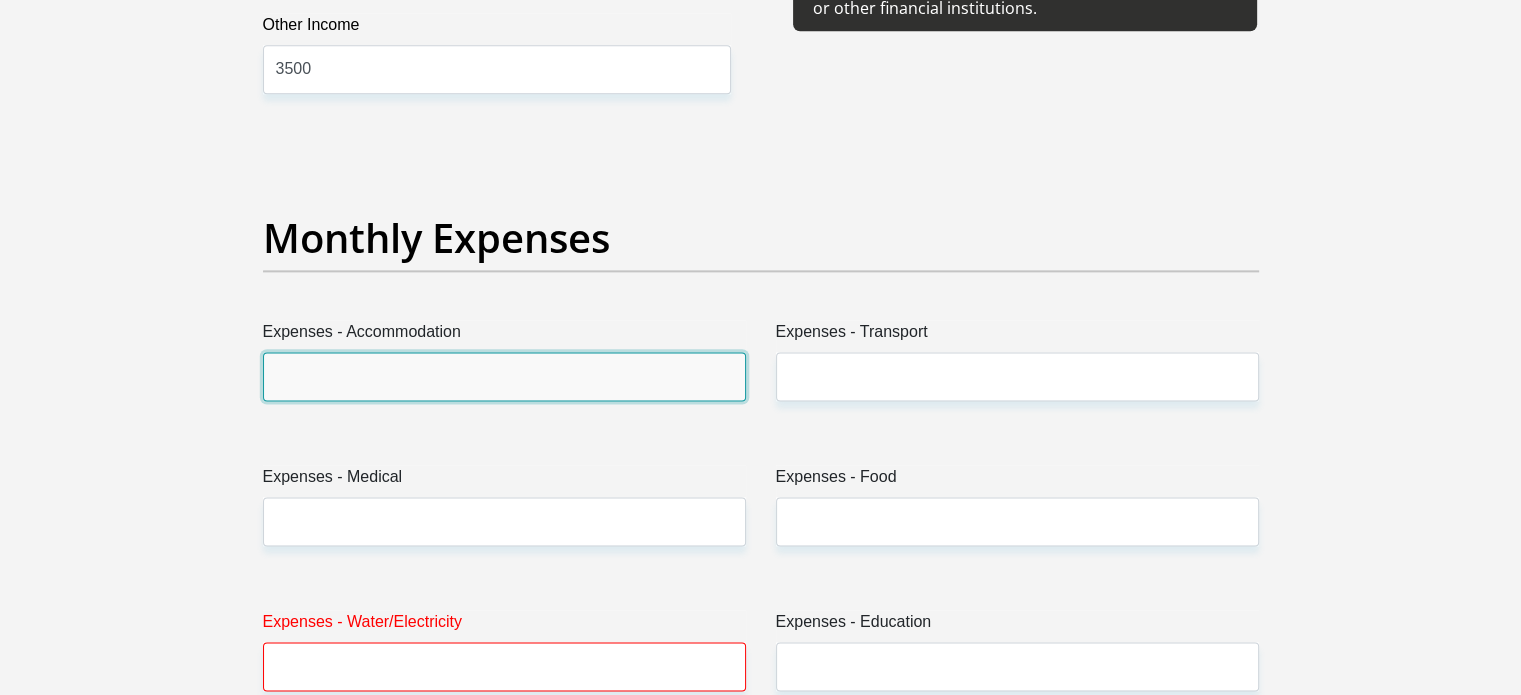 click on "Expenses - Accommodation" at bounding box center [504, 376] 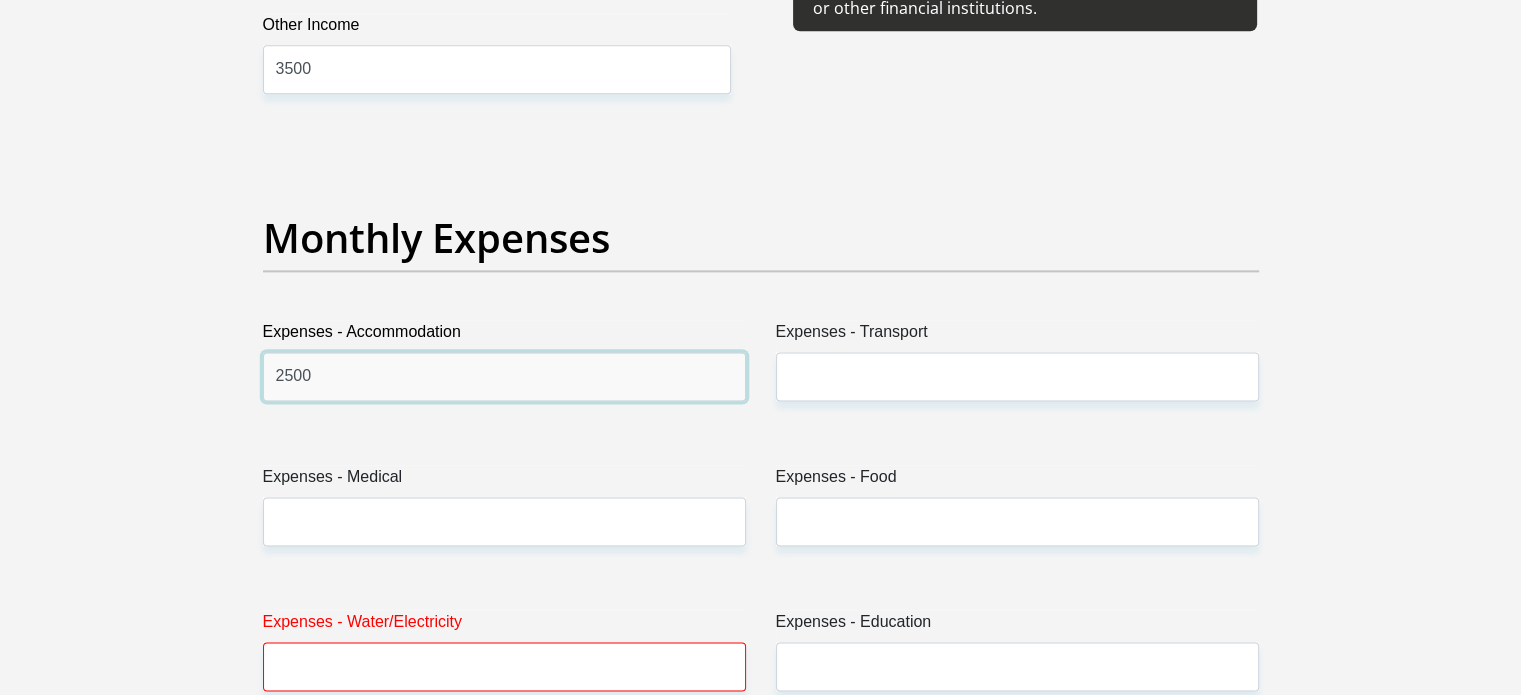 type on "2500" 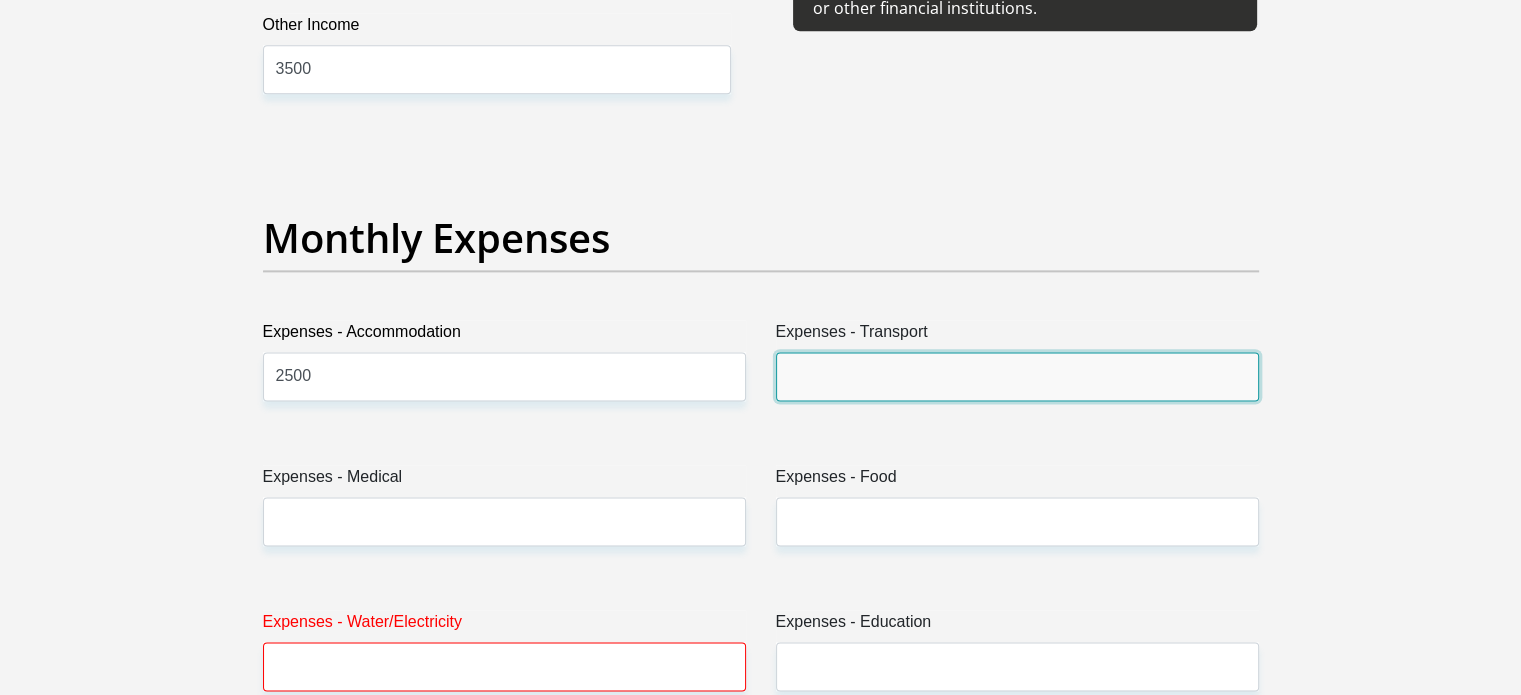 click on "Expenses - Transport" at bounding box center [1017, 376] 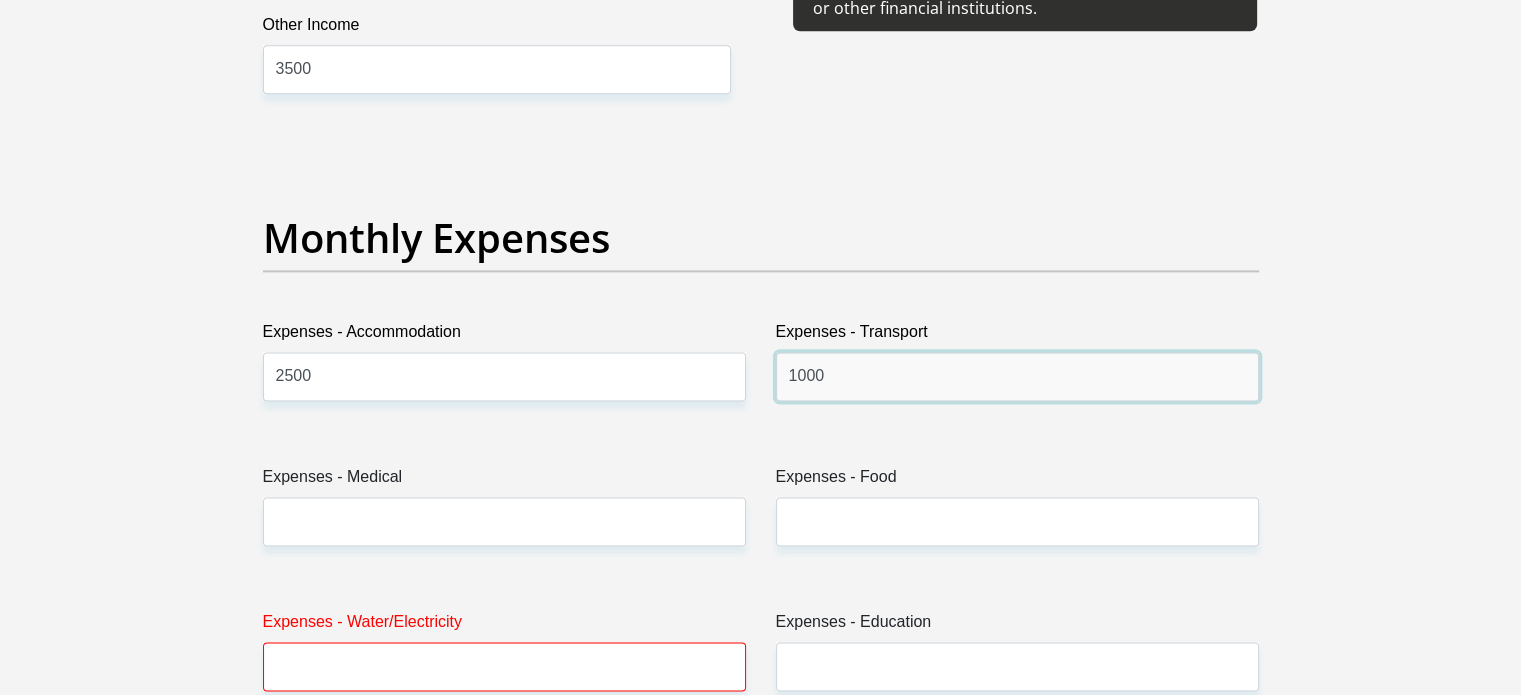 type on "1000" 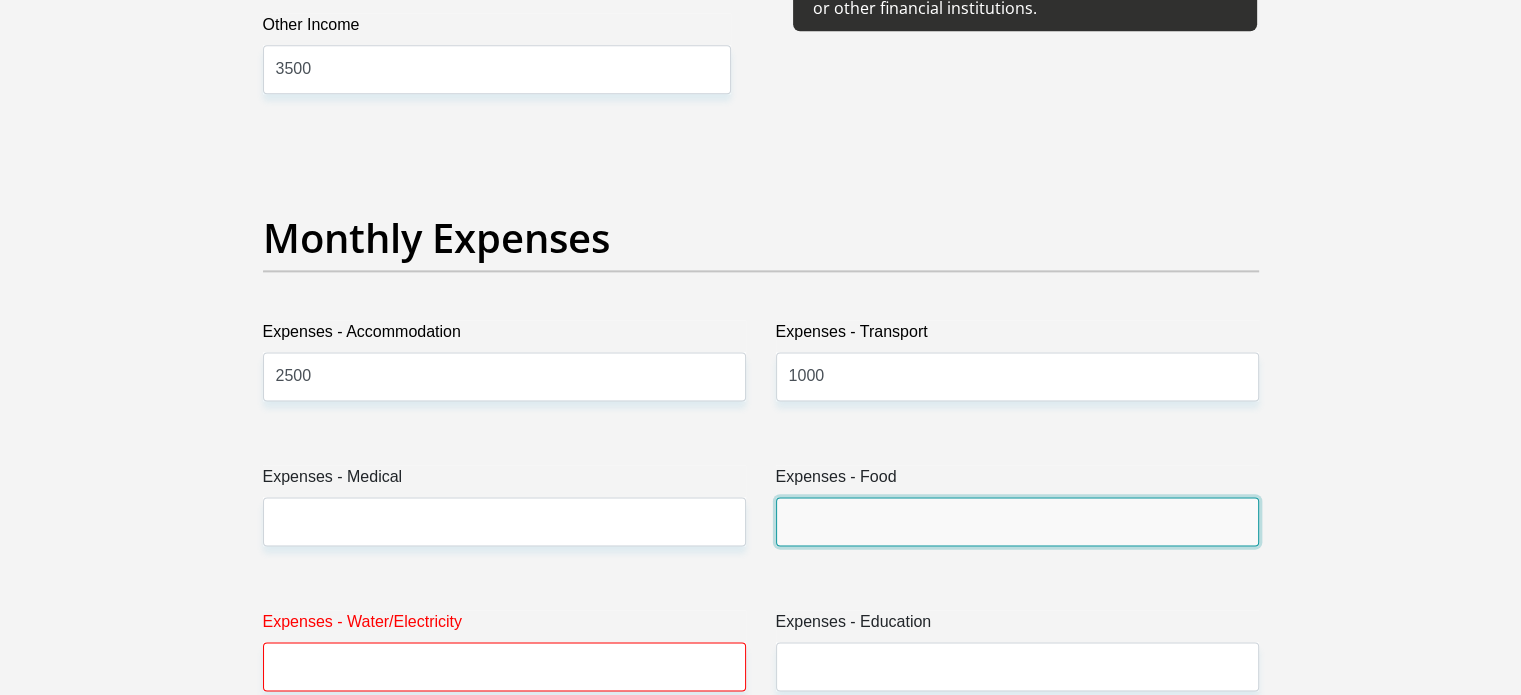 click on "Expenses - Food" at bounding box center (1017, 521) 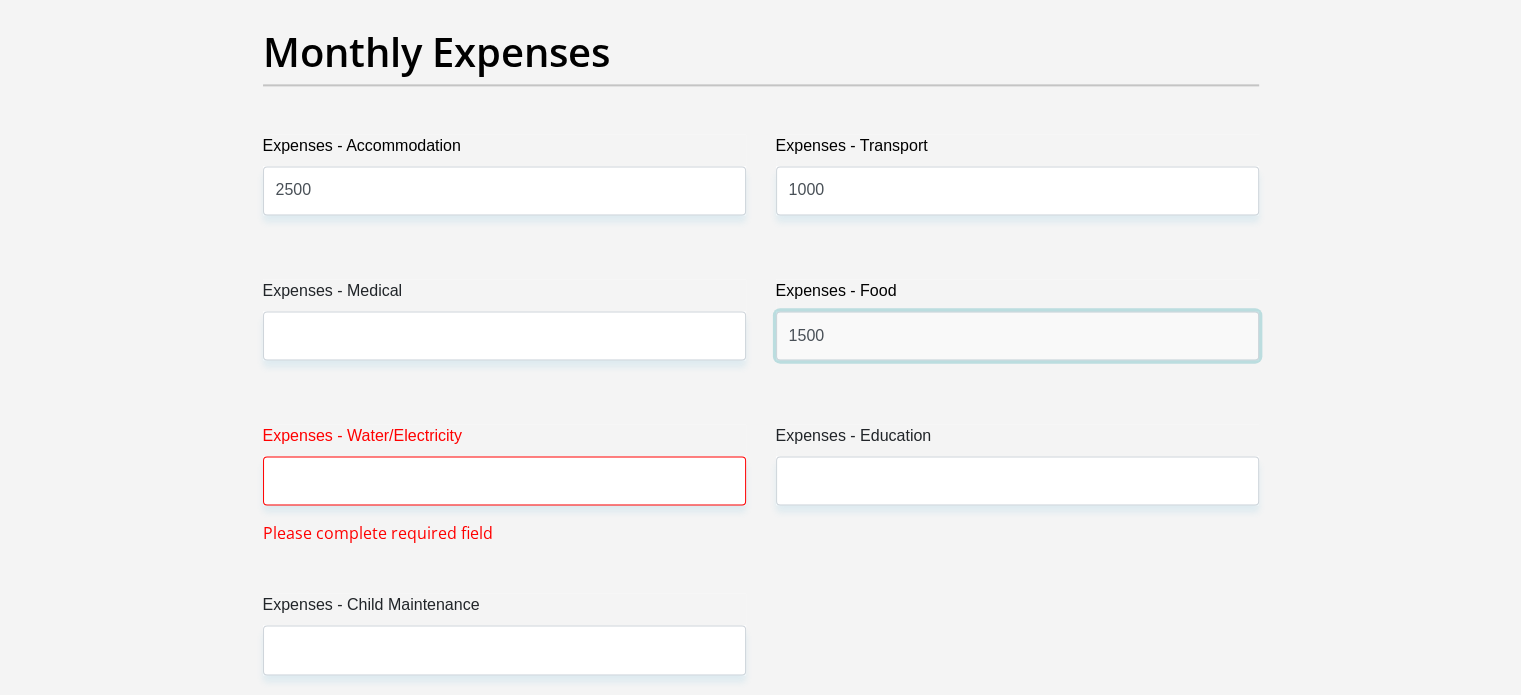 scroll, scrollTop: 2912, scrollLeft: 0, axis: vertical 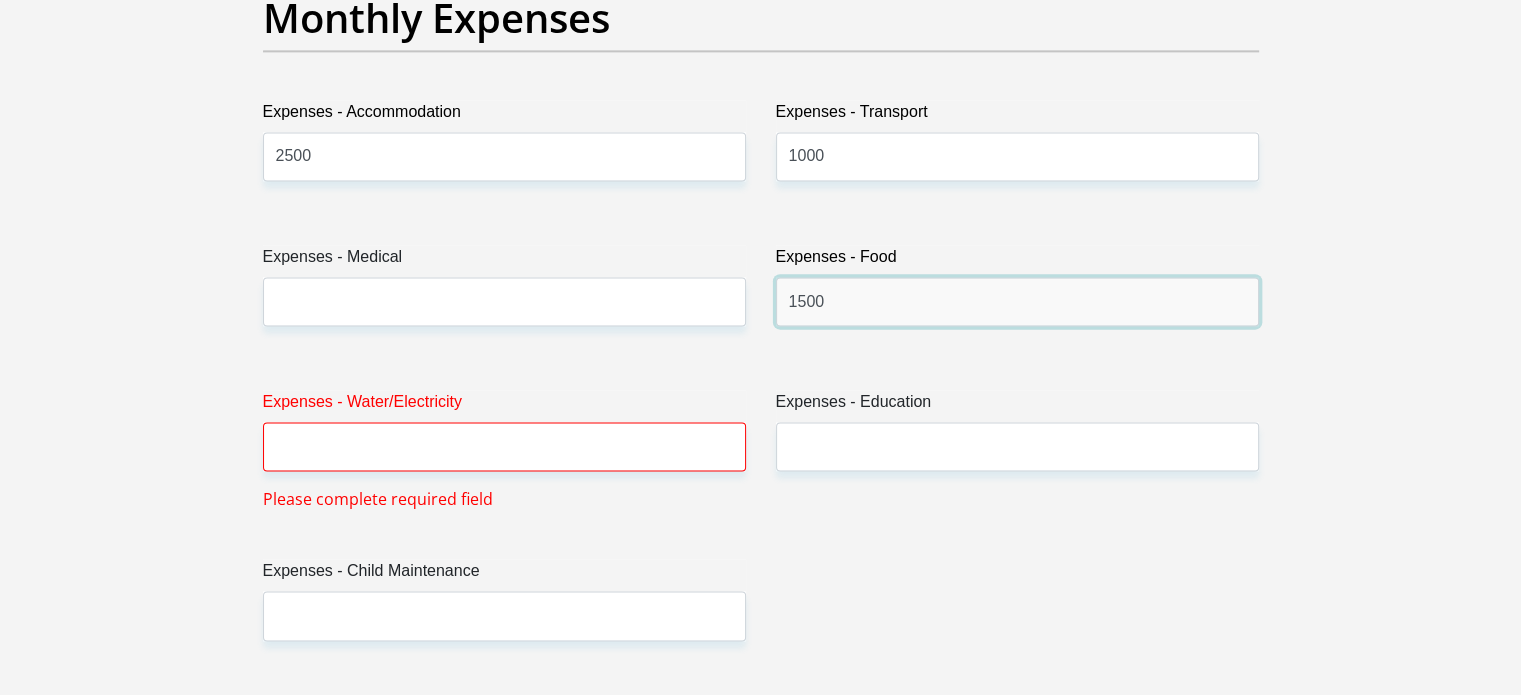 type on "1500" 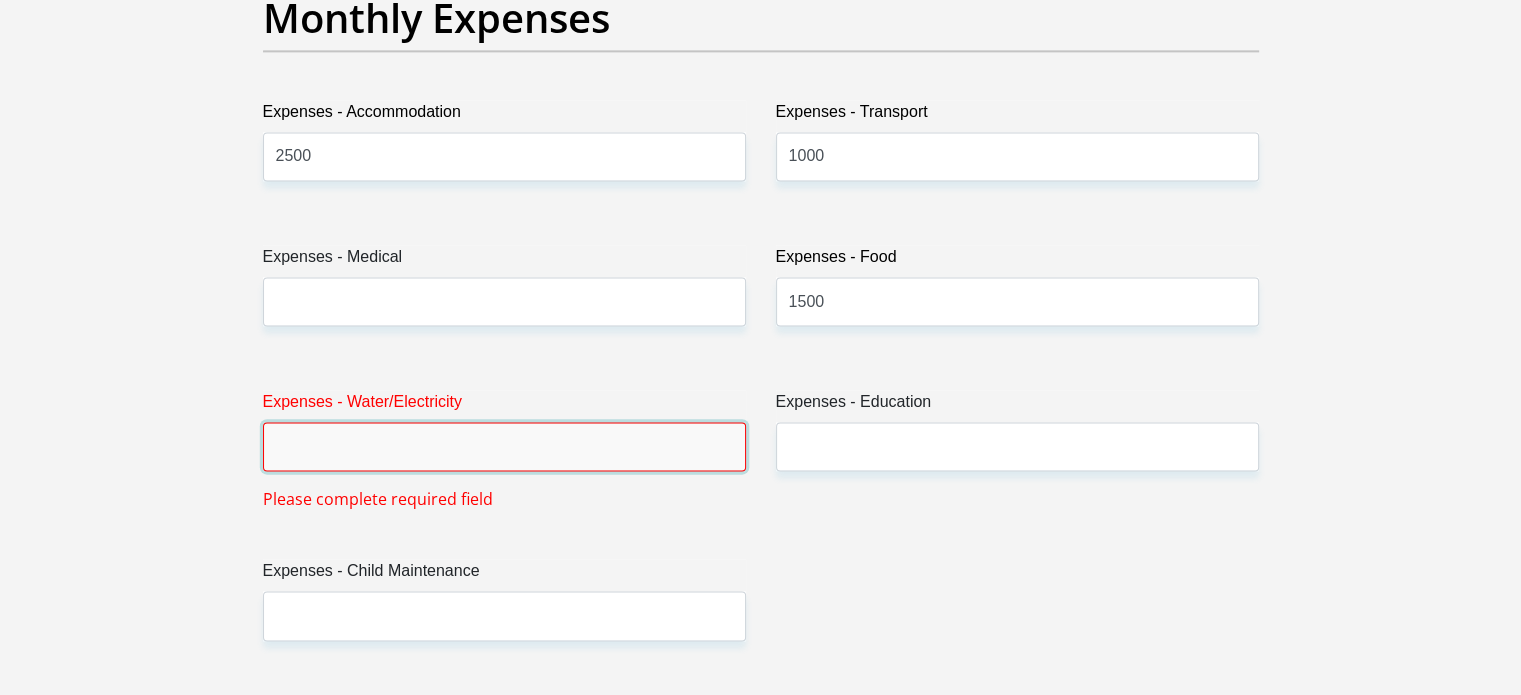 click on "Expenses - Water/Electricity" at bounding box center (504, 446) 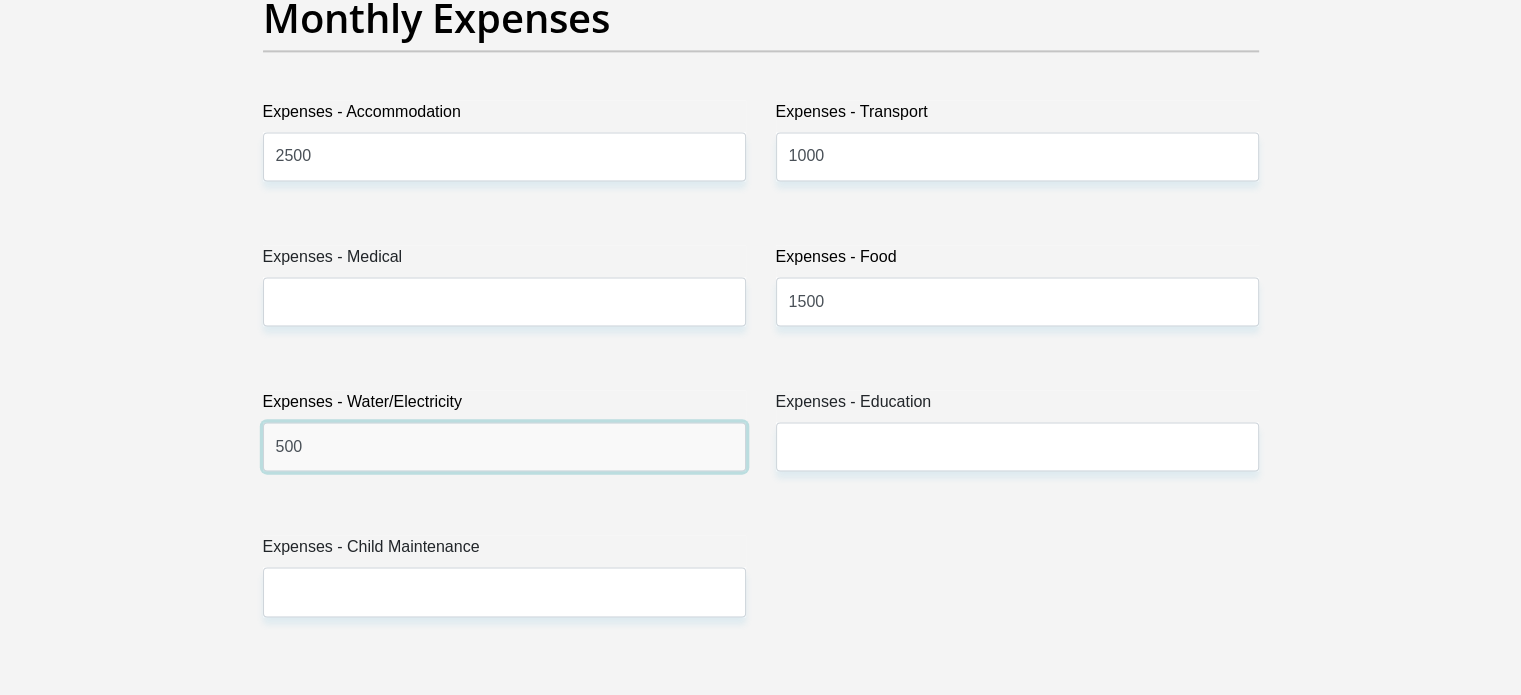 type on "500" 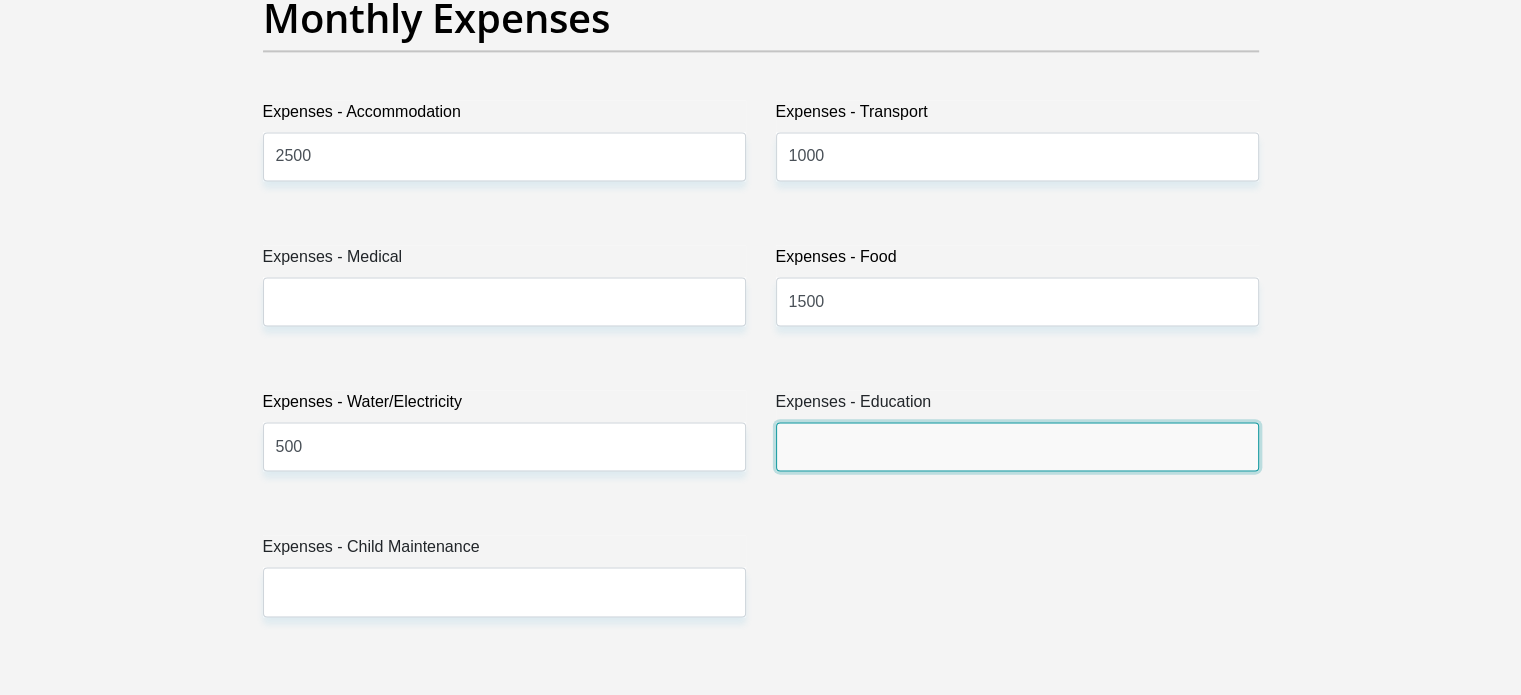 click on "Expenses - Education" at bounding box center (1017, 446) 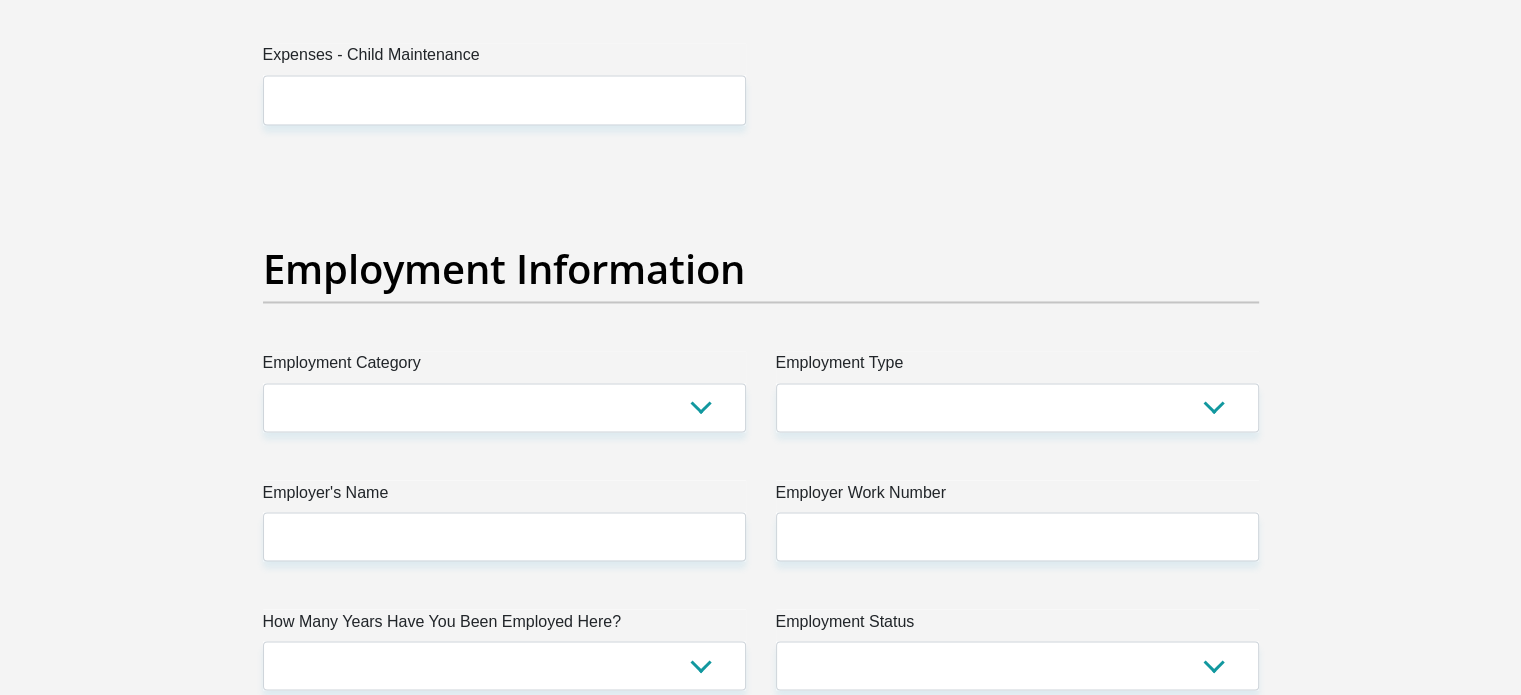 scroll, scrollTop: 3423, scrollLeft: 0, axis: vertical 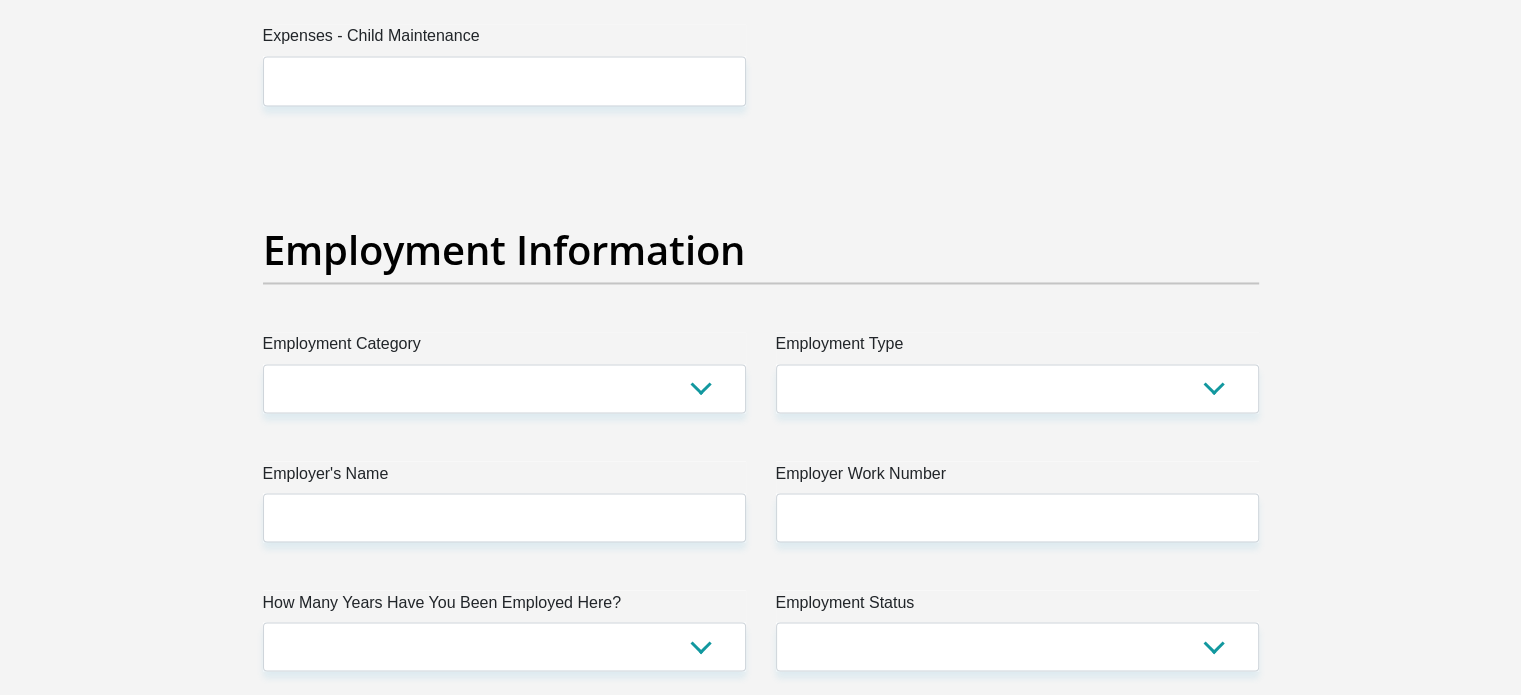 type on "1500" 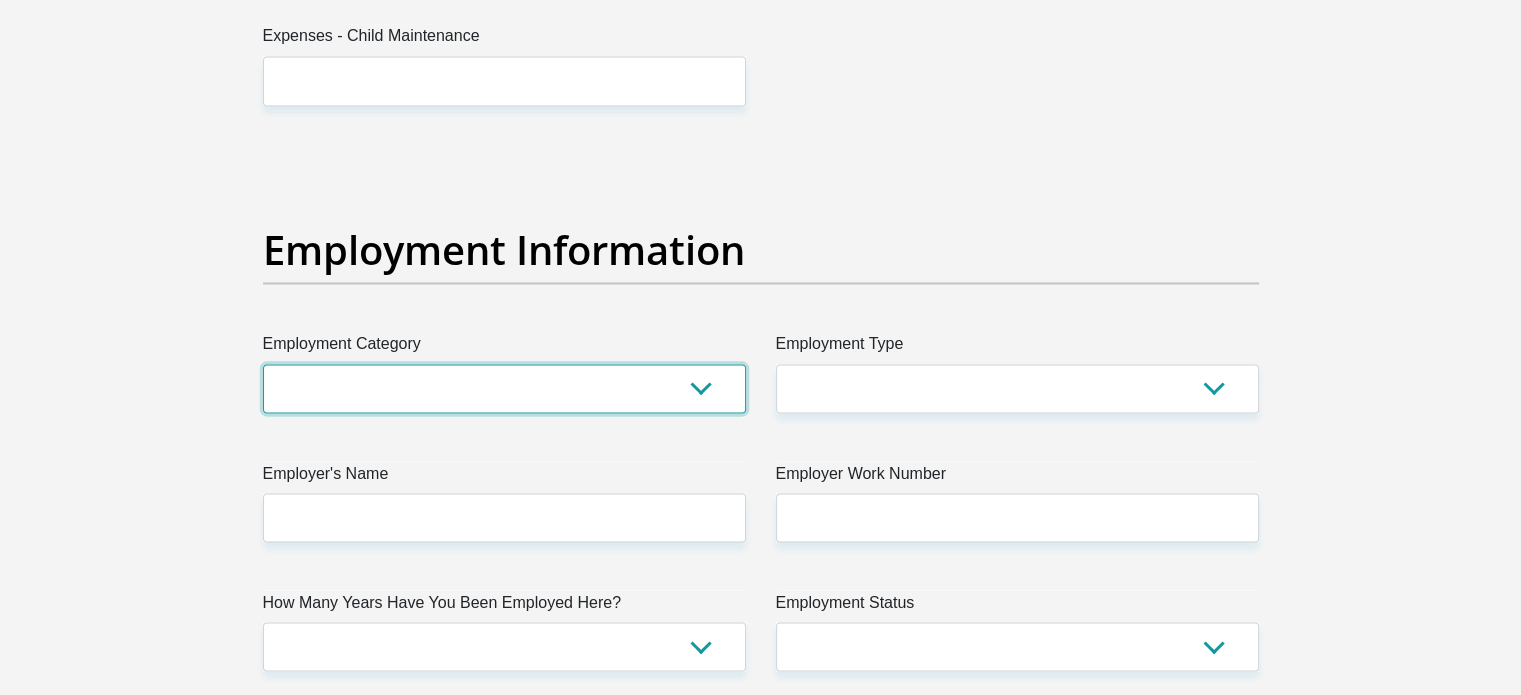 click on "AGRICULTURE
ALCOHOL & TOBACCO
CONSTRUCTION MATERIALS
METALLURGY
EQUIPMENT FOR RENEWABLE ENERGY
SPECIALIZED CONTRACTORS
CAR
GAMING (INCL. INTERNET
OTHER WHOLESALE
UNLICENSED PHARMACEUTICALS
CURRENCY EXCHANGE HOUSES
OTHER FINANCIAL INSTITUTIONS & INSURANCE
REAL ESTATE AGENTS
OIL & GAS
OTHER MATERIALS (E.G. IRON ORE)
PRECIOUS STONES & PRECIOUS METALS
POLITICAL ORGANIZATIONS
RELIGIOUS ORGANIZATIONS(NOT SECTS)
ACTI. HAVING BUSINESS DEAL WITH PUBLIC ADMINISTRATION
LAUNDROMATS" at bounding box center (504, 388) 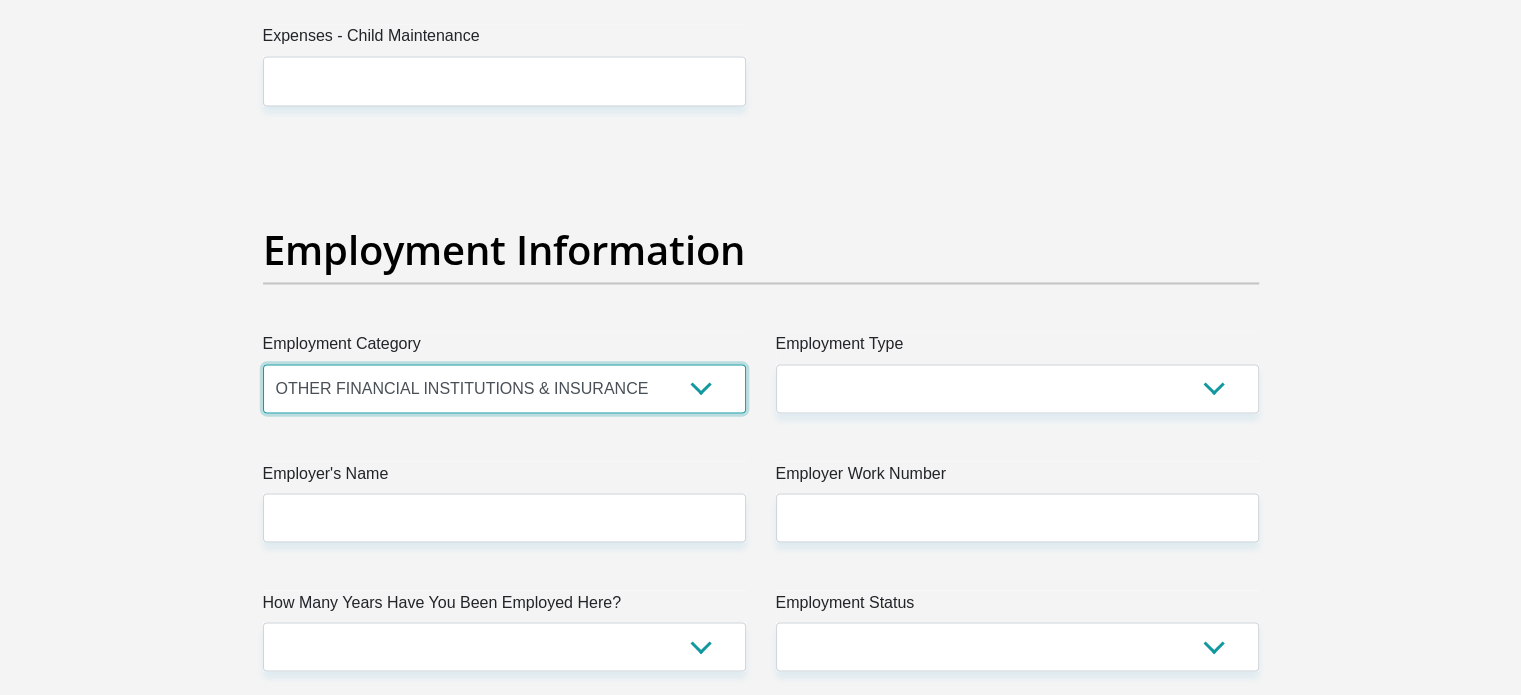 click on "AGRICULTURE
ALCOHOL & TOBACCO
CONSTRUCTION MATERIALS
METALLURGY
EQUIPMENT FOR RENEWABLE ENERGY
SPECIALIZED CONTRACTORS
CAR
GAMING (INCL. INTERNET
OTHER WHOLESALE
UNLICENSED PHARMACEUTICALS
CURRENCY EXCHANGE HOUSES
OTHER FINANCIAL INSTITUTIONS & INSURANCE
REAL ESTATE AGENTS
OIL & GAS
OTHER MATERIALS (E.G. IRON ORE)
PRECIOUS STONES & PRECIOUS METALS
POLITICAL ORGANIZATIONS
RELIGIOUS ORGANIZATIONS(NOT SECTS)
ACTI. HAVING BUSINESS DEAL WITH PUBLIC ADMINISTRATION
LAUNDROMATS" at bounding box center (504, 388) 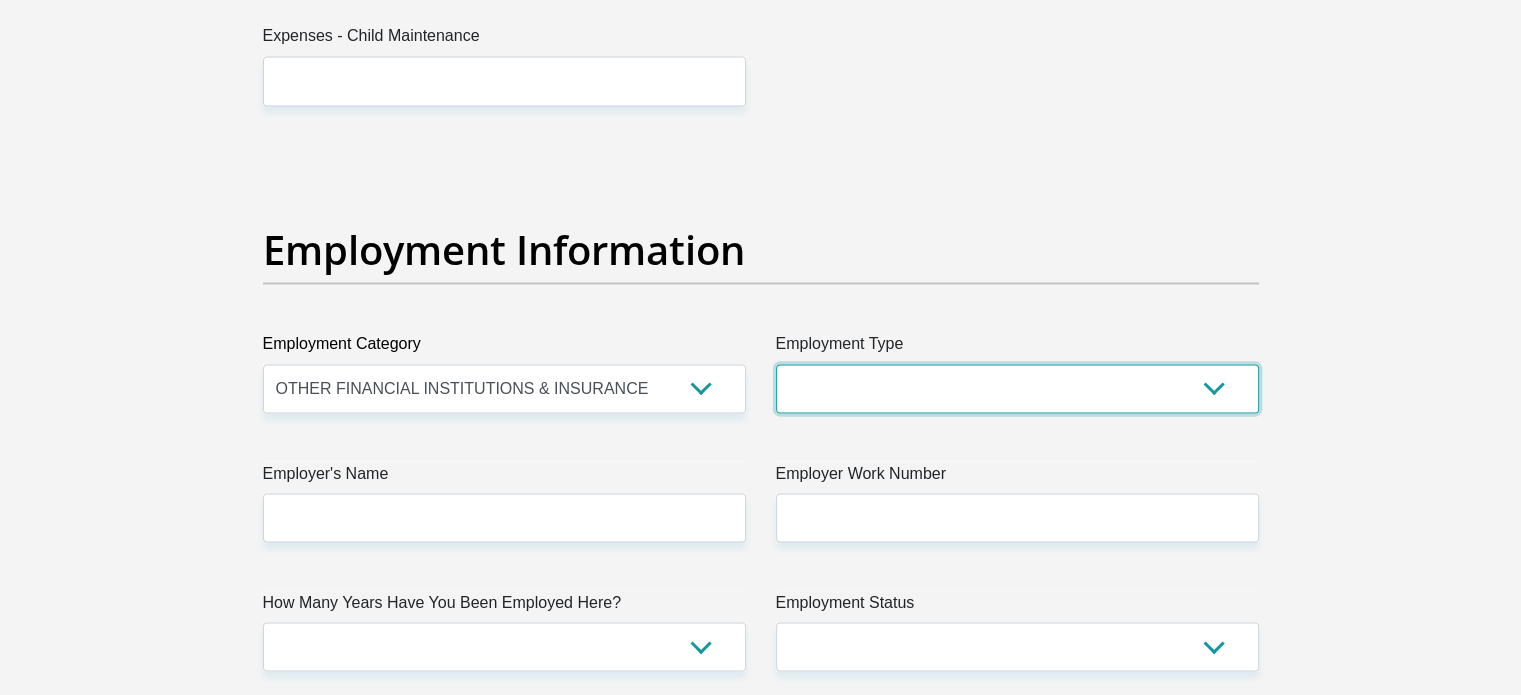 click on "College/Lecturer
Craft Seller
Creative
Driver
Executive
Farmer
Forces - Non Commissioned
Forces - Officer
Hawker
Housewife
Labourer
Licenced Professional
Manager
Miner
Non Licenced Professional
Office Staff/Clerk
Outside Worker
Pensioner
Permanent Teacher
Production/Manufacturing
Sales
Self-Employed
Semi-Professional Worker
Service Industry  Social Worker  Student" at bounding box center [1017, 388] 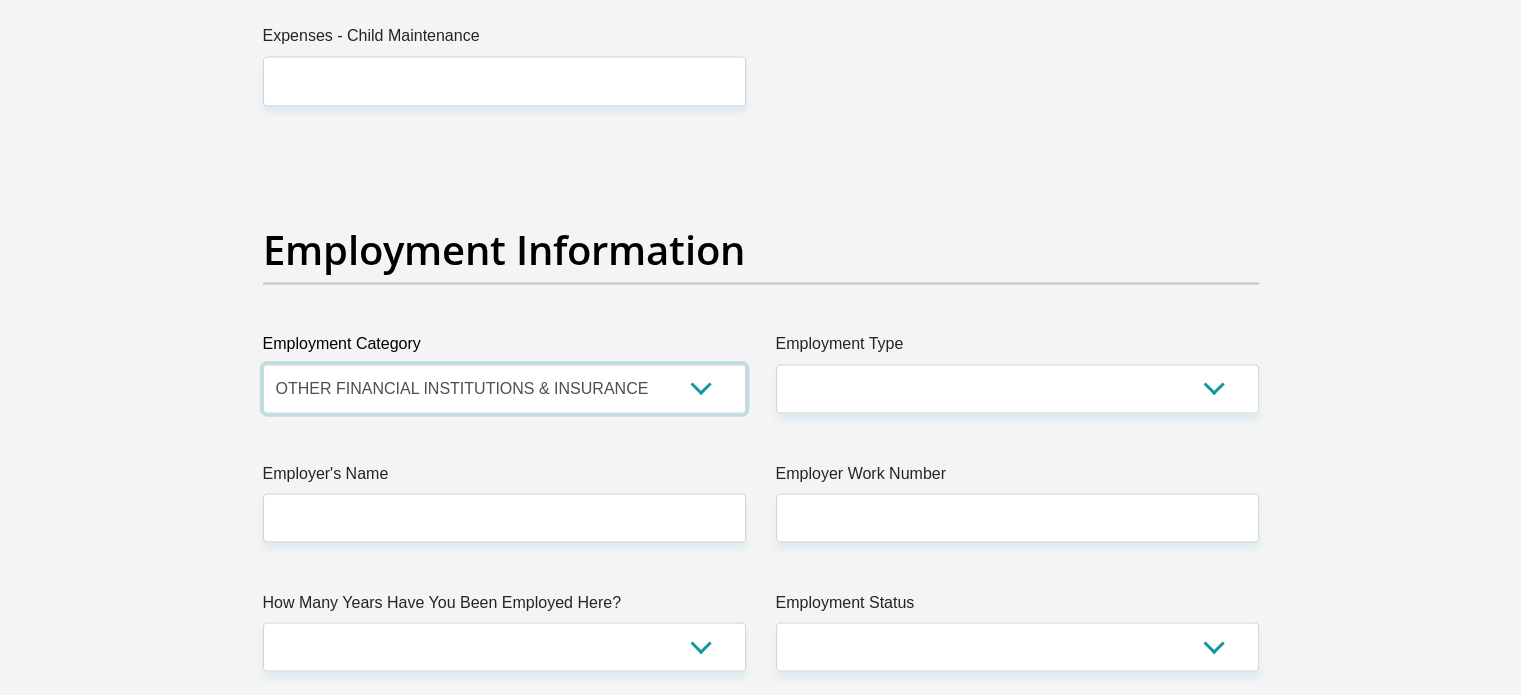 click on "AGRICULTURE
ALCOHOL & TOBACCO
CONSTRUCTION MATERIALS
METALLURGY
EQUIPMENT FOR RENEWABLE ENERGY
SPECIALIZED CONTRACTORS
CAR
GAMING (INCL. INTERNET
OTHER WHOLESALE
UNLICENSED PHARMACEUTICALS
CURRENCY EXCHANGE HOUSES
OTHER FINANCIAL INSTITUTIONS & INSURANCE
REAL ESTATE AGENTS
OIL & GAS
OTHER MATERIALS (E.G. IRON ORE)
PRECIOUS STONES & PRECIOUS METALS
POLITICAL ORGANIZATIONS
RELIGIOUS ORGANIZATIONS(NOT SECTS)
ACTI. HAVING BUSINESS DEAL WITH PUBLIC ADMINISTRATION
LAUNDROMATS" at bounding box center (504, 388) 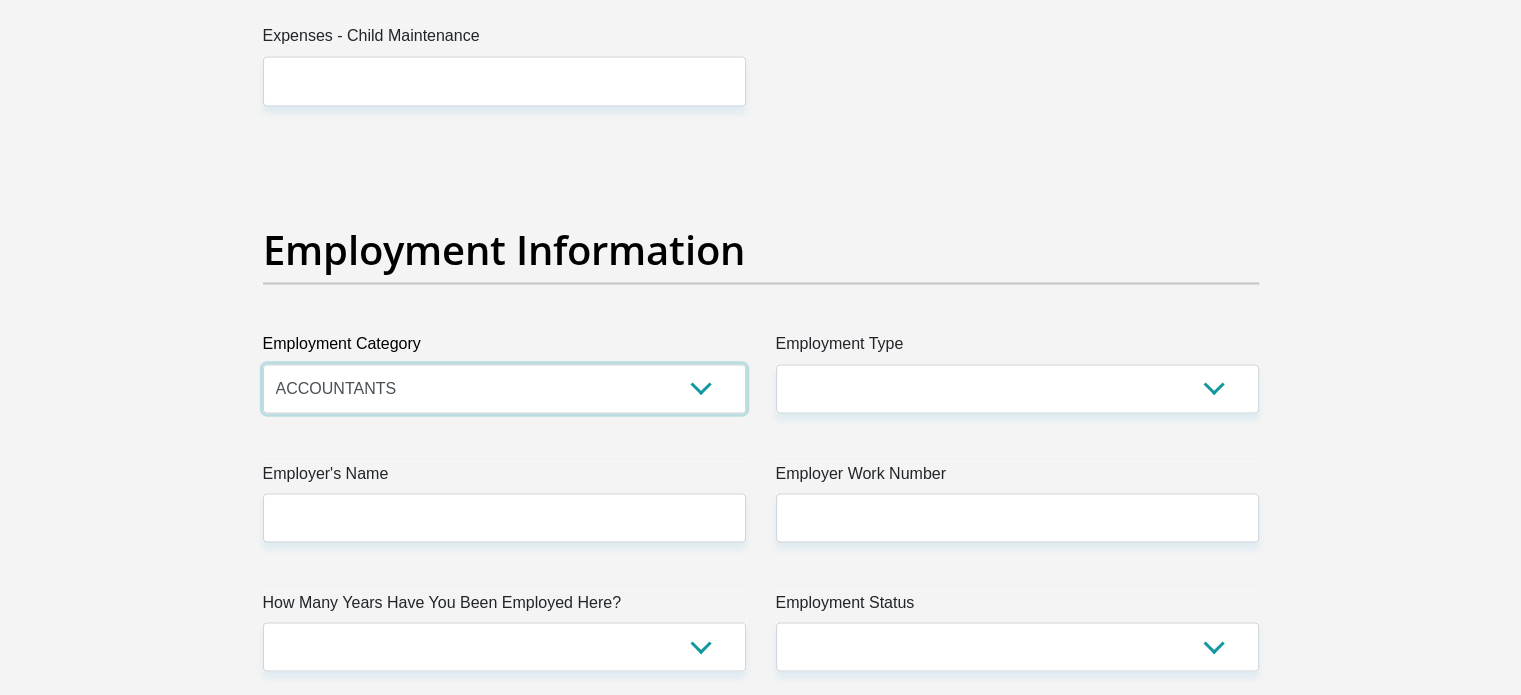 click on "AGRICULTURE
ALCOHOL & TOBACCO
CONSTRUCTION MATERIALS
METALLURGY
EQUIPMENT FOR RENEWABLE ENERGY
SPECIALIZED CONTRACTORS
CAR
GAMING (INCL. INTERNET
OTHER WHOLESALE
UNLICENSED PHARMACEUTICALS
CURRENCY EXCHANGE HOUSES
OTHER FINANCIAL INSTITUTIONS & INSURANCE
REAL ESTATE AGENTS
OIL & GAS
OTHER MATERIALS (E.G. IRON ORE)
PRECIOUS STONES & PRECIOUS METALS
POLITICAL ORGANIZATIONS
RELIGIOUS ORGANIZATIONS(NOT SECTS)
ACTI. HAVING BUSINESS DEAL WITH PUBLIC ADMINISTRATION
LAUNDROMATS" at bounding box center [504, 388] 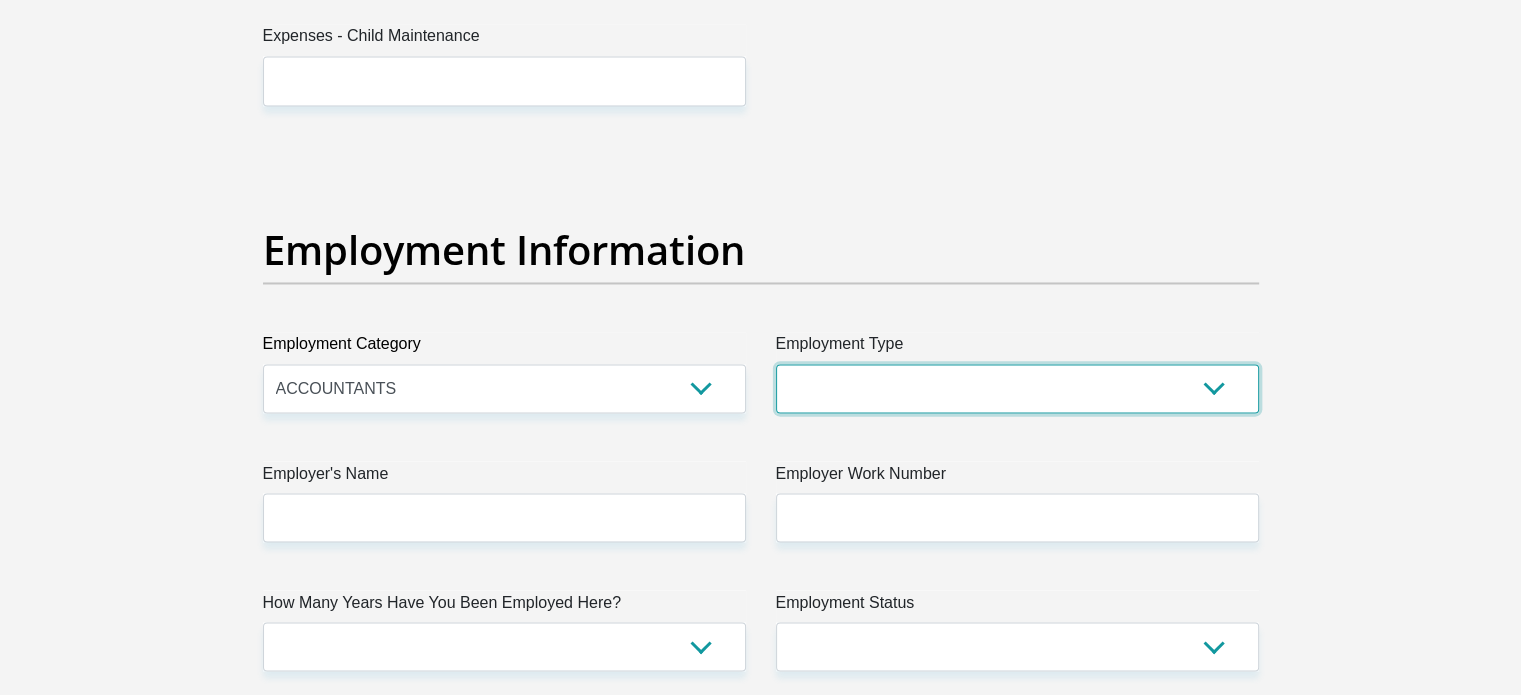 click on "College/Lecturer
Craft Seller
Creative
Driver
Executive
Farmer
Forces - Non Commissioned
Forces - Officer
Hawker
Housewife
Labourer
Licenced Professional
Manager
Miner
Non Licenced Professional
Office Staff/Clerk
Outside Worker
Pensioner
Permanent Teacher
Production/Manufacturing
Sales
Self-Employed
Semi-Professional Worker
Service Industry  Social Worker  Student" at bounding box center (1017, 388) 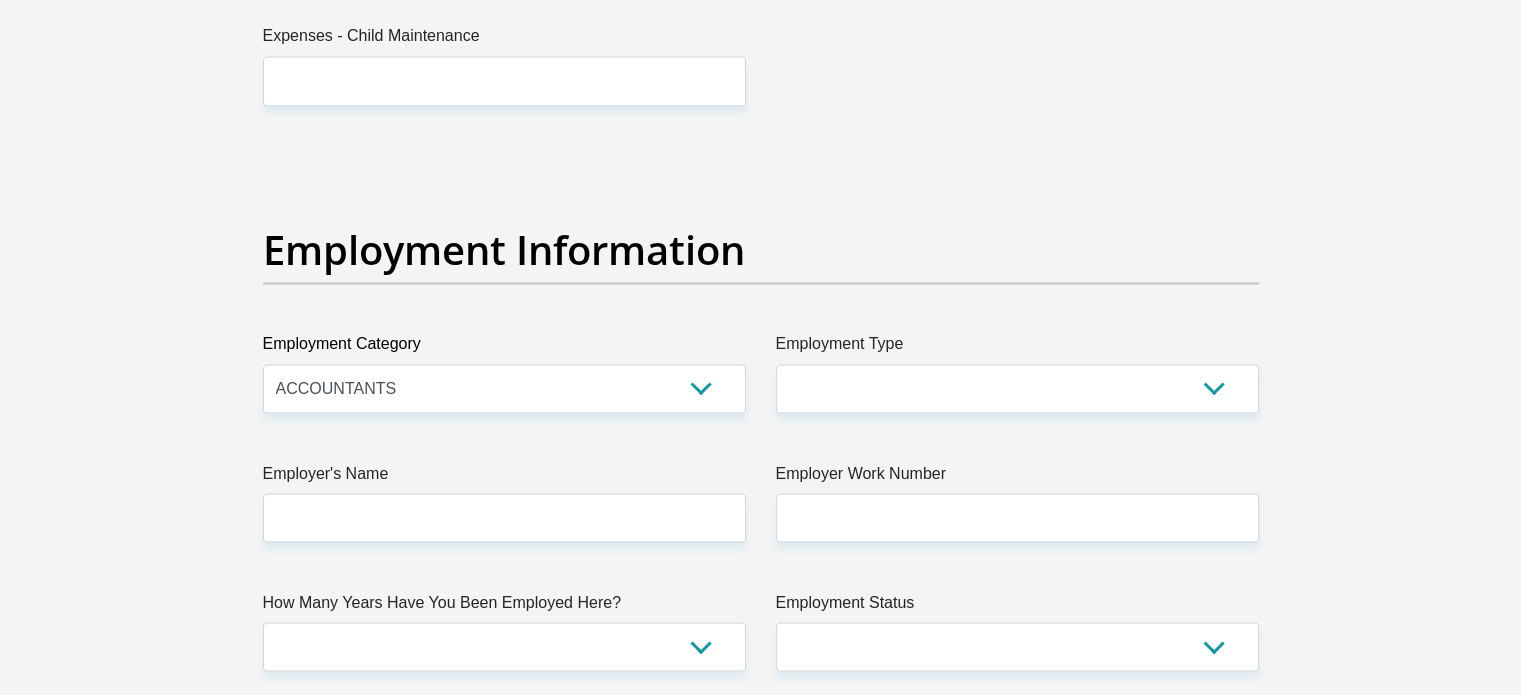 click on "Personal Details
Title
Mr
Ms
Mrs
Dr
Other
First Name
[FIRST]
Surname
[LAST]
ID Number
[ID_NUMBER]
Please input valid ID number
Race
Black
Coloured
Indian
White
Other
Contact Number
[PHONE]
Please input valid contact number
Nationality" at bounding box center [761, 150] 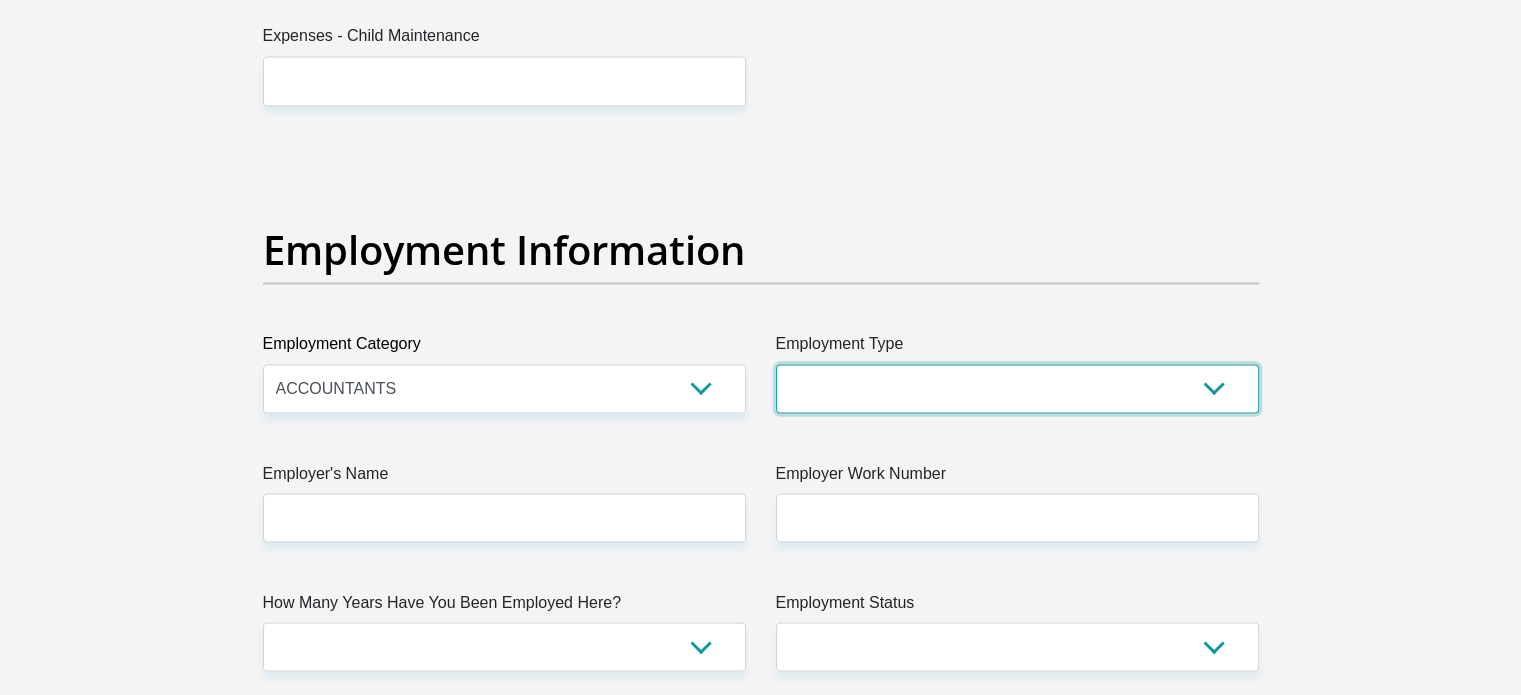 click on "College/Lecturer
Craft Seller
Creative
Driver
Executive
Farmer
Forces - Non Commissioned
Forces - Officer
Hawker
Housewife
Labourer
Licenced Professional
Manager
Miner
Non Licenced Professional
Office Staff/Clerk
Outside Worker
Pensioner
Permanent Teacher
Production/Manufacturing
Sales
Self-Employed
Semi-Professional Worker
Service Industry  Social Worker  Student" at bounding box center [1017, 388] 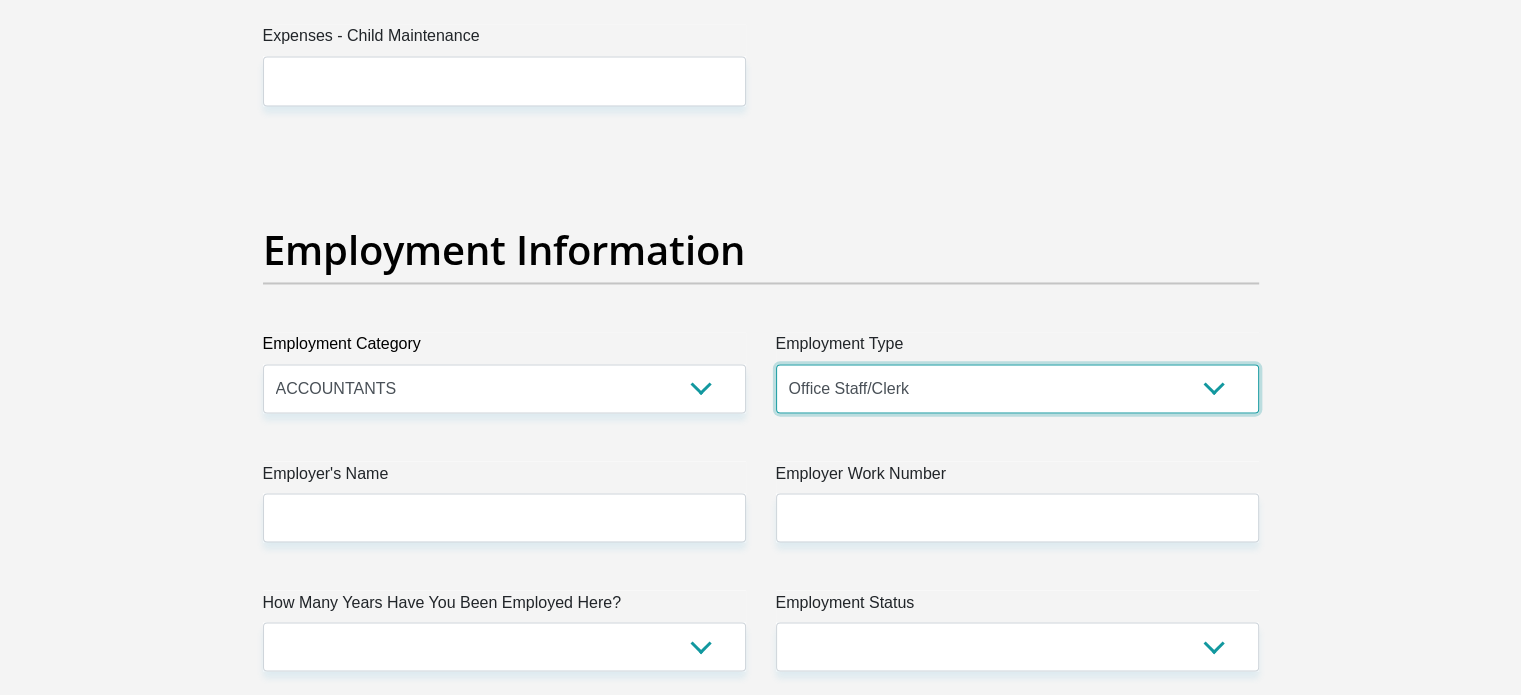 click on "College/Lecturer
Craft Seller
Creative
Driver
Executive
Farmer
Forces - Non Commissioned
Forces - Officer
Hawker
Housewife
Labourer
Licenced Professional
Manager
Miner
Non Licenced Professional
Office Staff/Clerk
Outside Worker
Pensioner
Permanent Teacher
Production/Manufacturing
Sales
Self-Employed
Semi-Professional Worker
Service Industry  Social Worker  Student" at bounding box center (1017, 388) 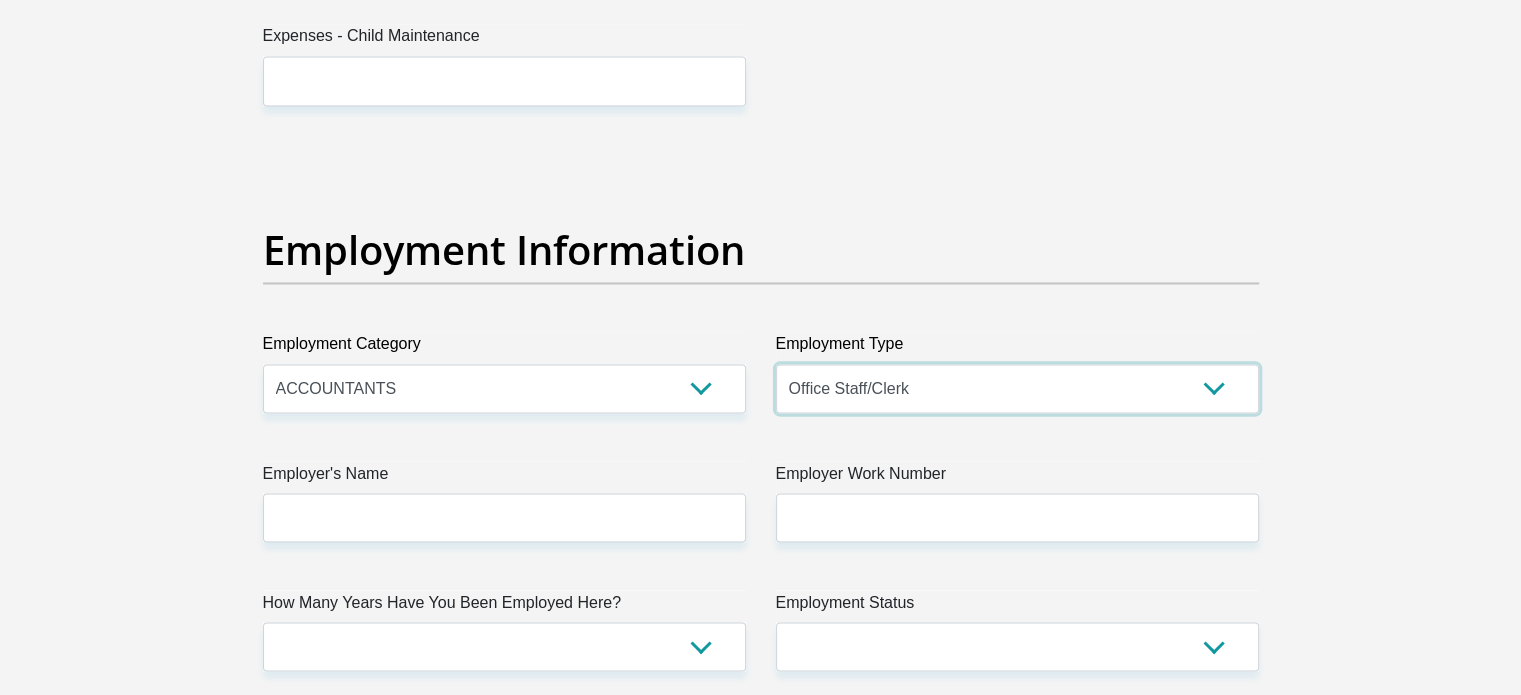 click on "College/Lecturer
Craft Seller
Creative
Driver
Executive
Farmer
Forces - Non Commissioned
Forces - Officer
Hawker
Housewife
Labourer
Licenced Professional
Manager
Miner
Non Licenced Professional
Office Staff/Clerk
Outside Worker
Pensioner
Permanent Teacher
Production/Manufacturing
Sales
Self-Employed
Semi-Professional Worker
Service Industry  Social Worker  Student" at bounding box center [1017, 388] 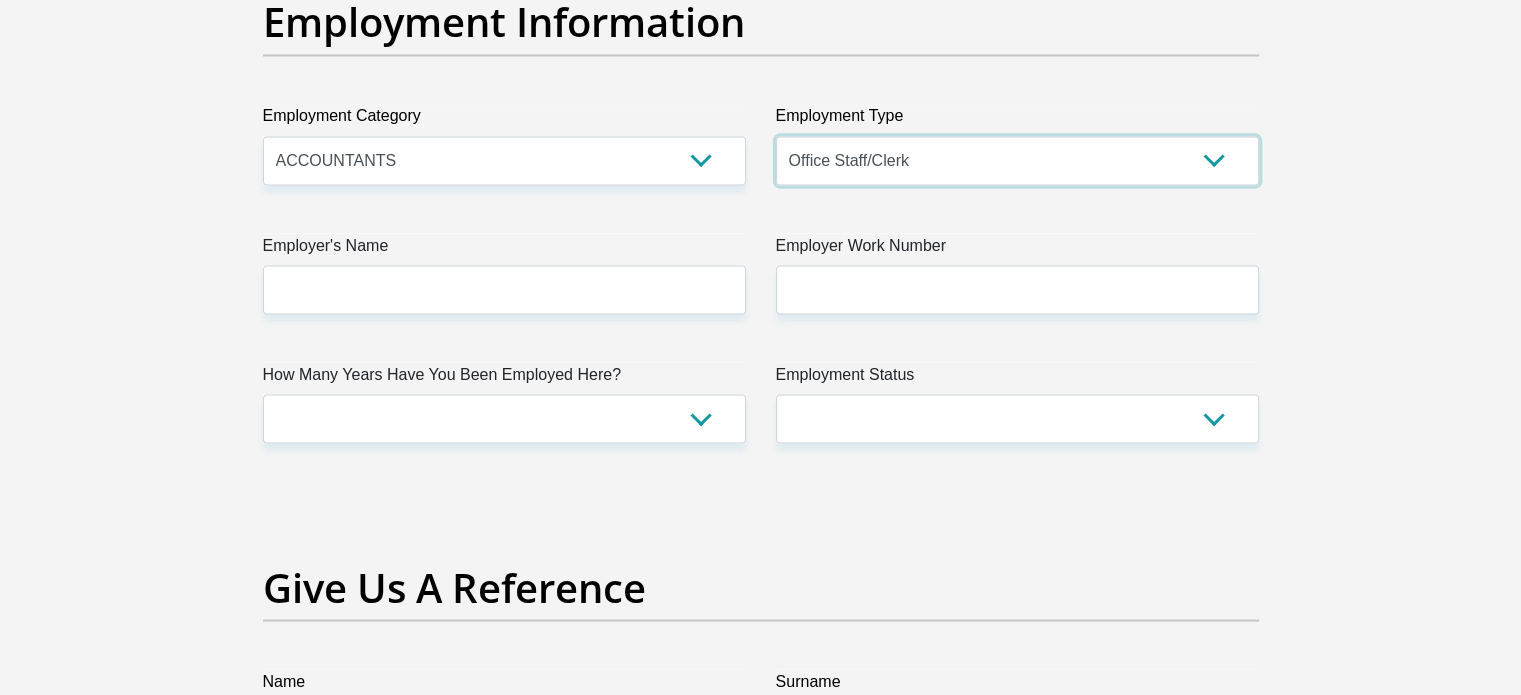scroll, scrollTop: 3663, scrollLeft: 0, axis: vertical 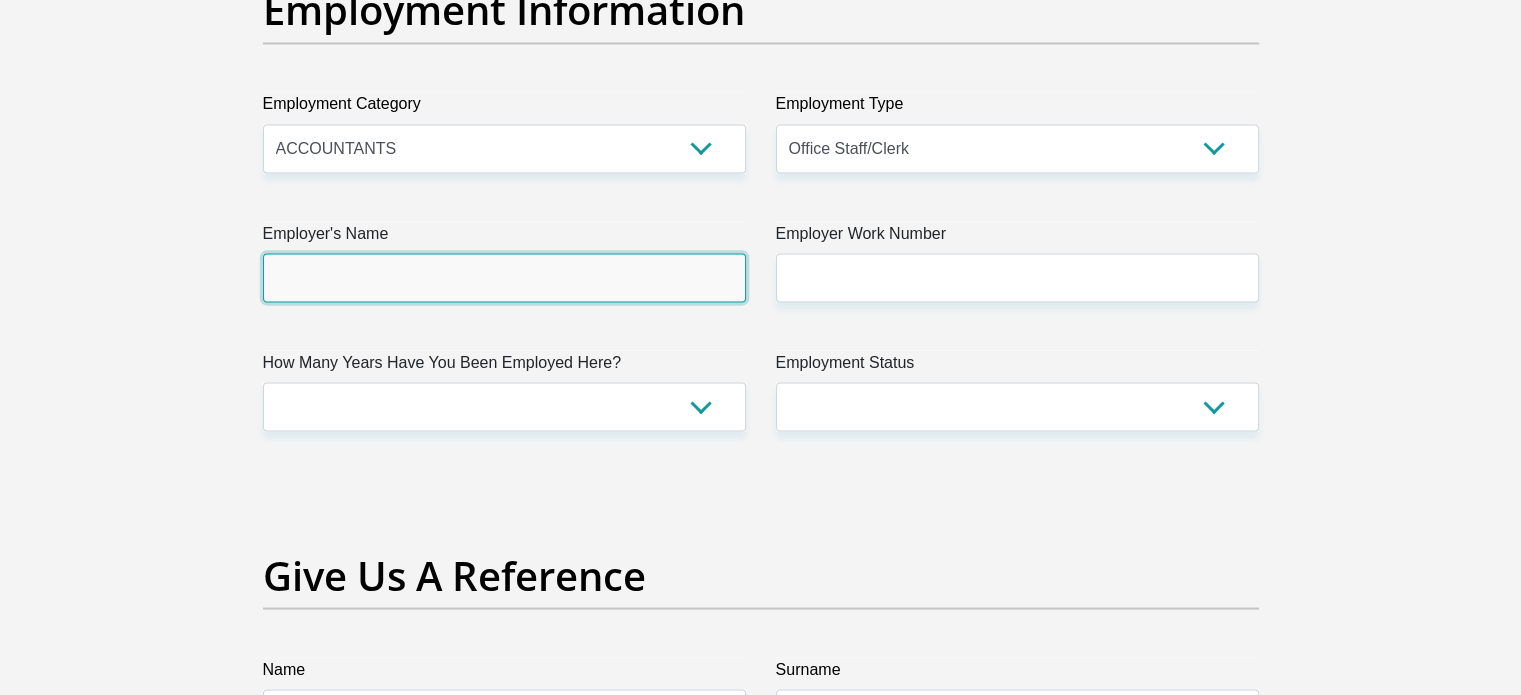 click on "Employer's Name" at bounding box center (504, 277) 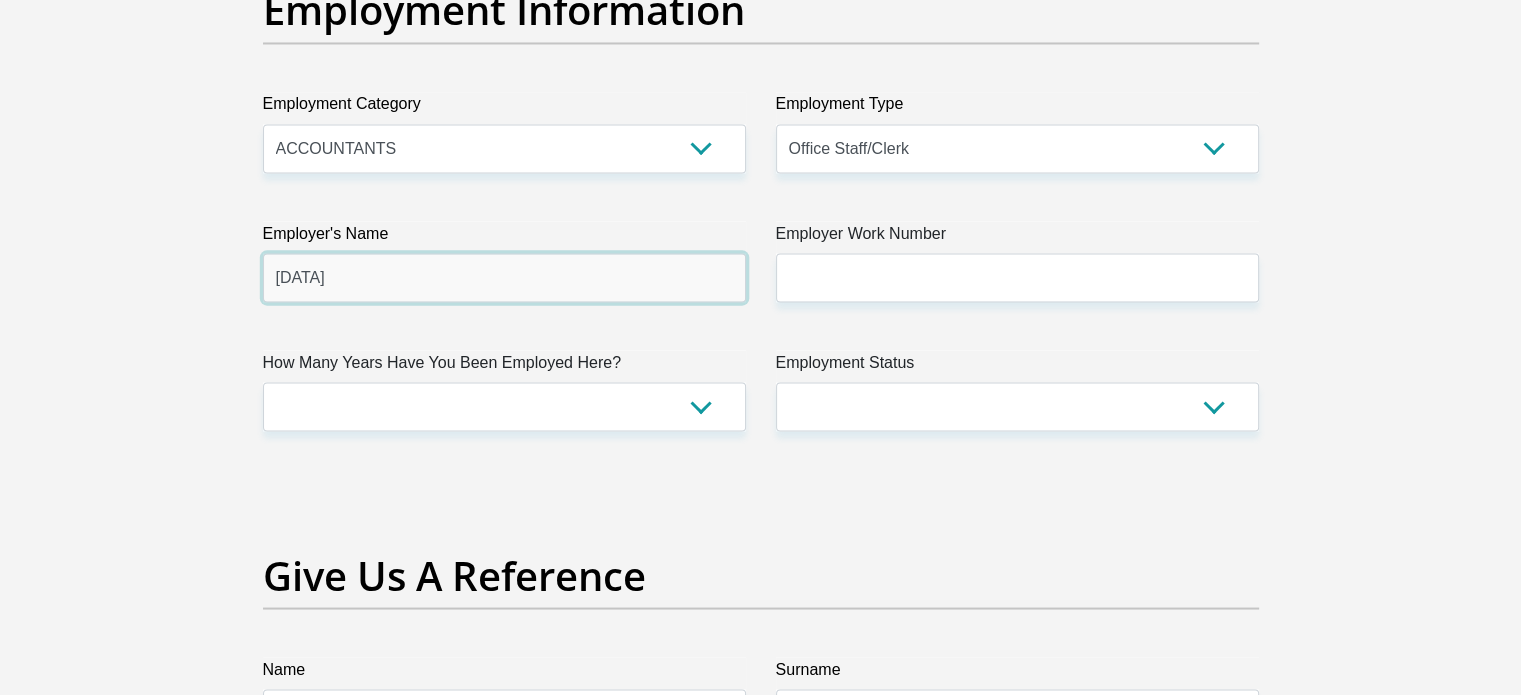 type on "[DATA]" 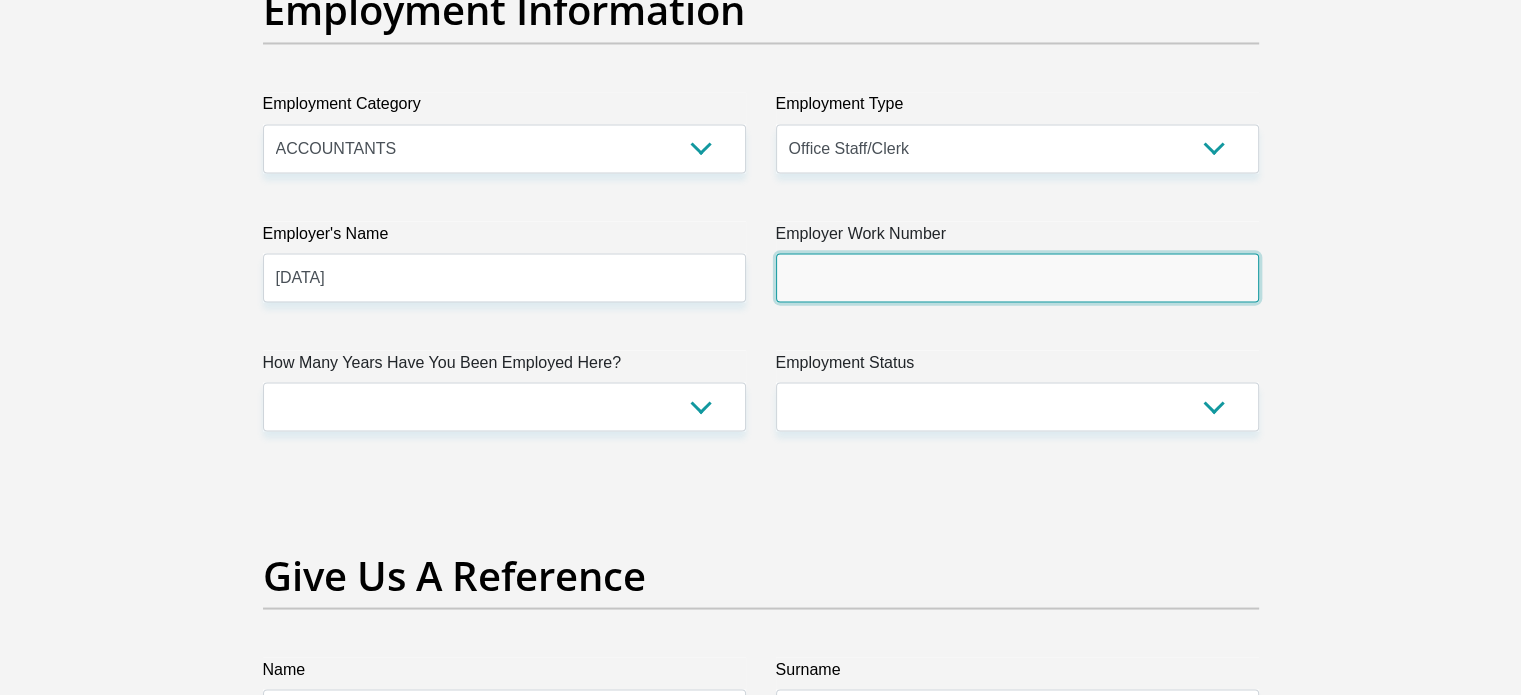 click on "Employer Work Number" at bounding box center [1017, 277] 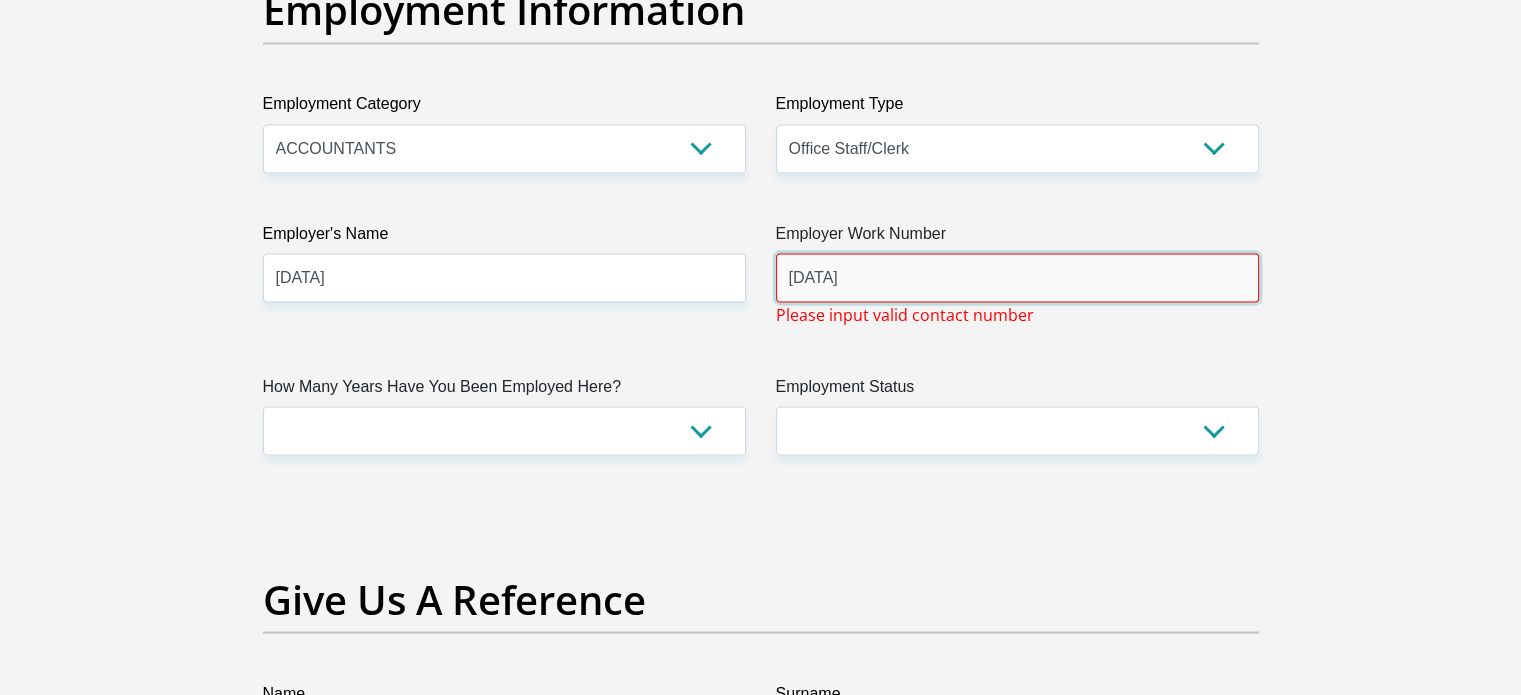 type on "[DATA]" 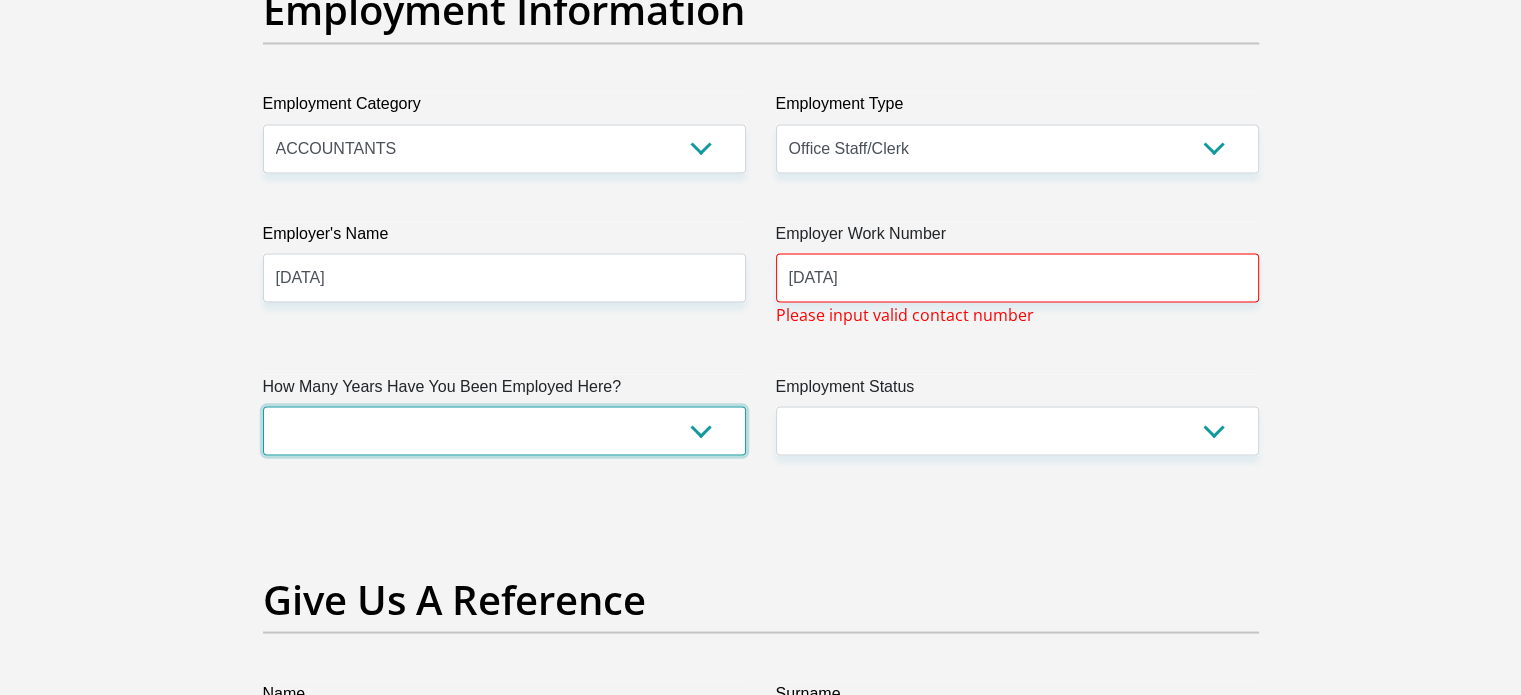 click on "less than 1 year
1-3 years
3-5 years
5+ years" at bounding box center (504, 430) 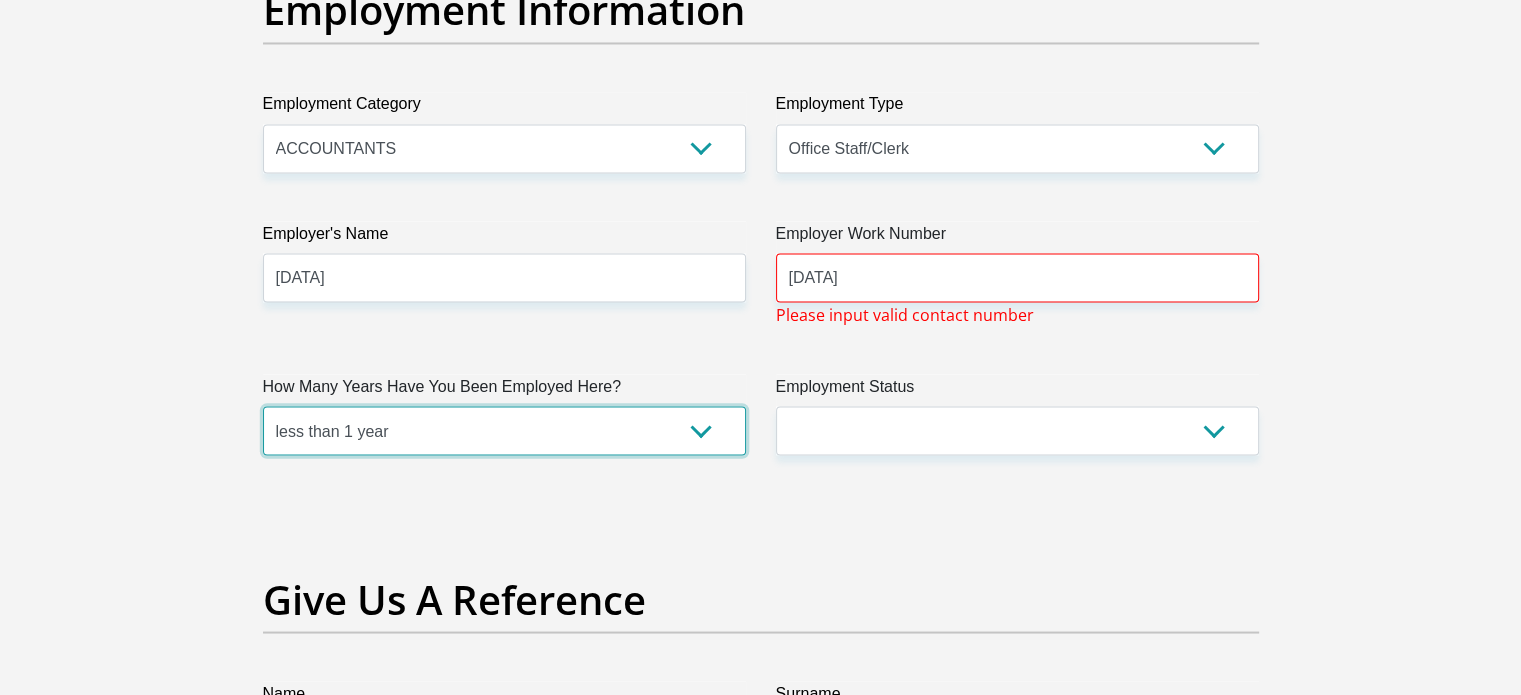 click on "less than 1 year
1-3 years
3-5 years
5+ years" at bounding box center [504, 430] 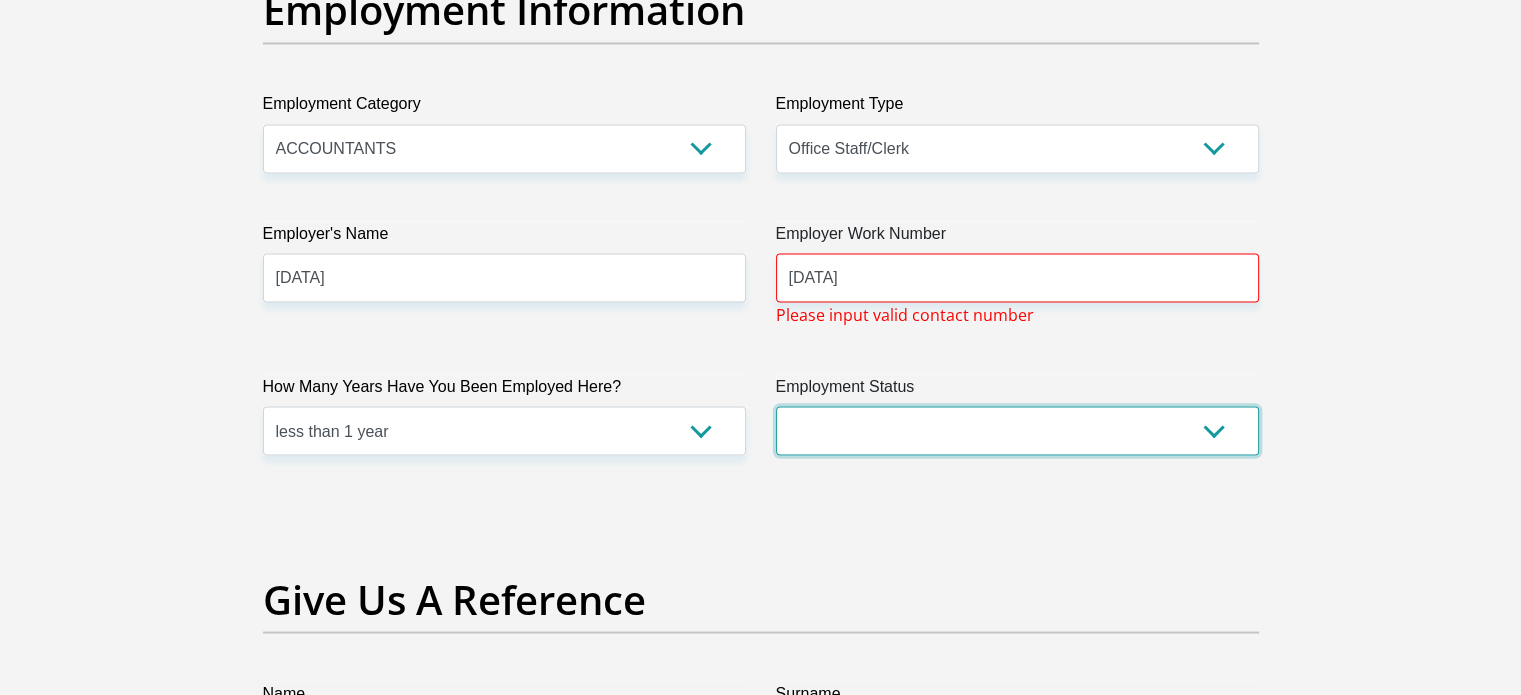 click on "Permanent/Full-time
Part-time/Casual
Contract Worker
Self-Employed
Housewife
Retired
Student
Medically Boarded
Disability
Unemployed" at bounding box center (1017, 430) 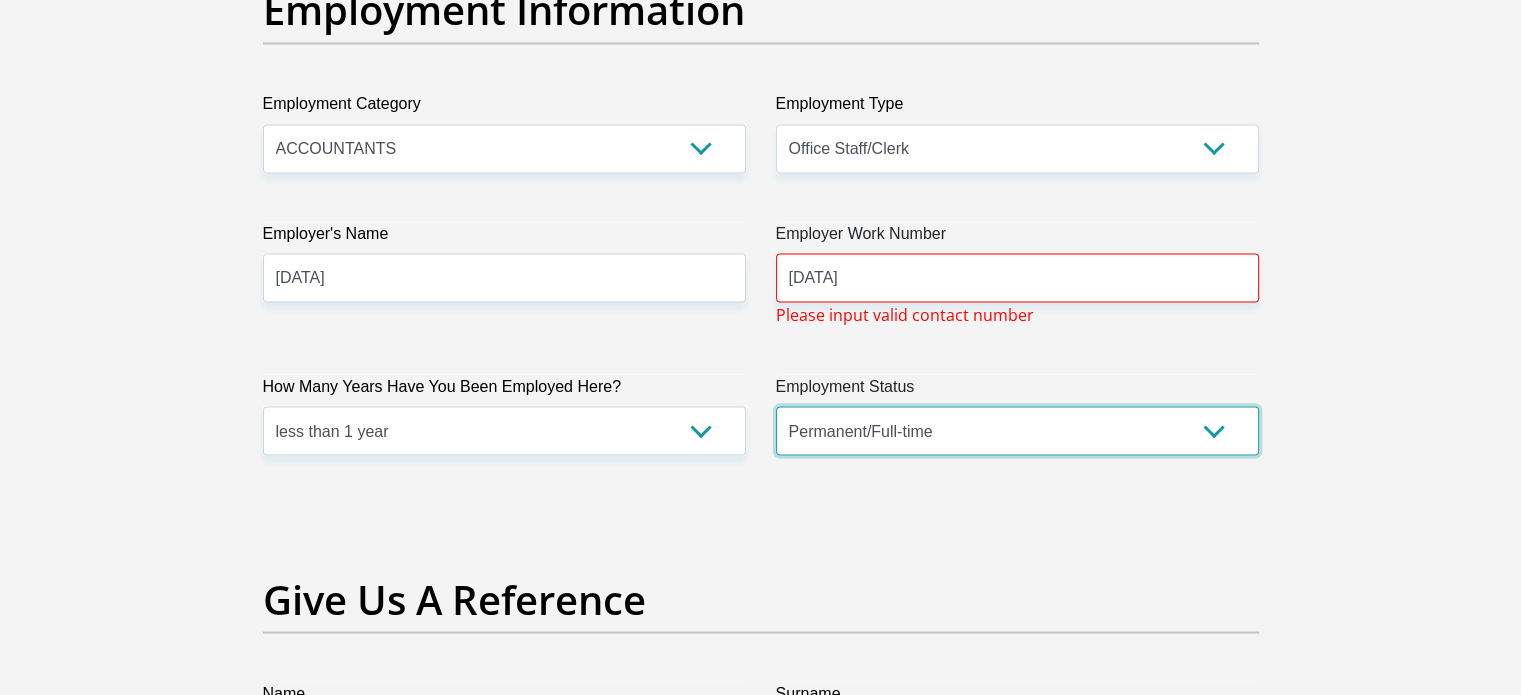 click on "Permanent/Full-time
Part-time/Casual
Contract Worker
Self-Employed
Housewife
Retired
Student
Medically Boarded
Disability
Unemployed" at bounding box center [1017, 430] 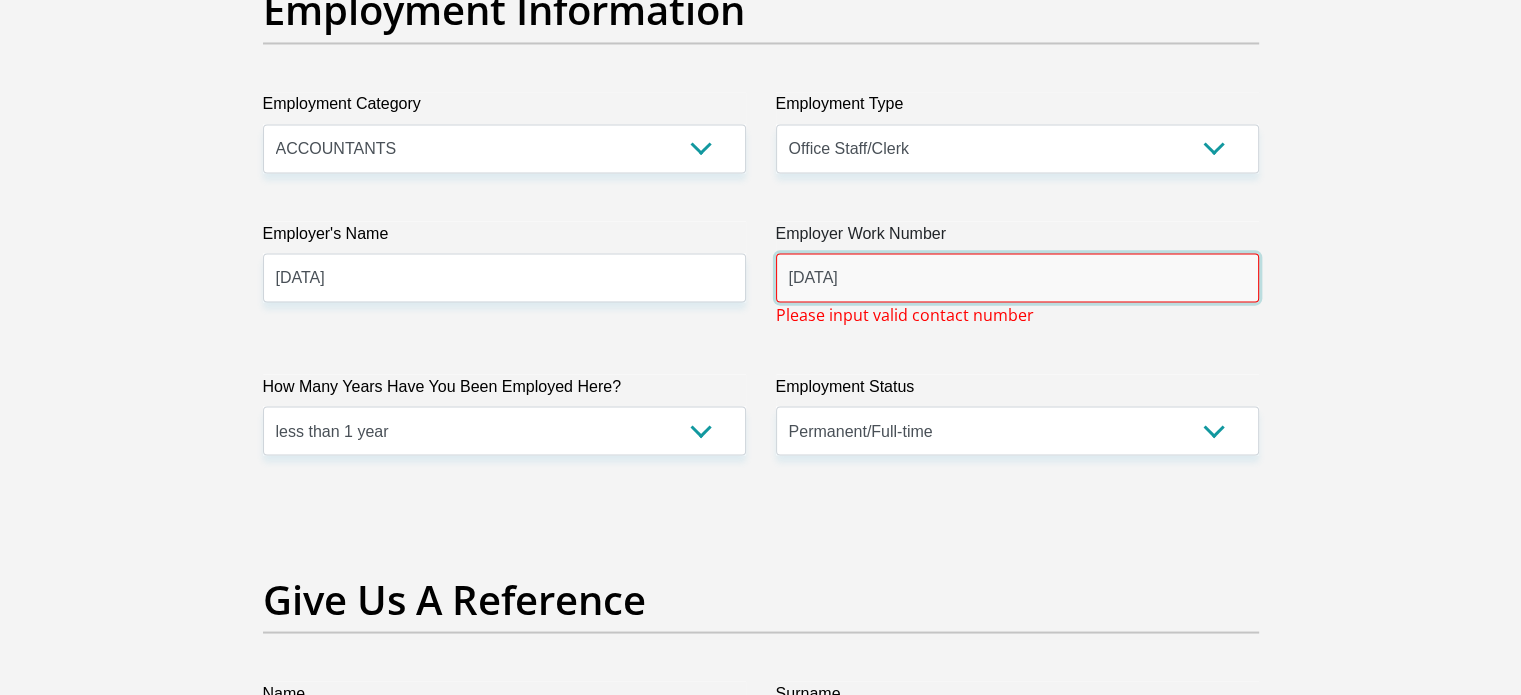 click on "[DATA]" at bounding box center [1017, 277] 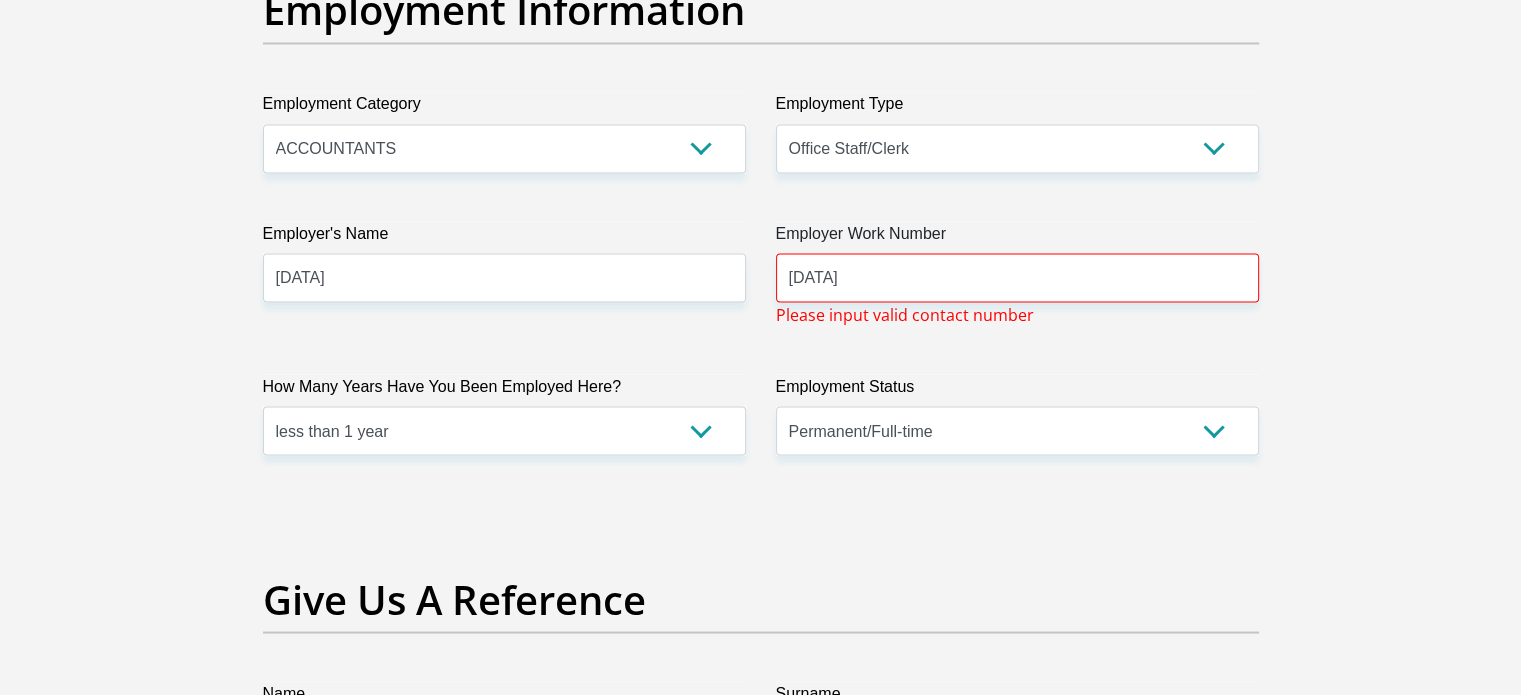 click on "Title
Mr
Ms
Mrs
Dr
Other
First Name
[FIRST]
Surname
[LAST]
ID Number
[ID_NUMBER]
Please input valid ID number
Race
Black
Coloured
Indian
White
Other
Contact Number
[PHONE]
Please input valid contact number
Nationality
South Africa
Afghanistan
Aland Islands  Albania  Algeria" at bounding box center [761, -84] 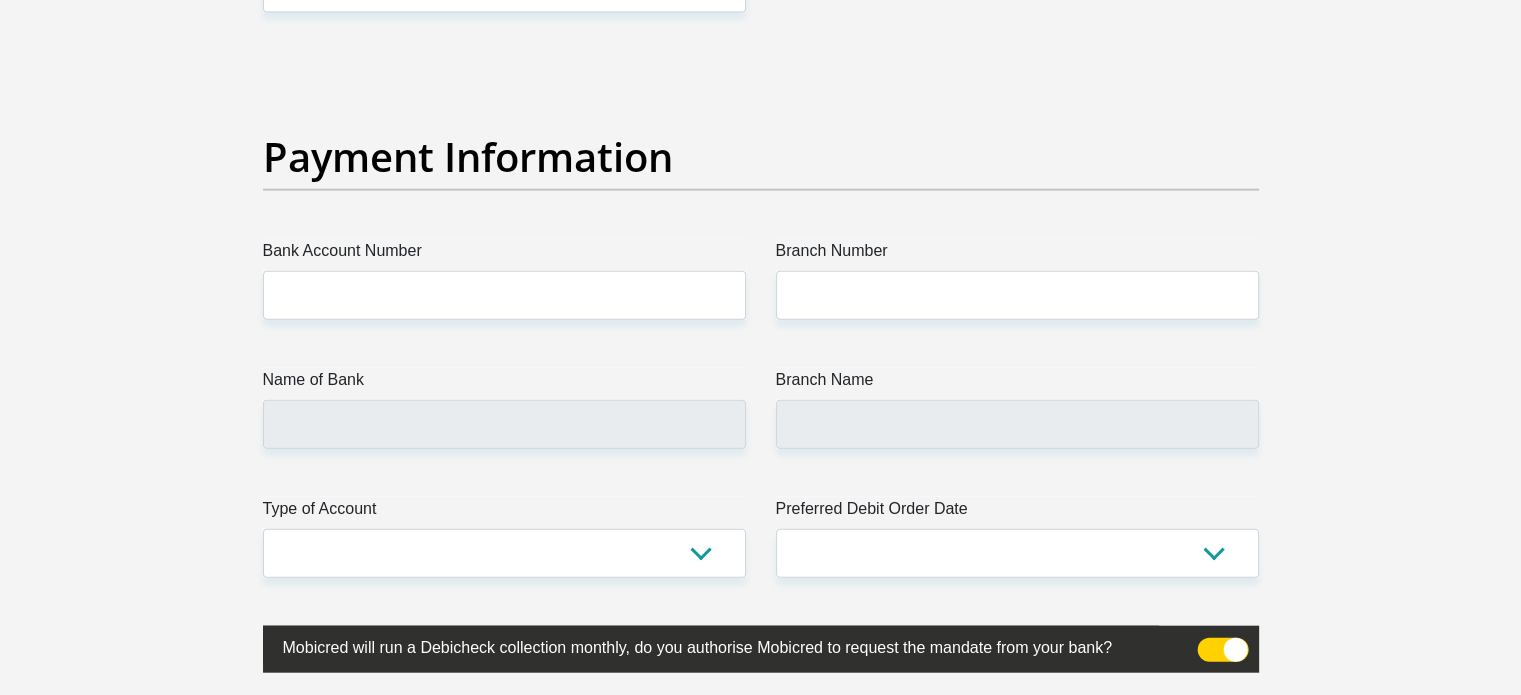 scroll, scrollTop: 4547, scrollLeft: 0, axis: vertical 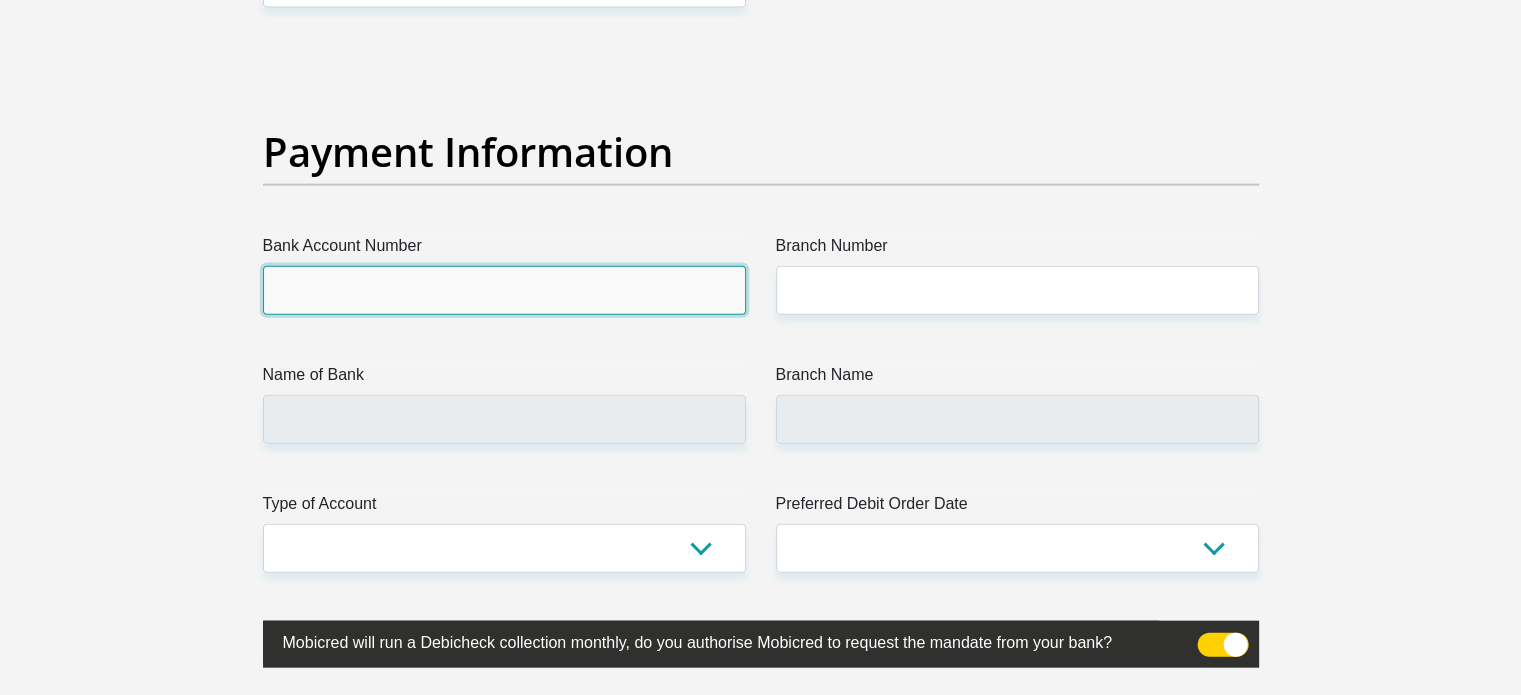 click on "Bank Account Number" at bounding box center [504, 290] 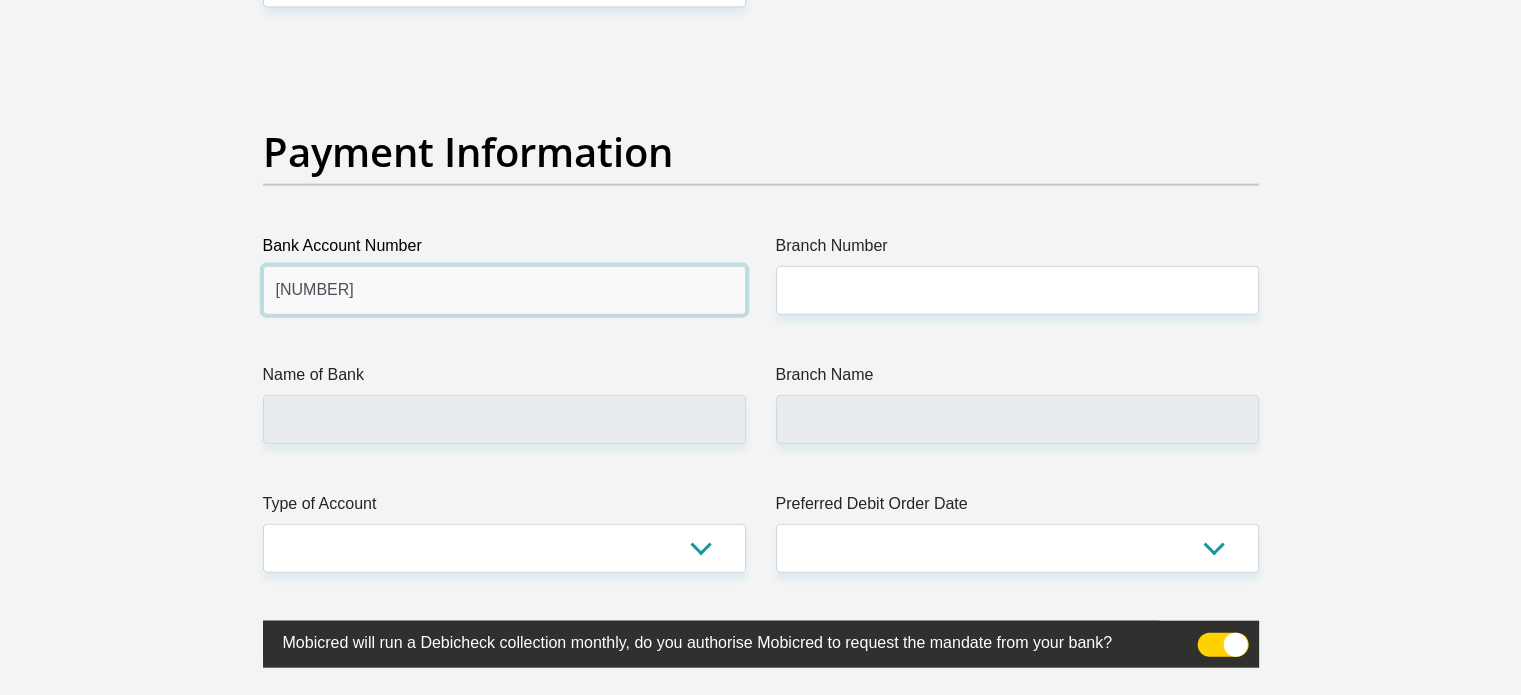 type on "[NUMBER]" 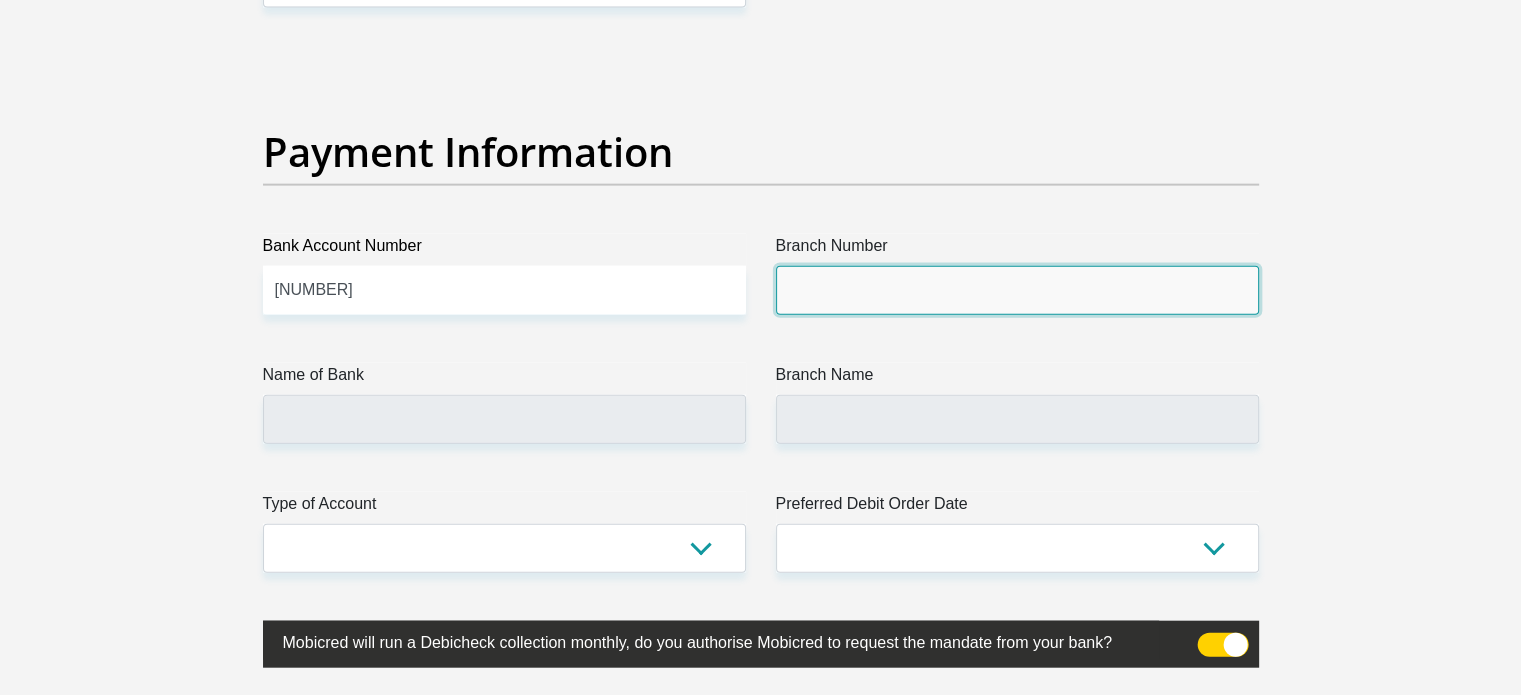 click on "Branch Number" at bounding box center [1017, 290] 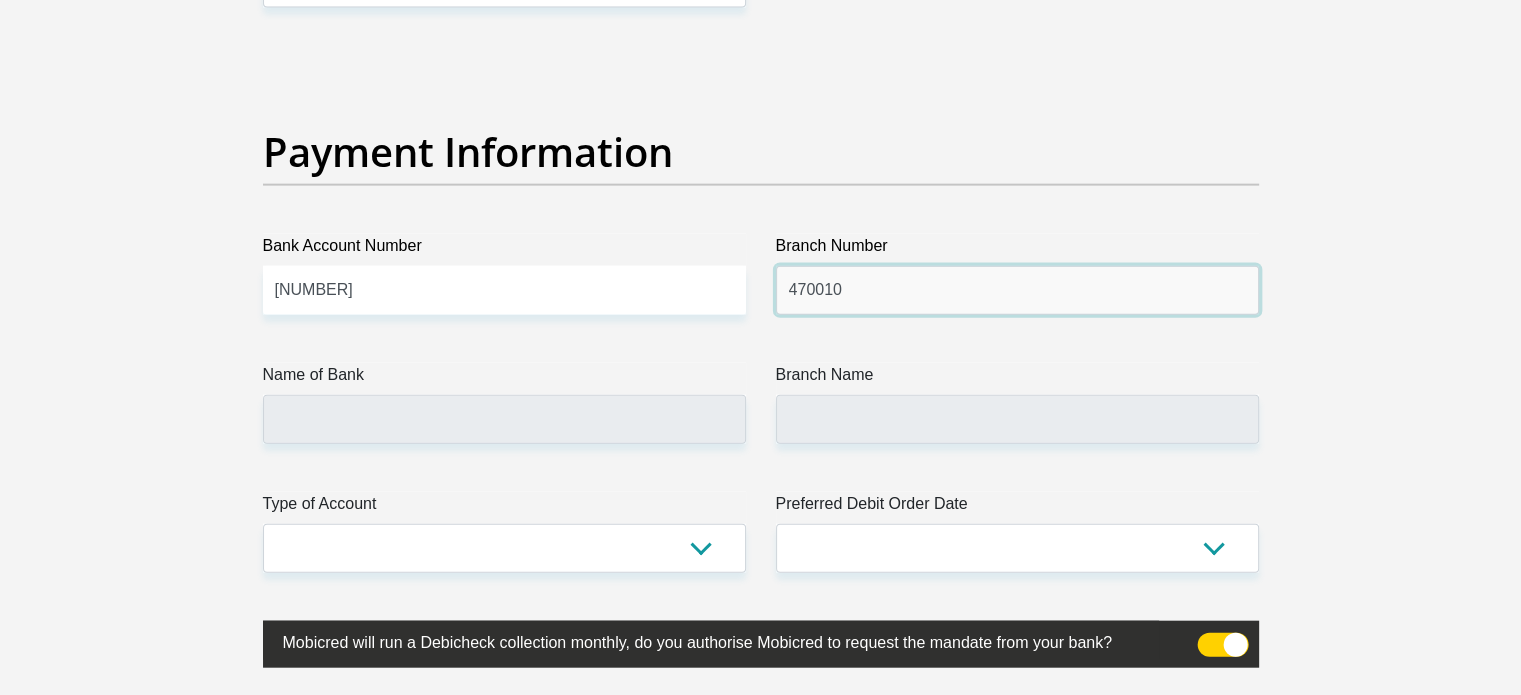type on "470010" 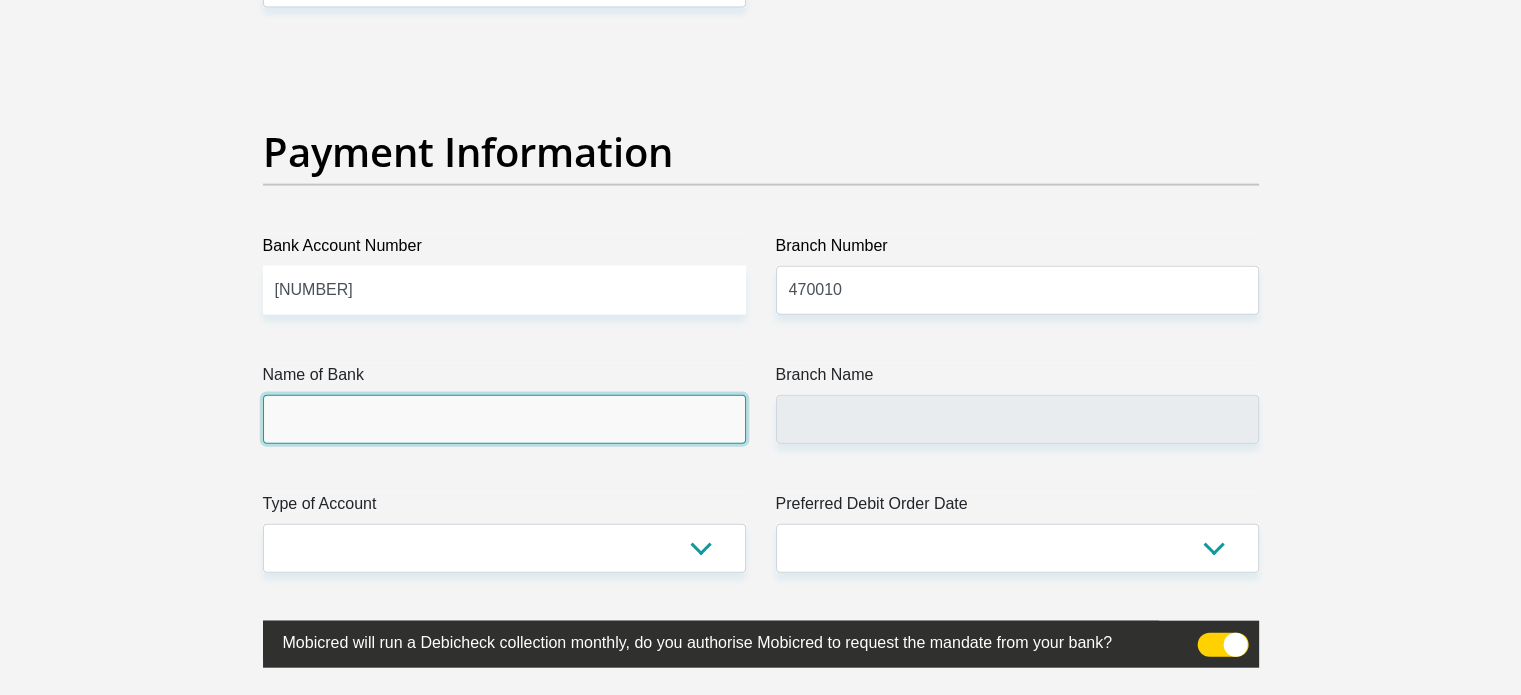 click on "Name of Bank" at bounding box center [504, 419] 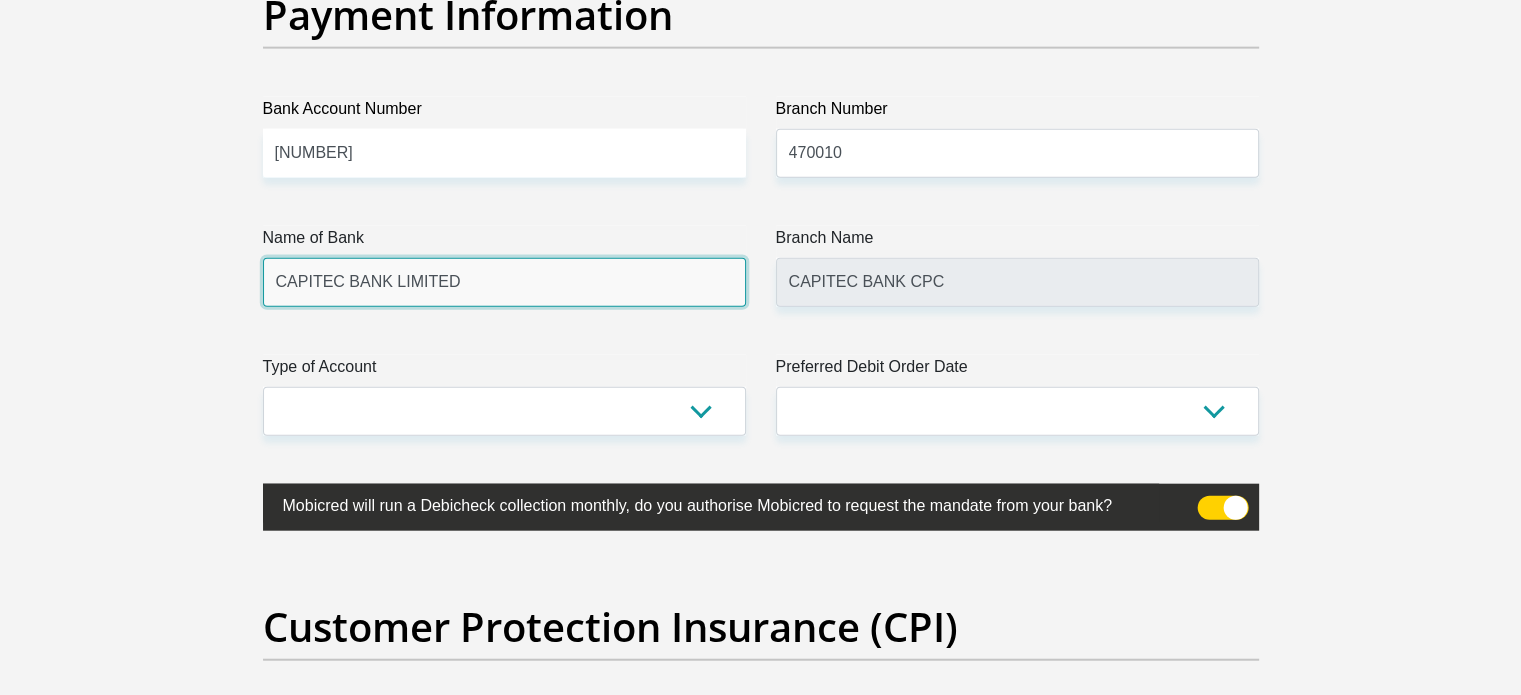 scroll, scrollTop: 4688, scrollLeft: 0, axis: vertical 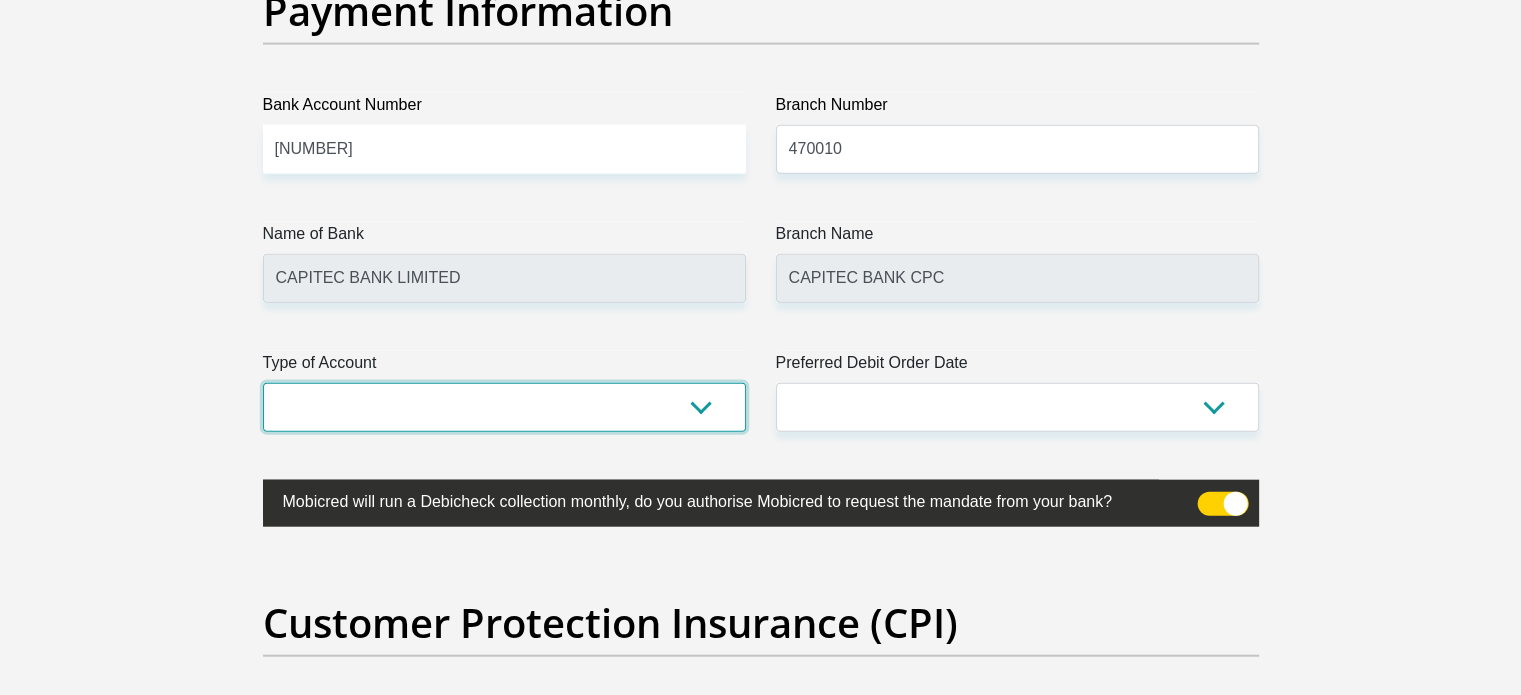 click on "Cheque
Savings" at bounding box center (504, 407) 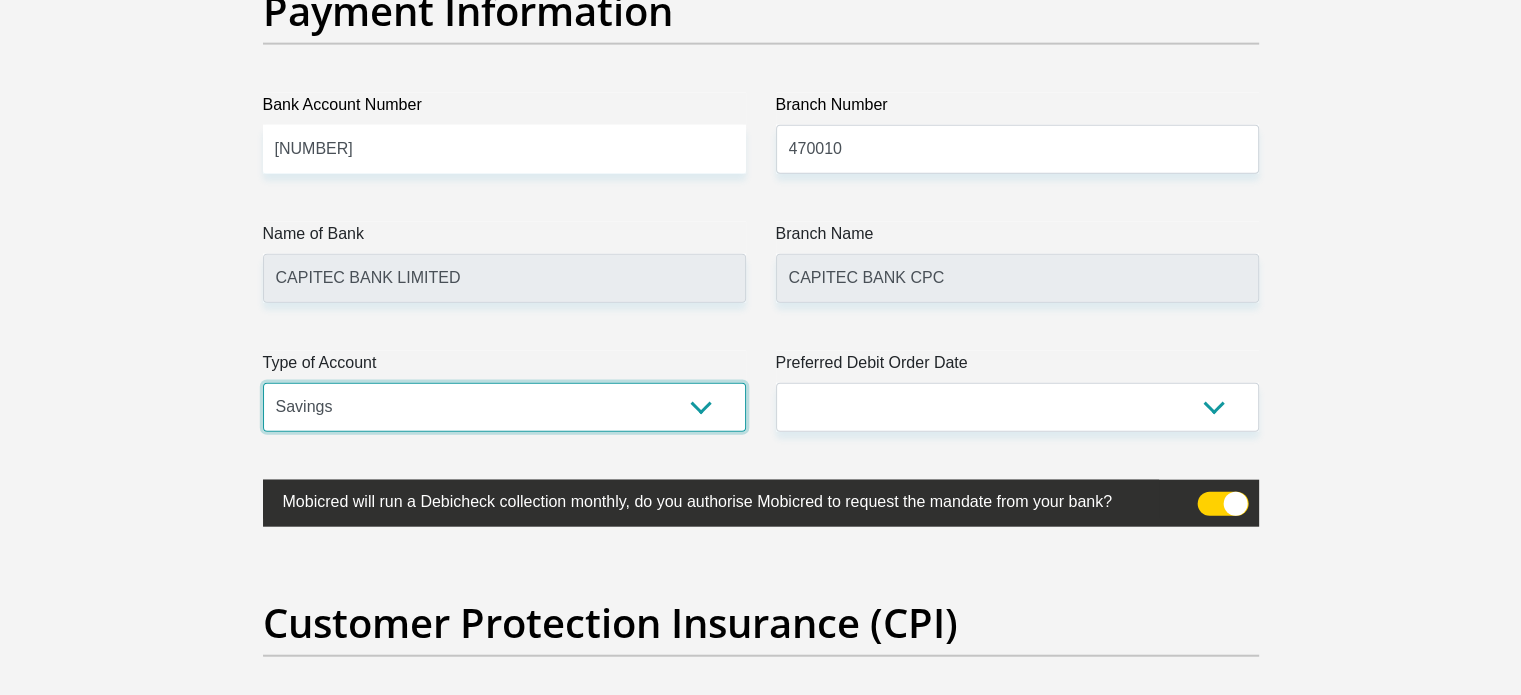 click on "Cheque
Savings" at bounding box center (504, 407) 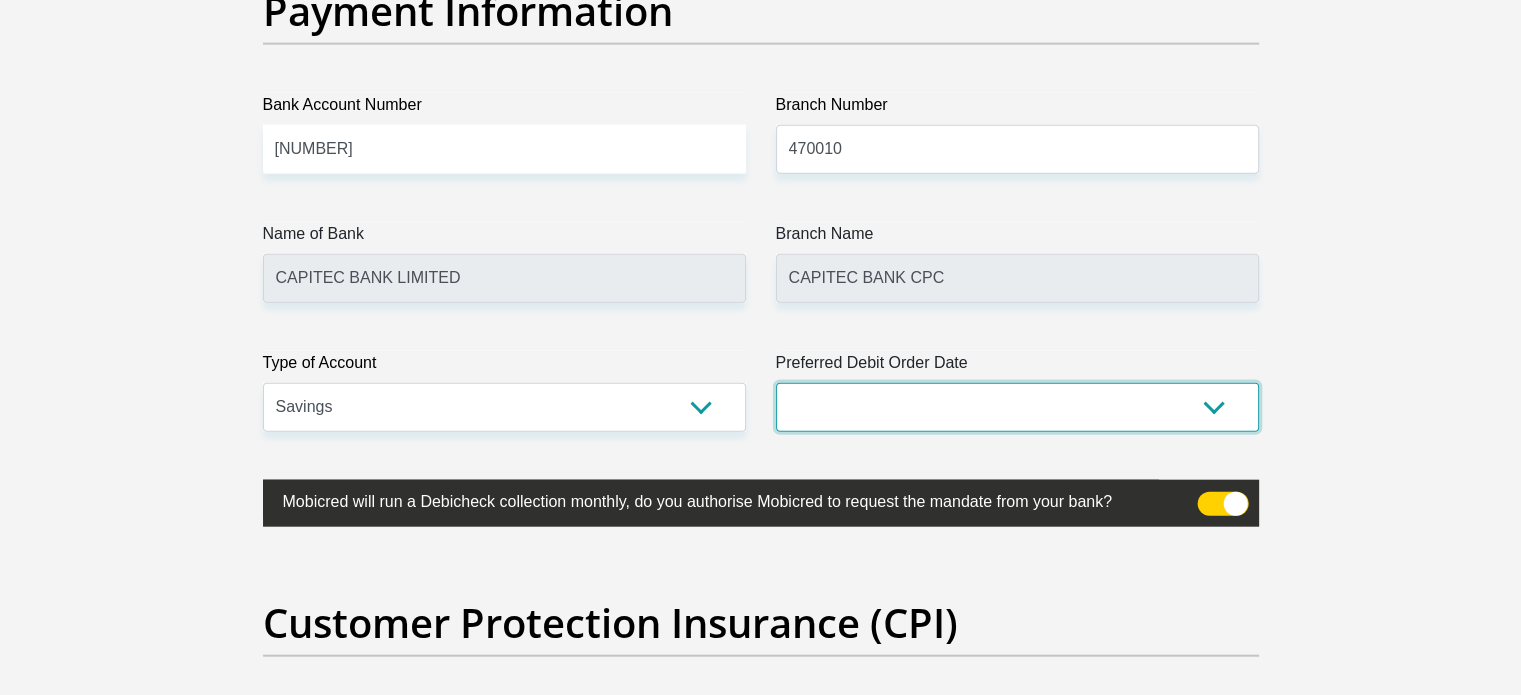 click on "1st
2nd
3rd
4th
5th
7th
18th
19th
20th
21st
22nd
23rd
24th
25th
26th
27th
28th
29th
30th" at bounding box center [1017, 407] 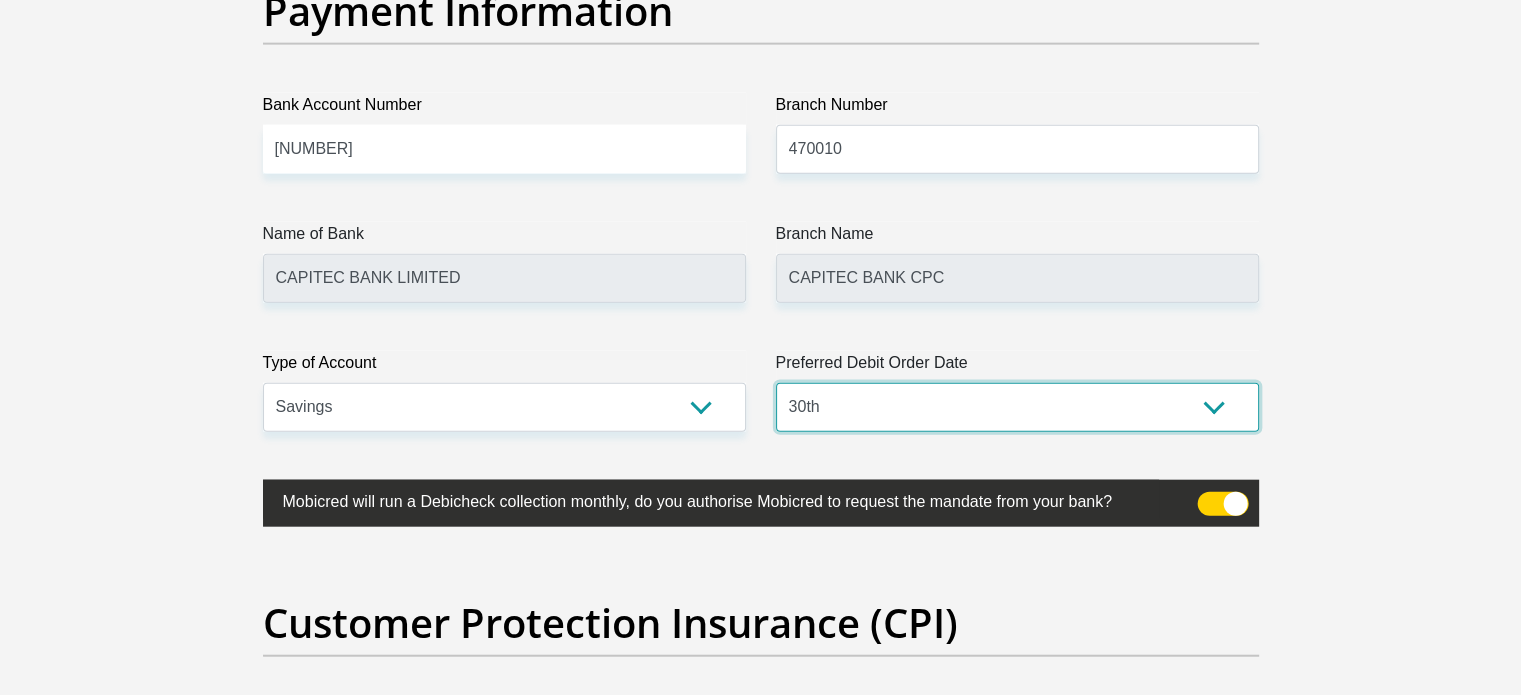 click on "1st
2nd
3rd
4th
5th
7th
18th
19th
20th
21st
22nd
23rd
24th
25th
26th
27th
28th
29th
30th" at bounding box center (1017, 407) 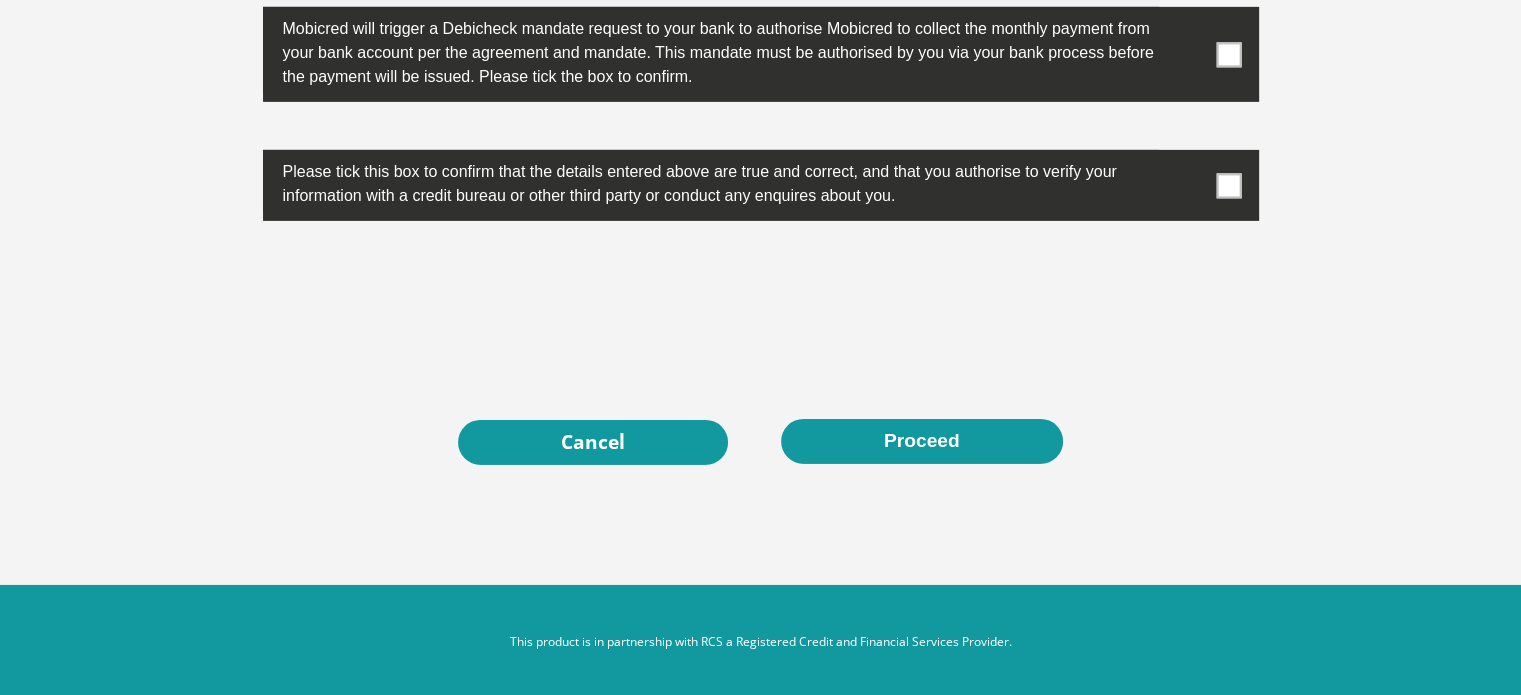 scroll, scrollTop: 6500, scrollLeft: 0, axis: vertical 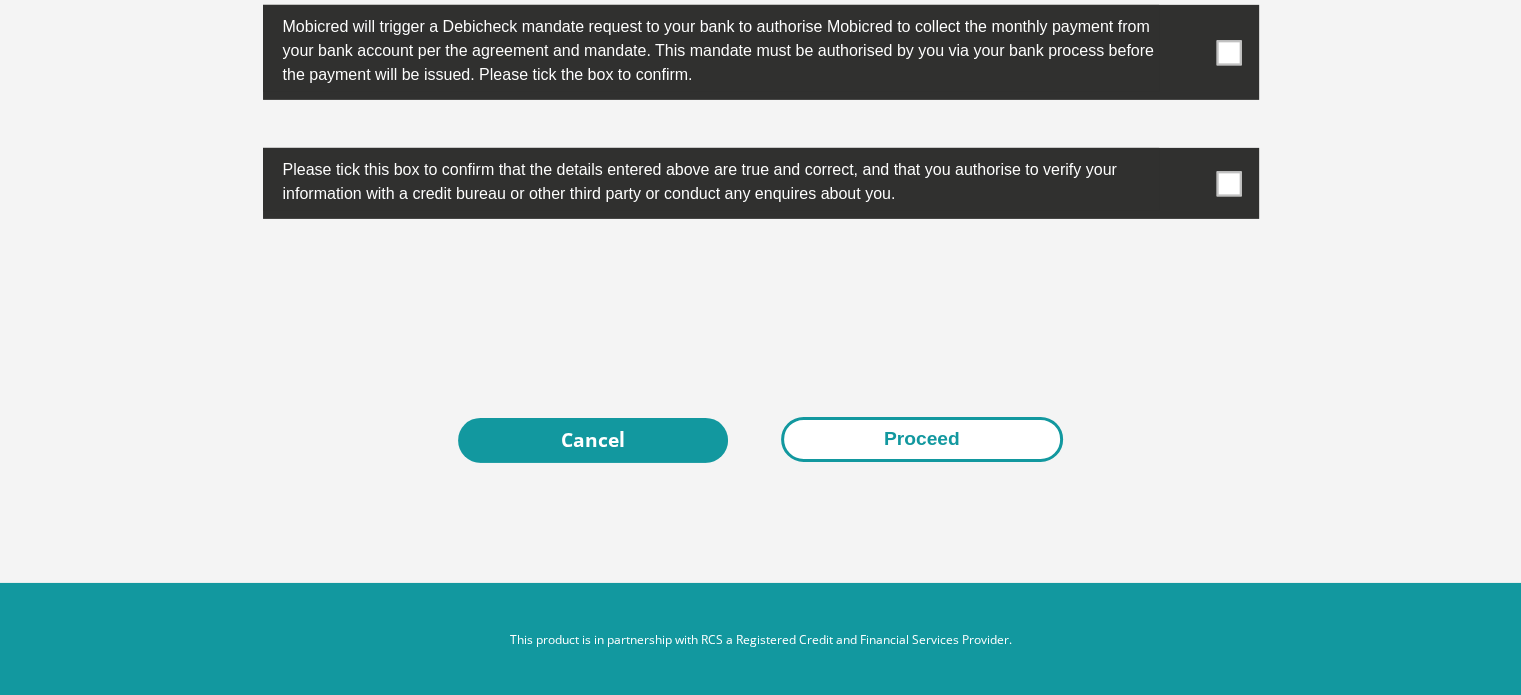 click on "Proceed" at bounding box center [922, 439] 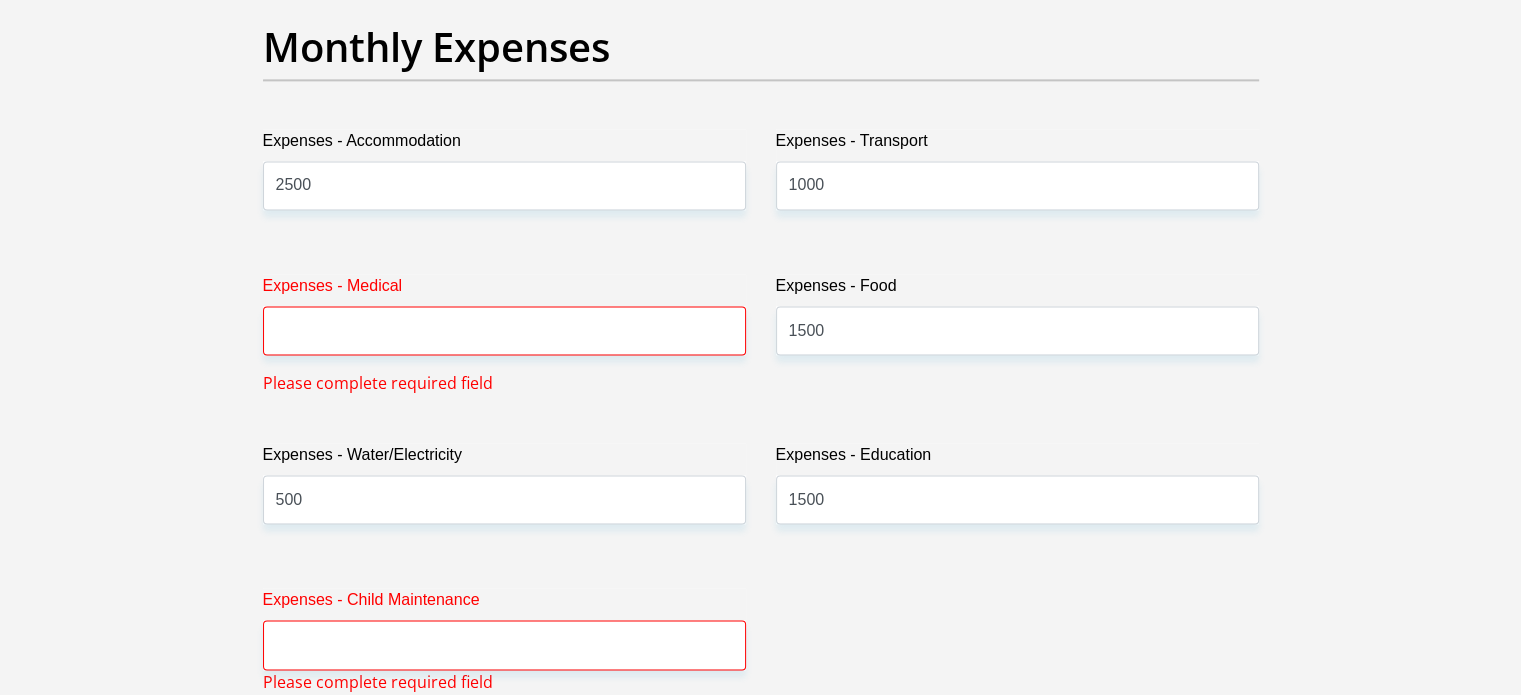 scroll, scrollTop: 2881, scrollLeft: 0, axis: vertical 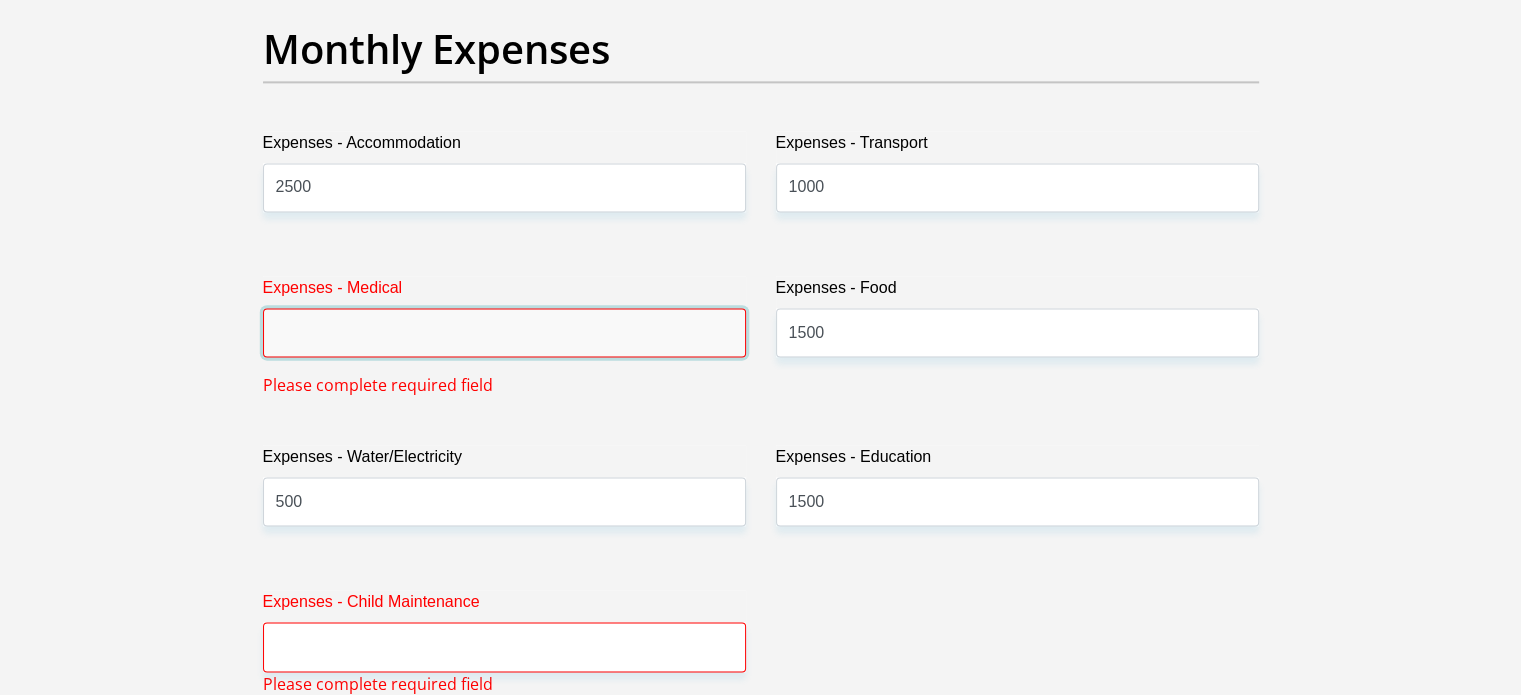 click on "Expenses - Medical" at bounding box center [504, 332] 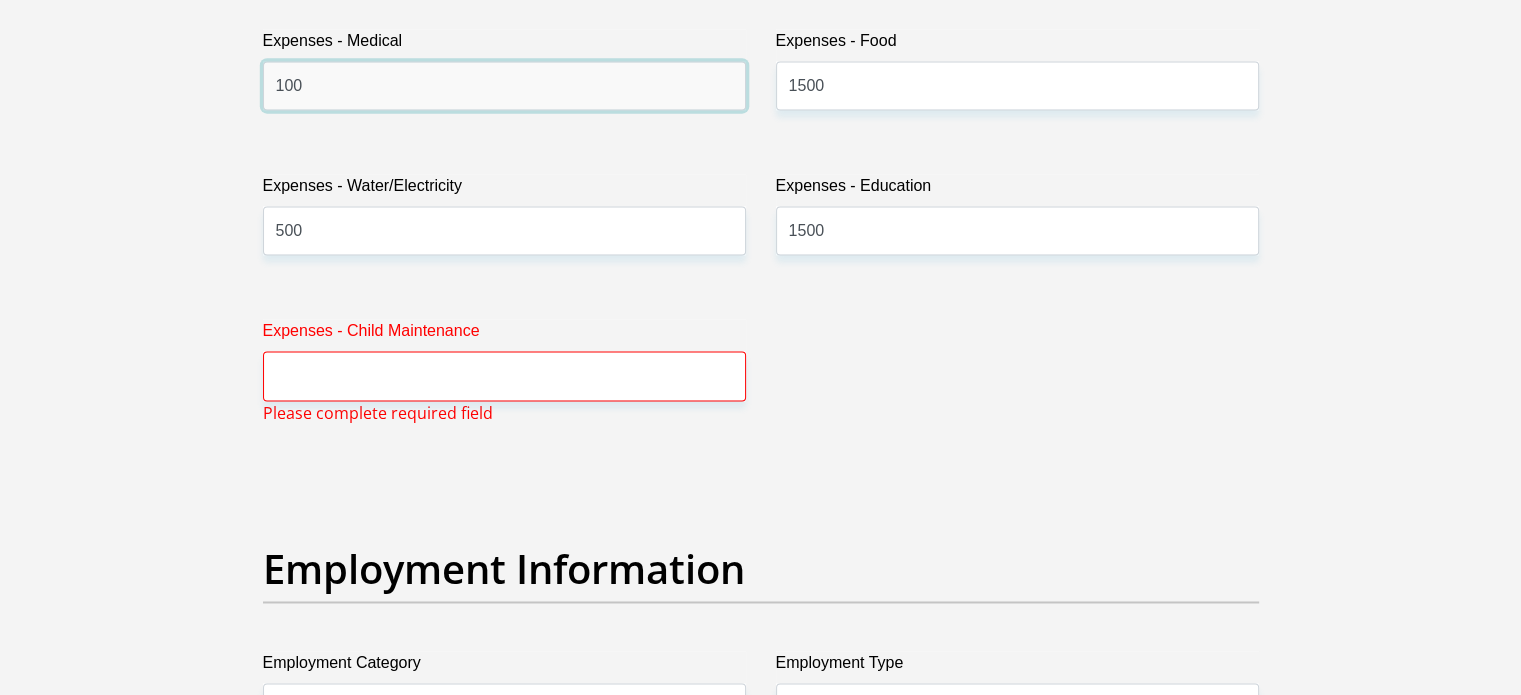 scroll, scrollTop: 3129, scrollLeft: 0, axis: vertical 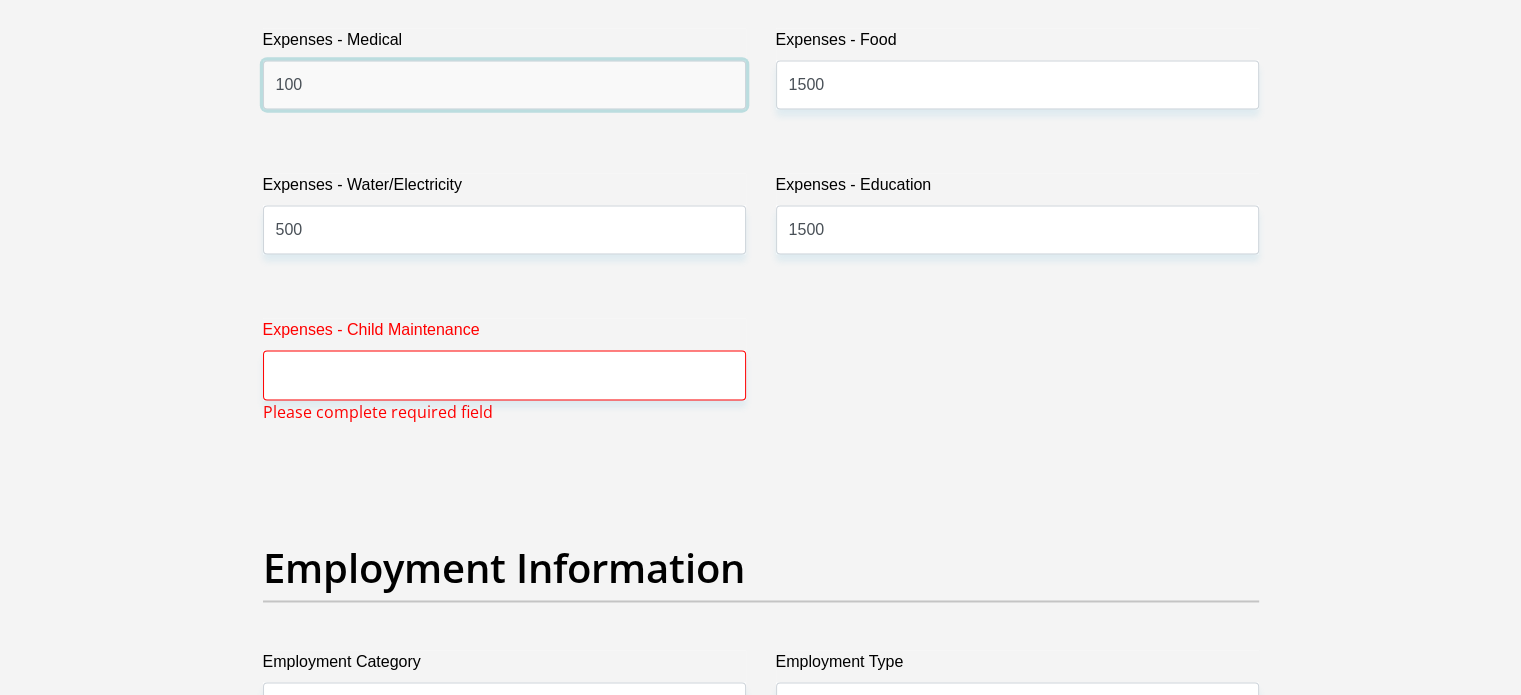 type on "100" 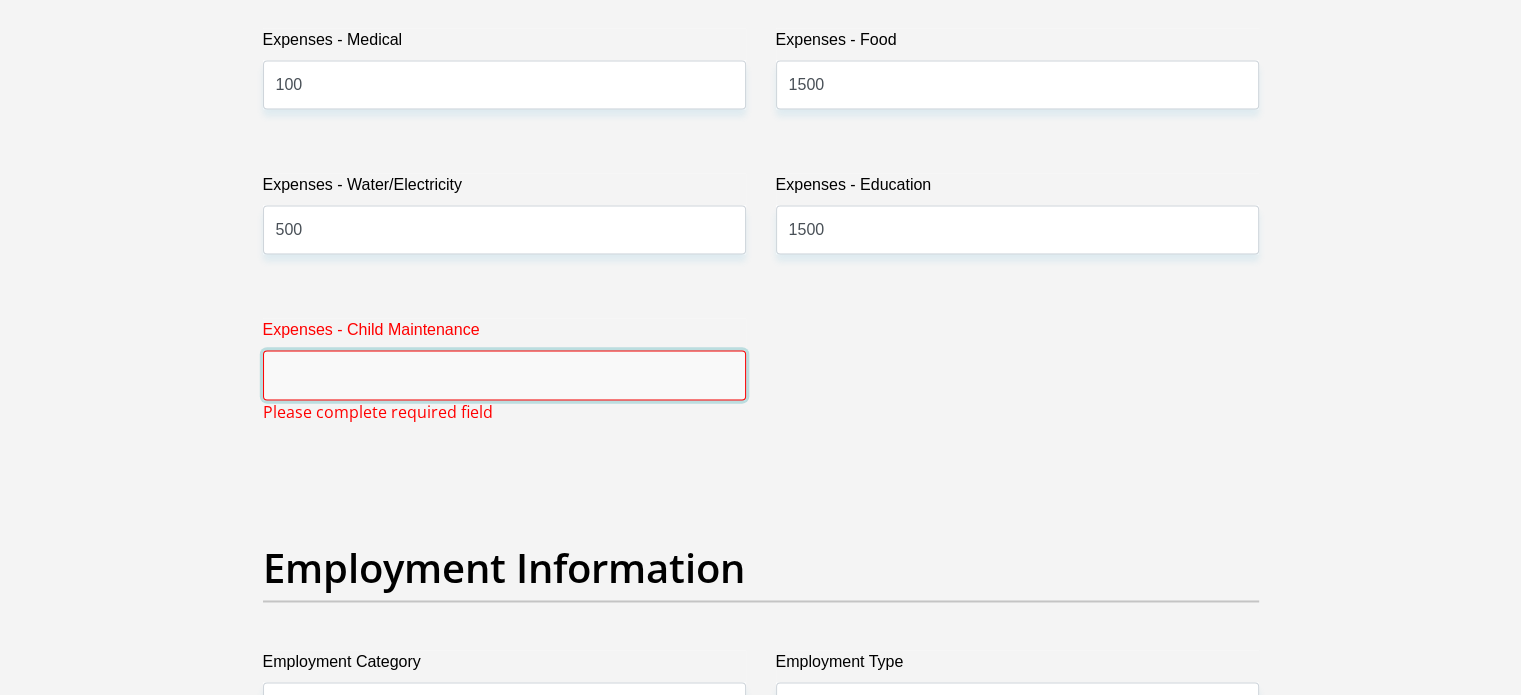 click on "Expenses - Child Maintenance" at bounding box center (504, 374) 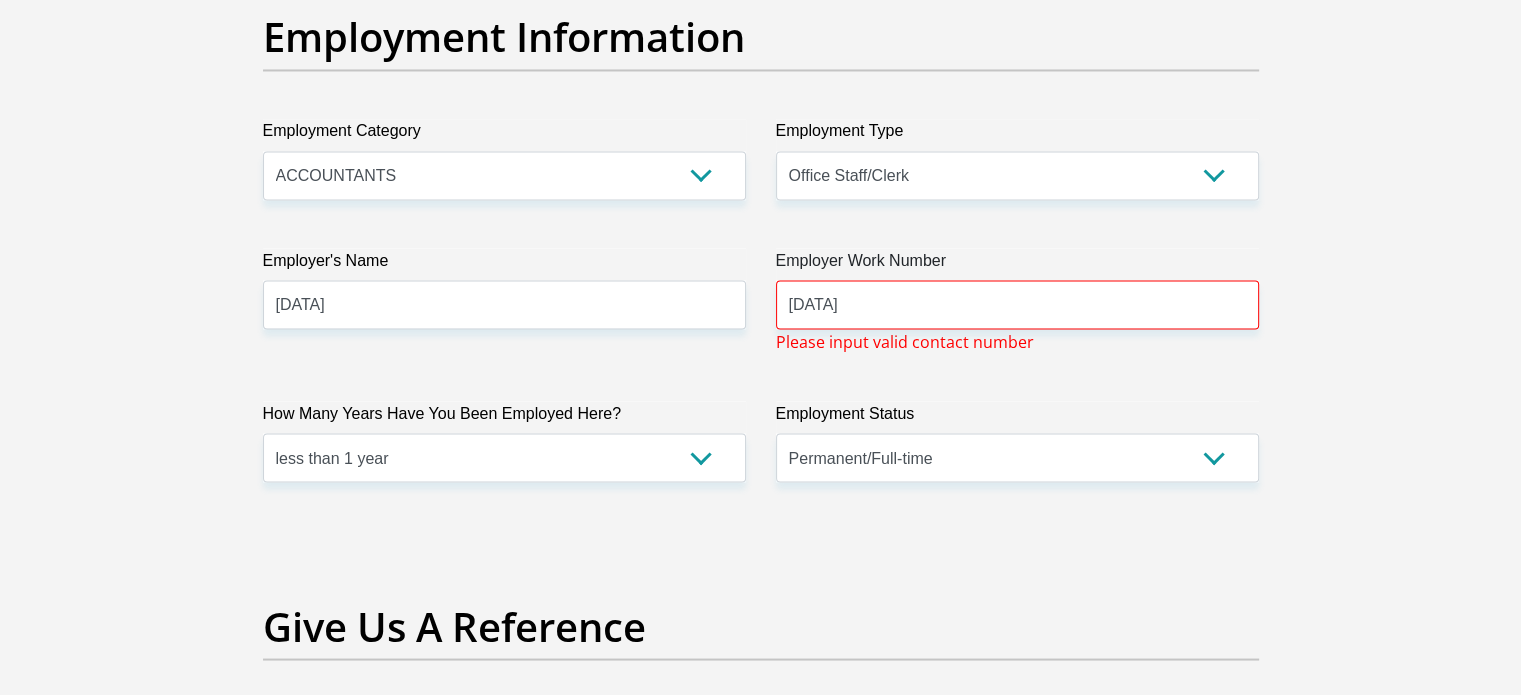 scroll, scrollTop: 3640, scrollLeft: 0, axis: vertical 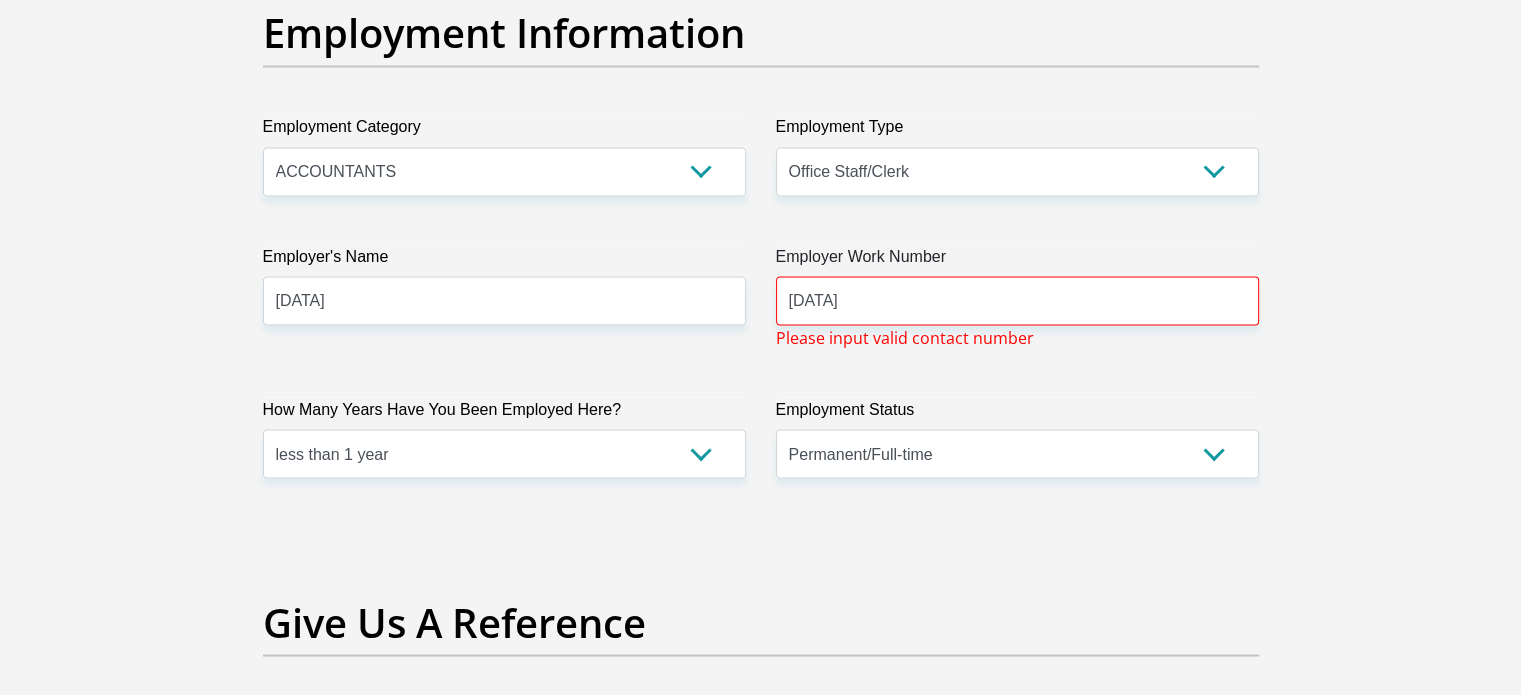 type on "1000" 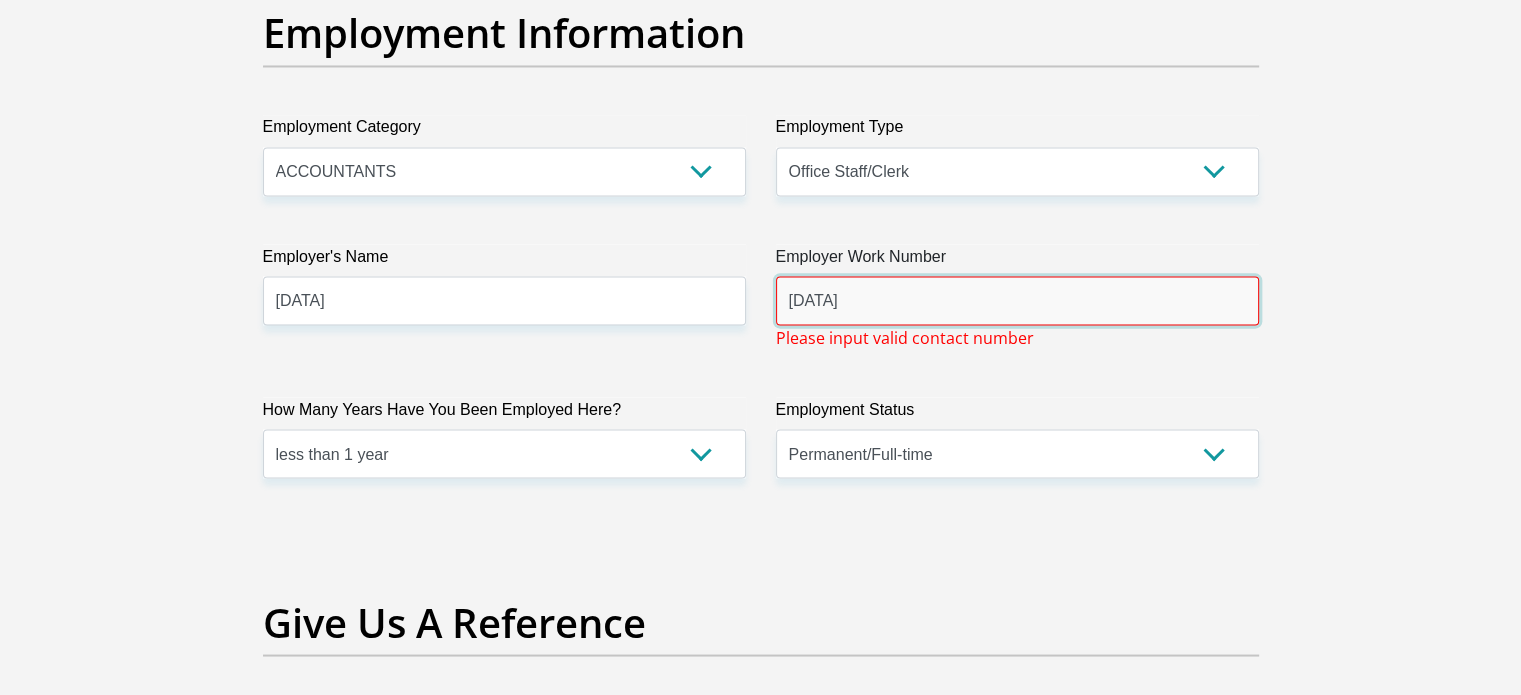 click on "[DATA]" at bounding box center (1017, 300) 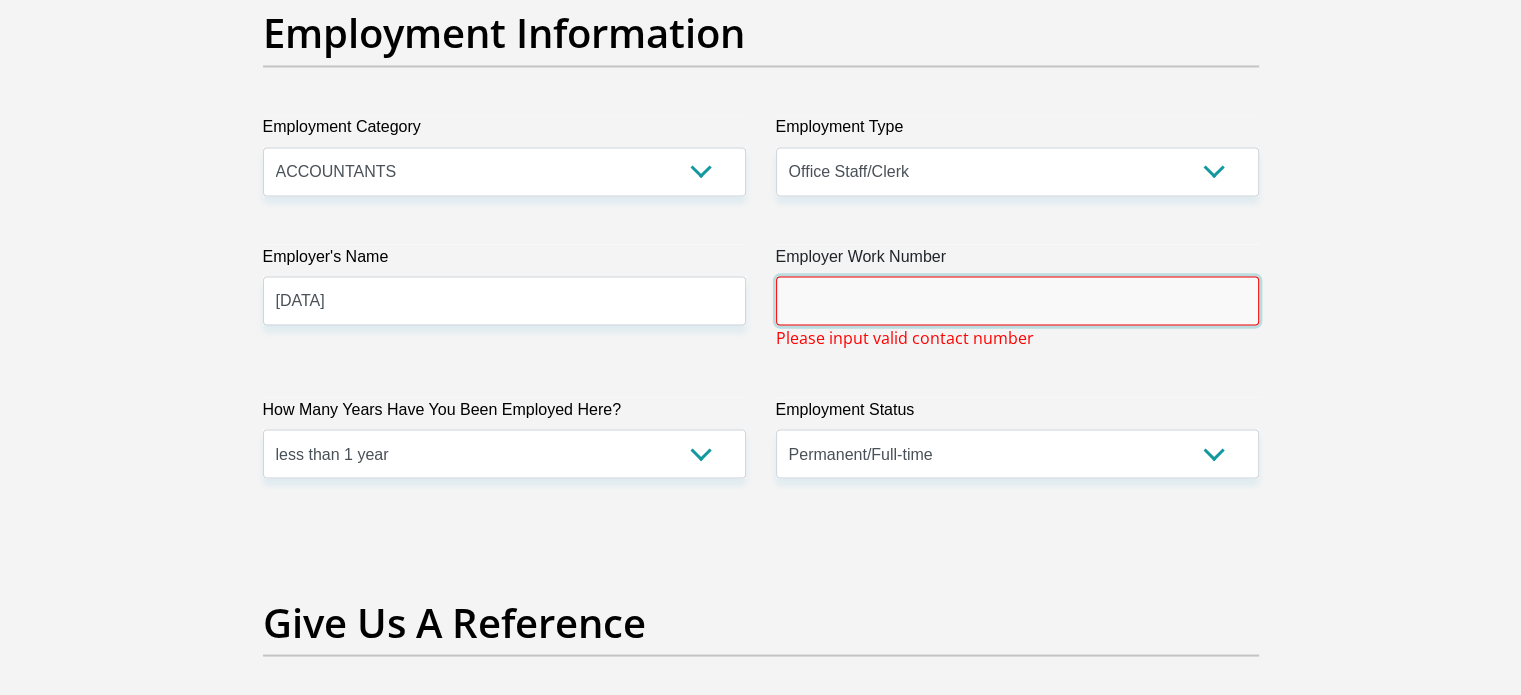 paste on "[PHONE]" 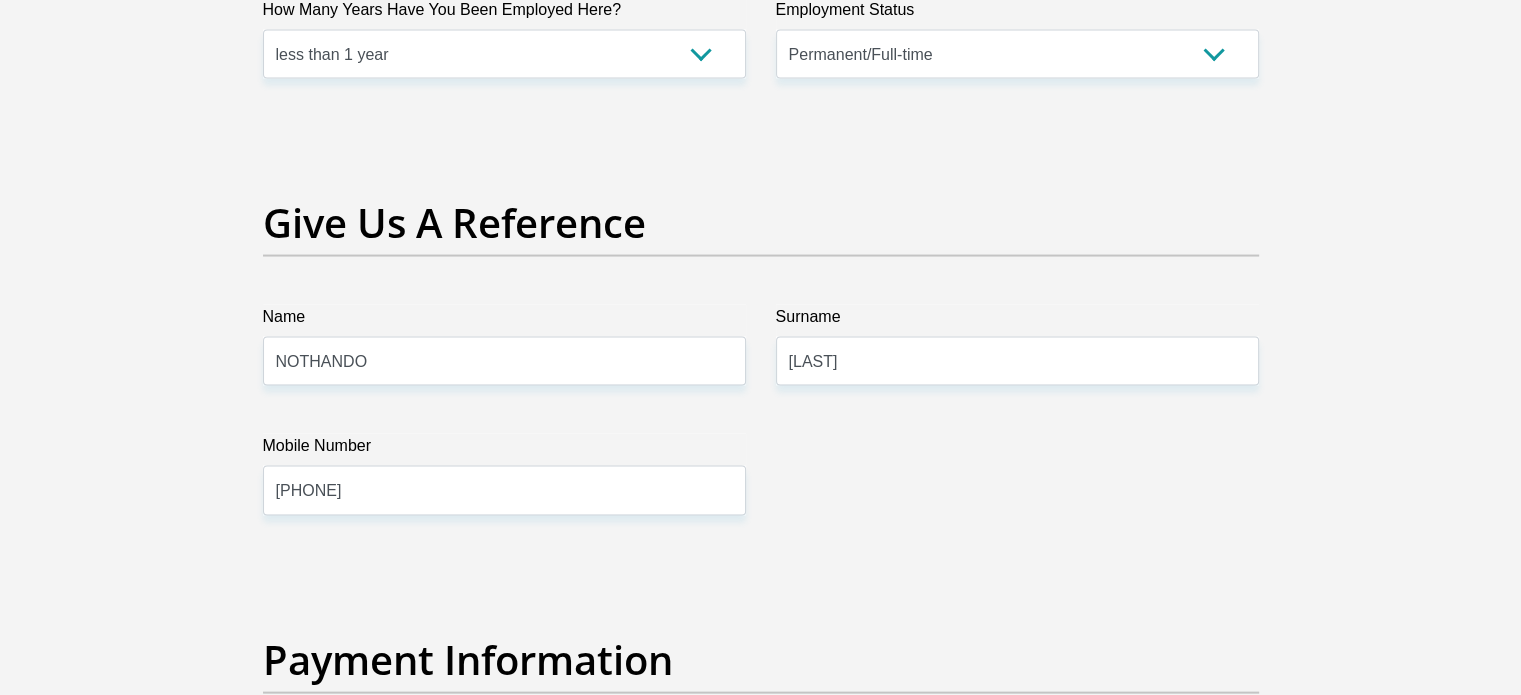 type on "[PHONE]" 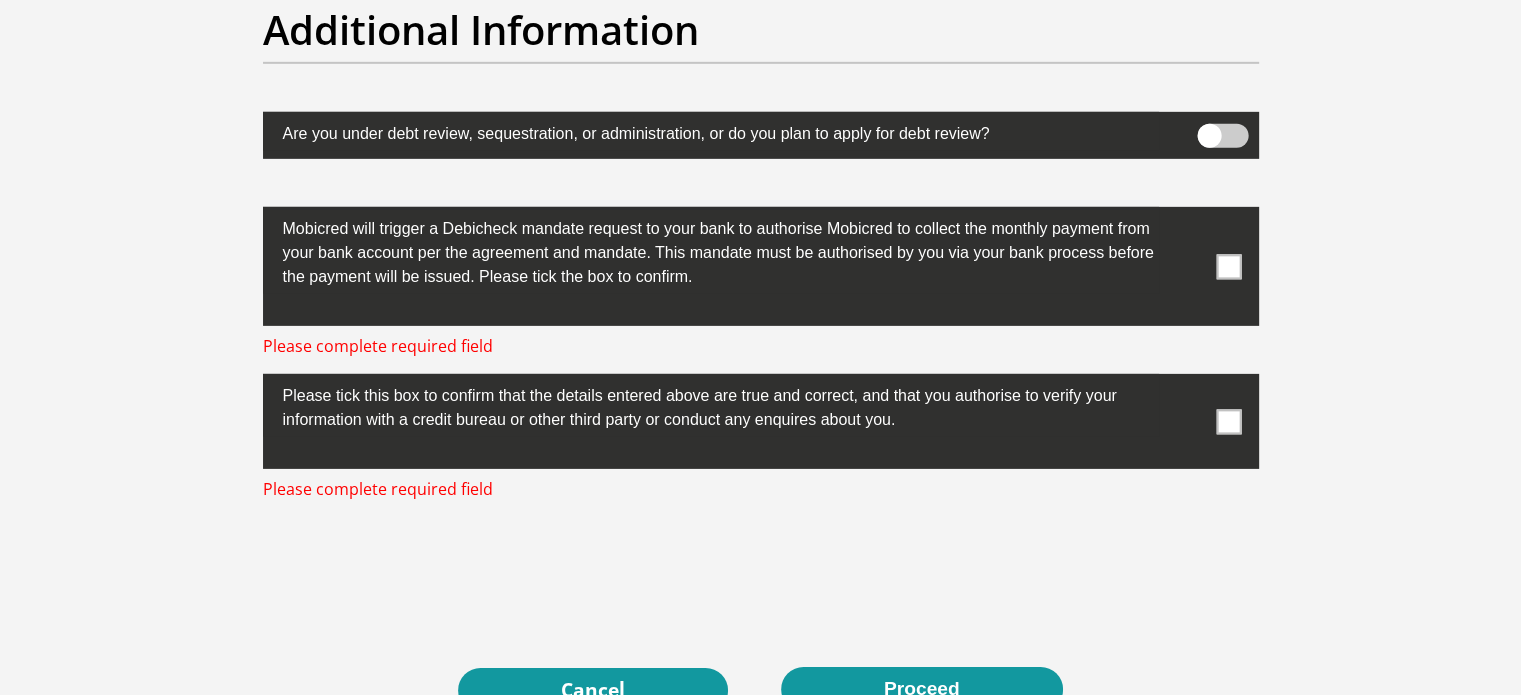 scroll, scrollTop: 6268, scrollLeft: 0, axis: vertical 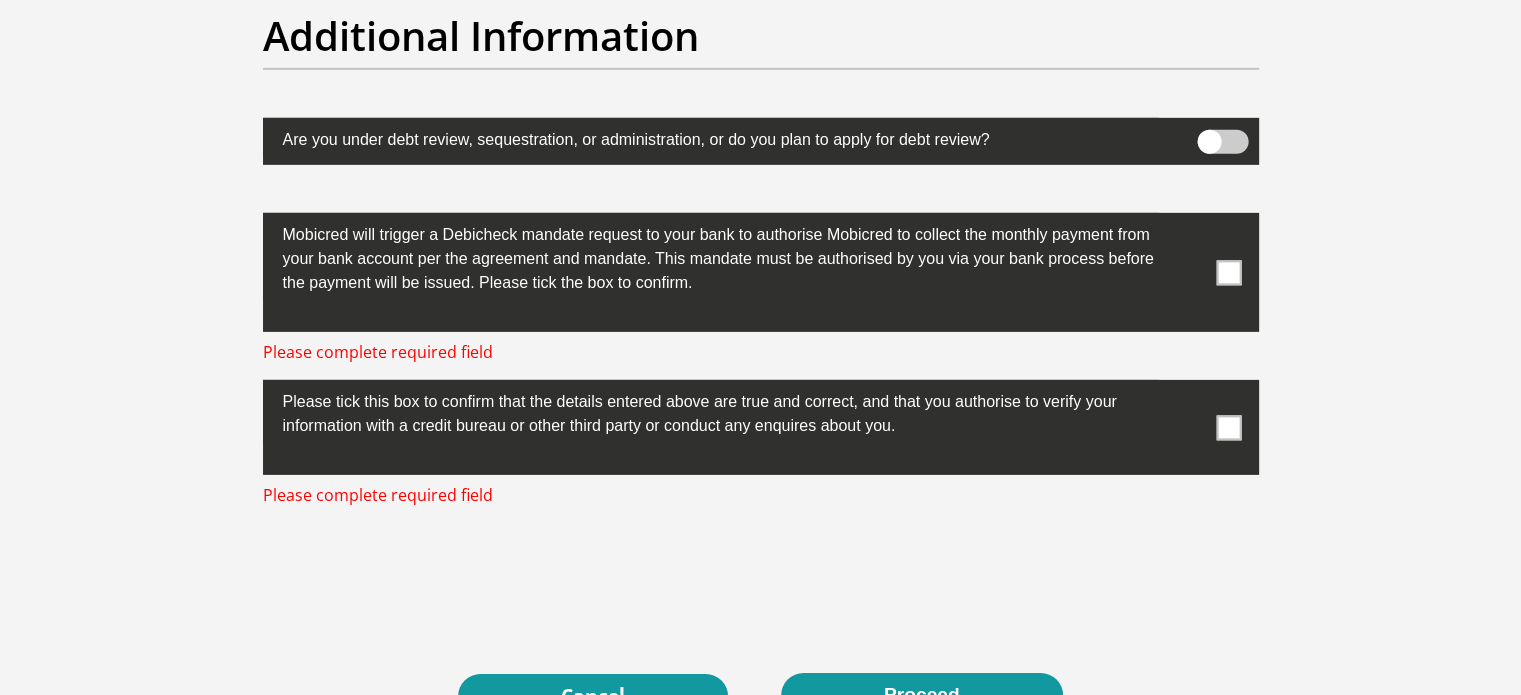 click at bounding box center (1228, 272) 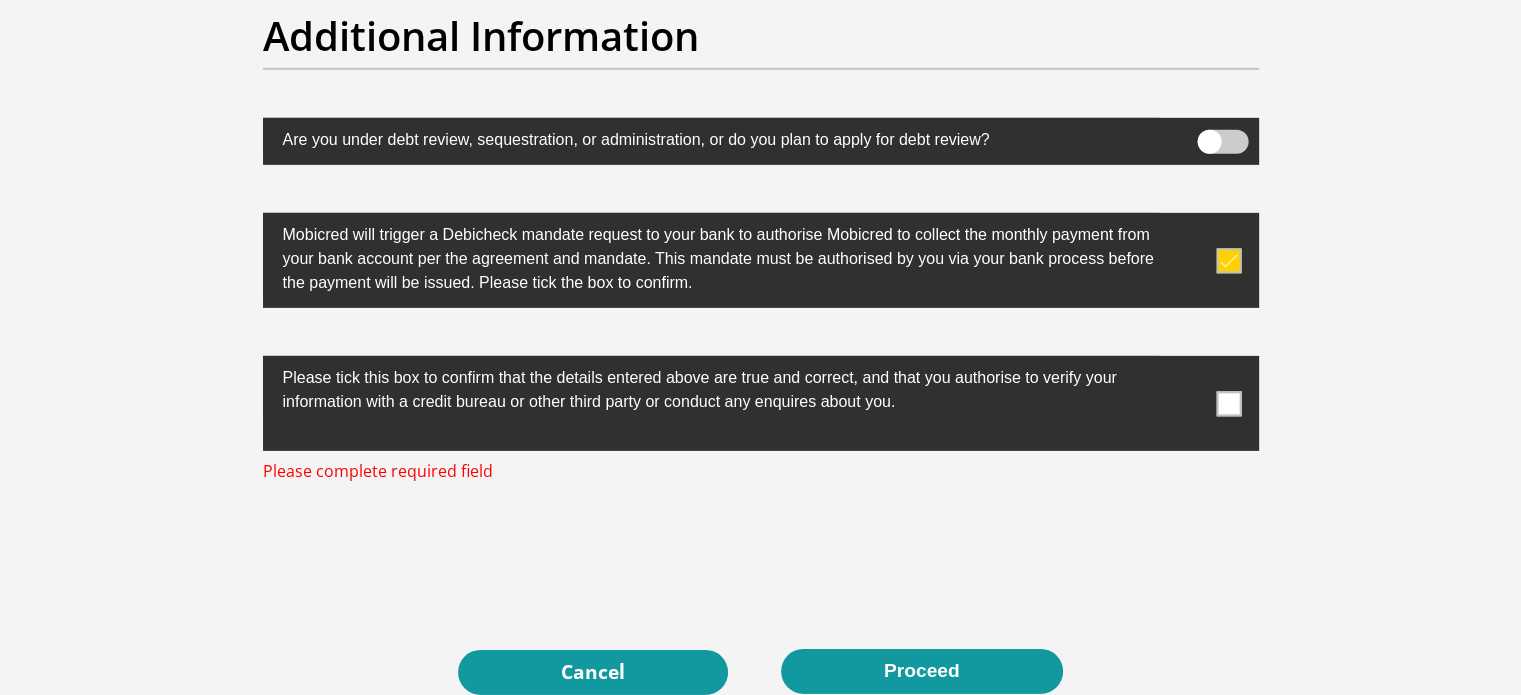 click at bounding box center (1228, 403) 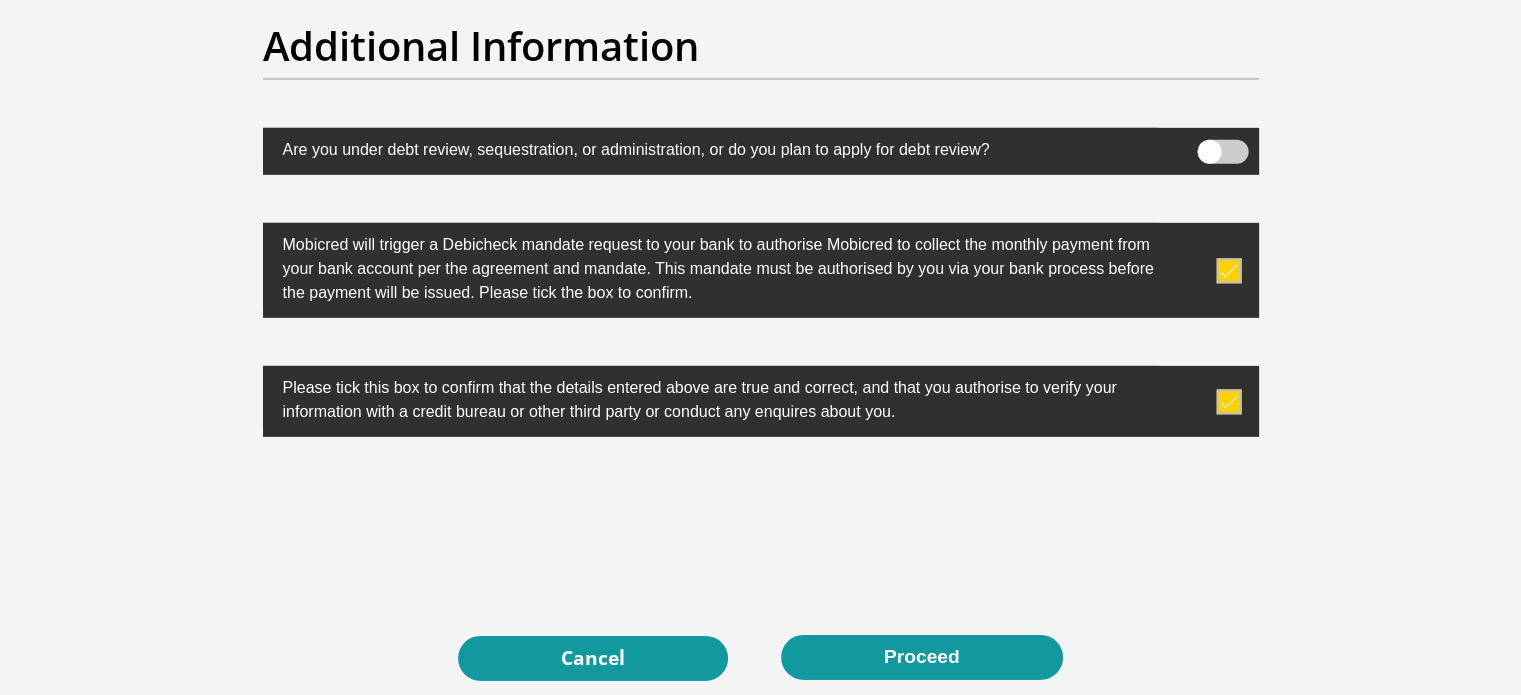 scroll, scrollTop: 6476, scrollLeft: 0, axis: vertical 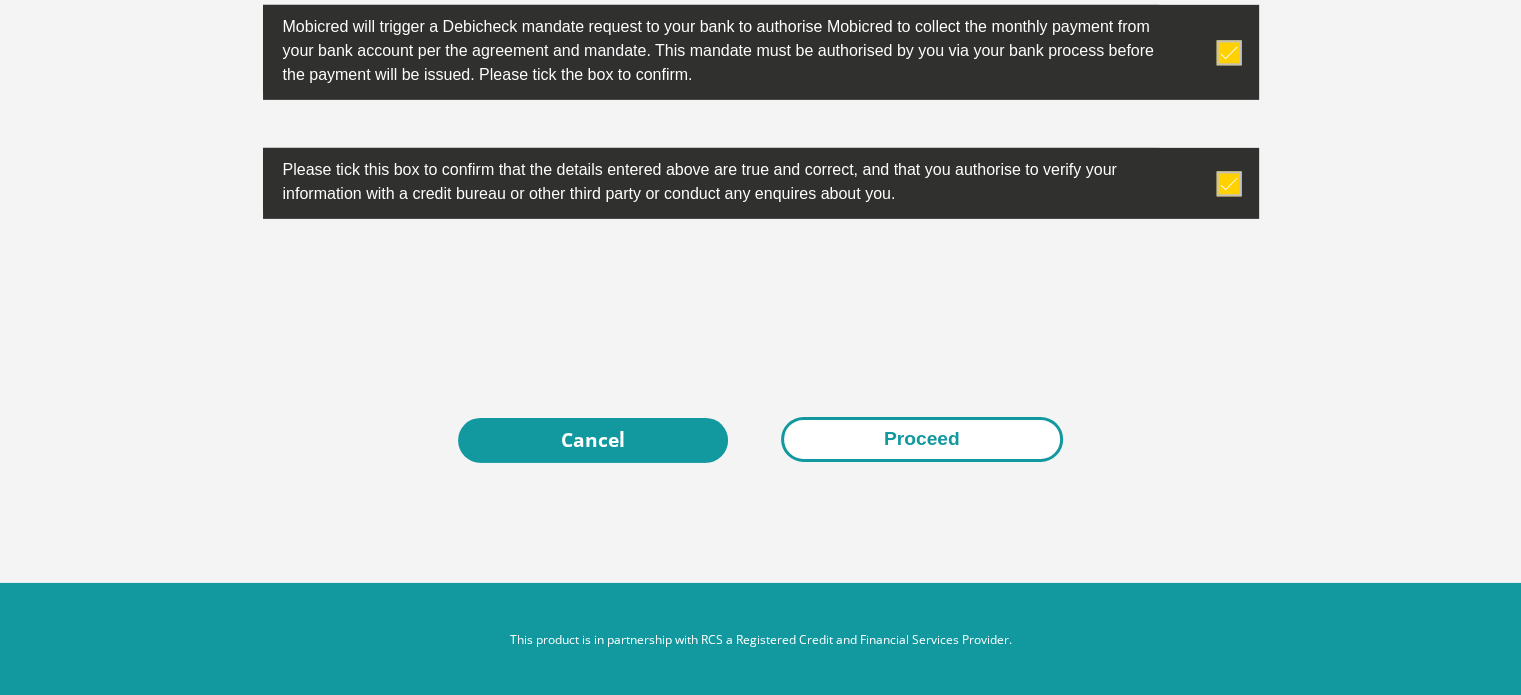 click on "Proceed" at bounding box center (922, 439) 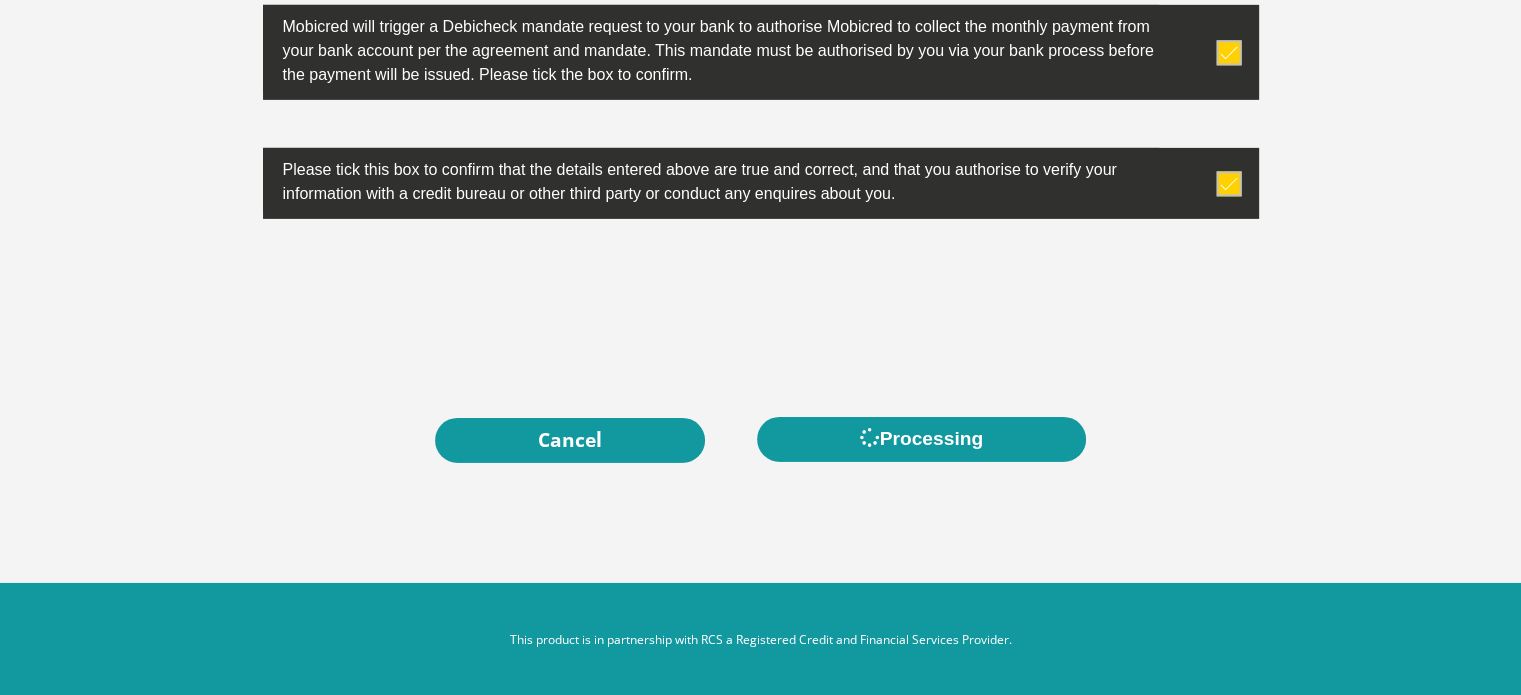 scroll, scrollTop: 0, scrollLeft: 0, axis: both 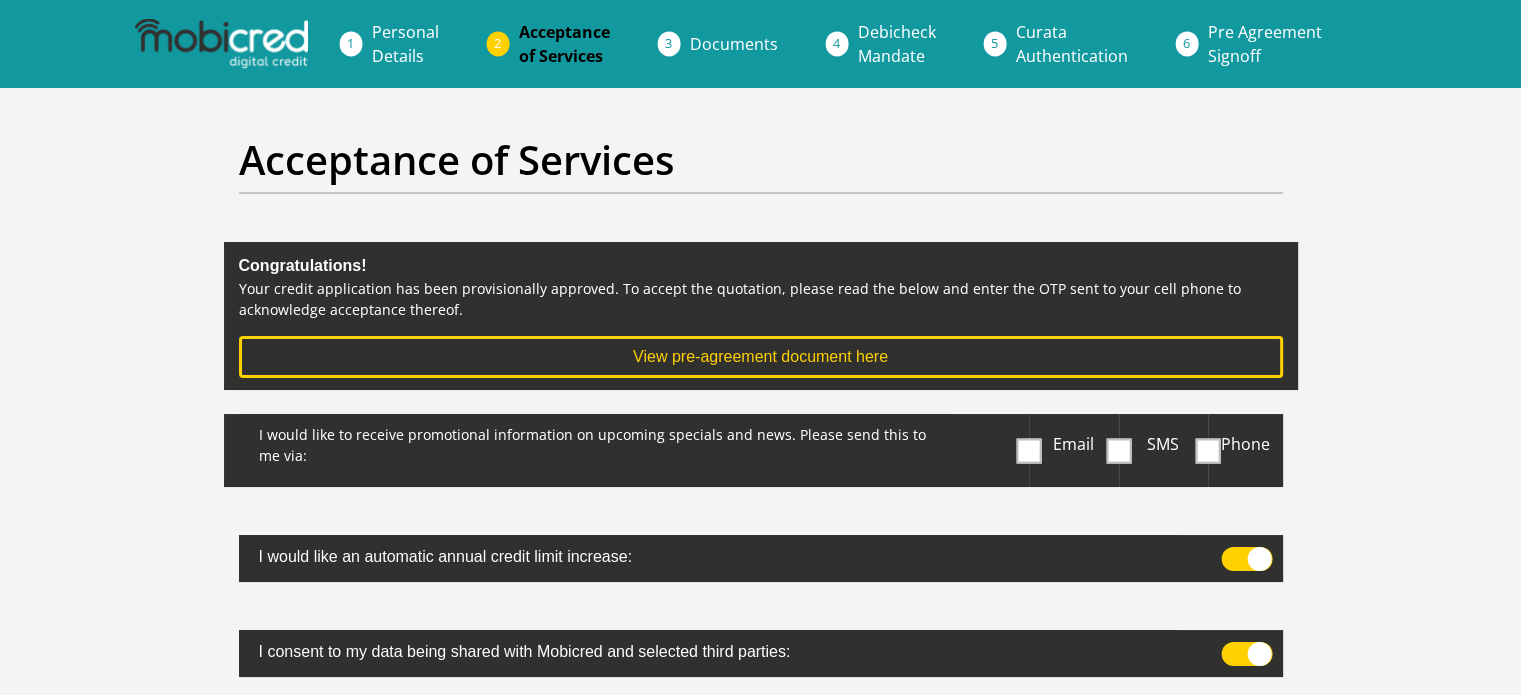 click at bounding box center (1029, 450) 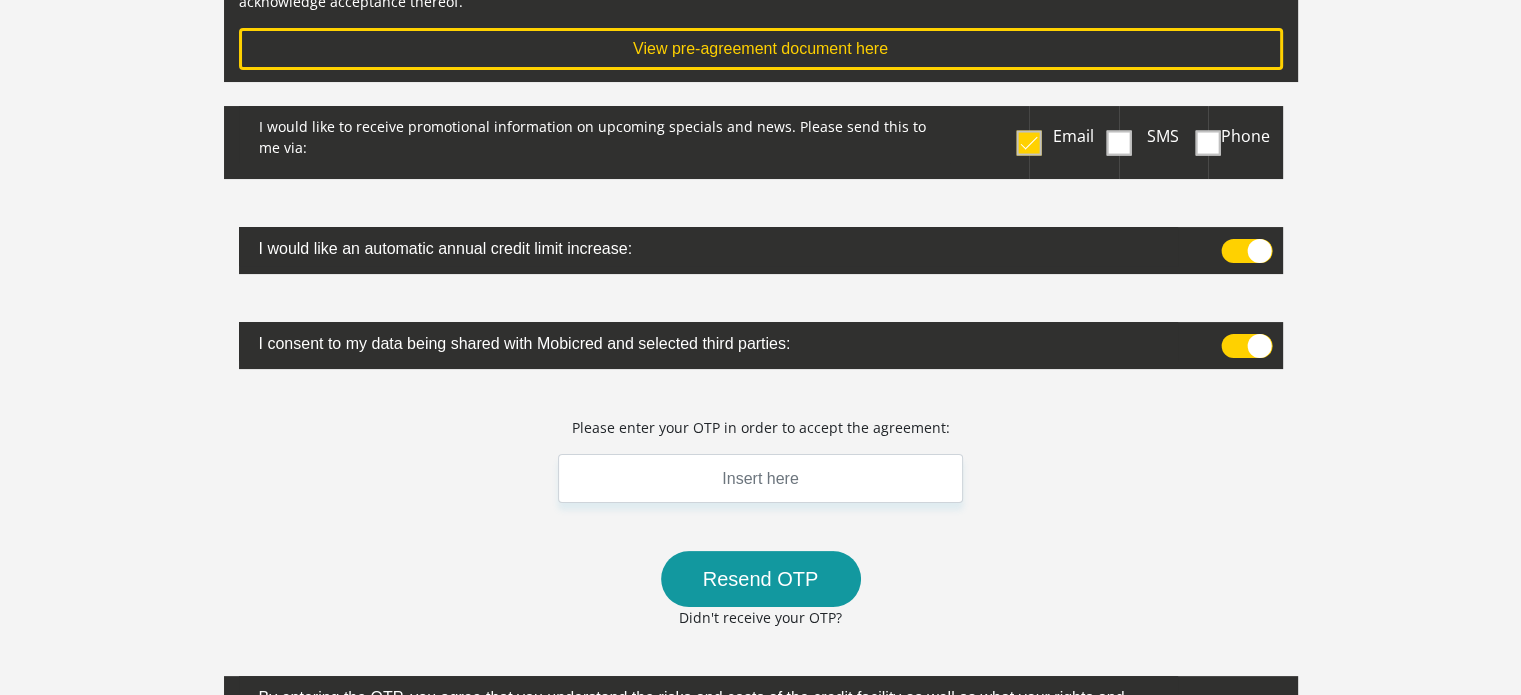 scroll, scrollTop: 311, scrollLeft: 0, axis: vertical 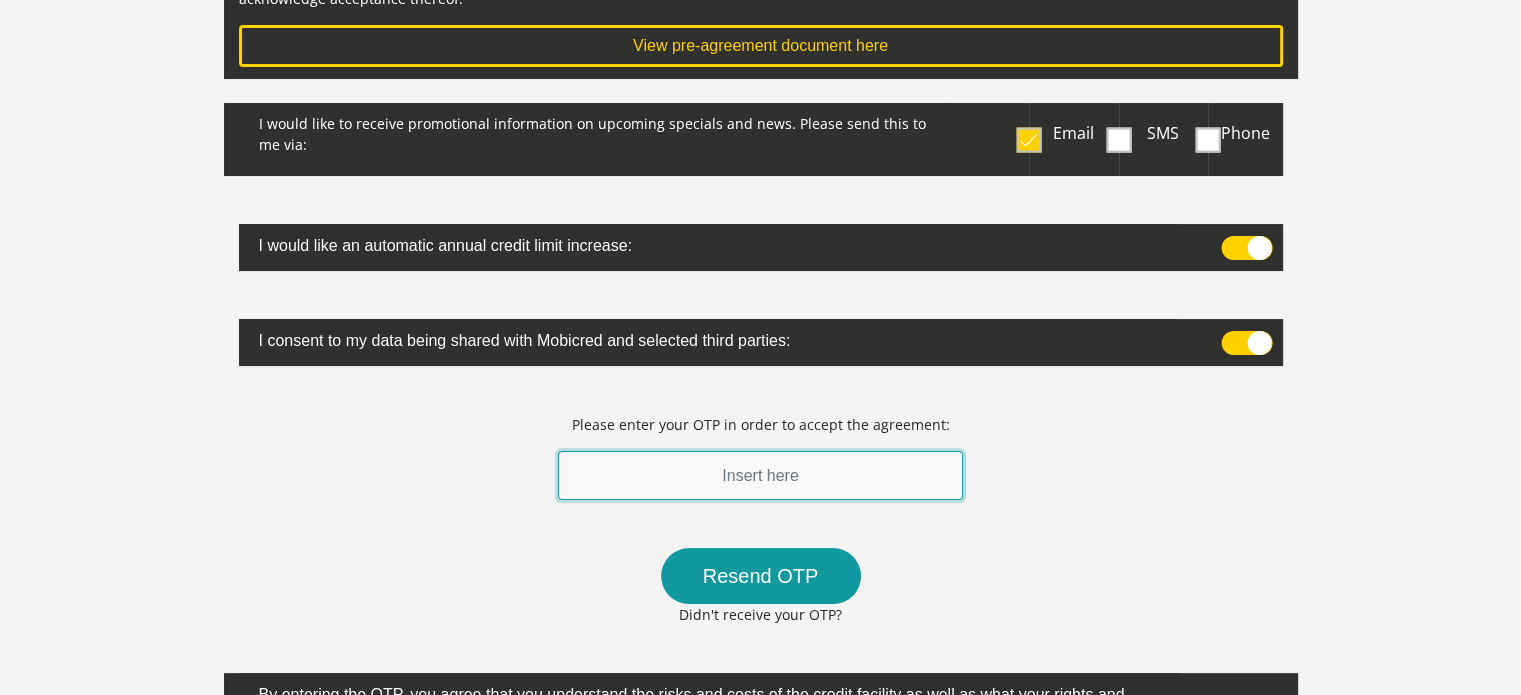 click at bounding box center [761, 475] 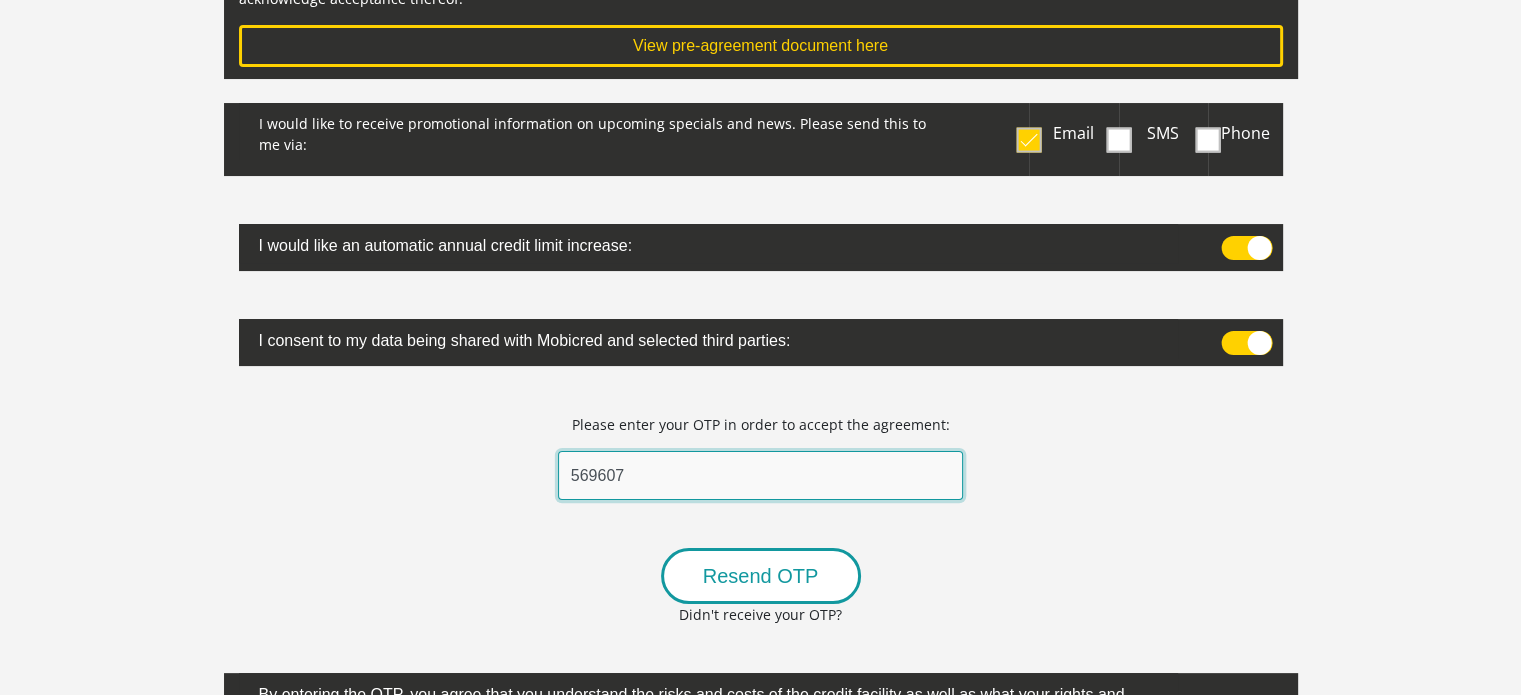 type on "569607" 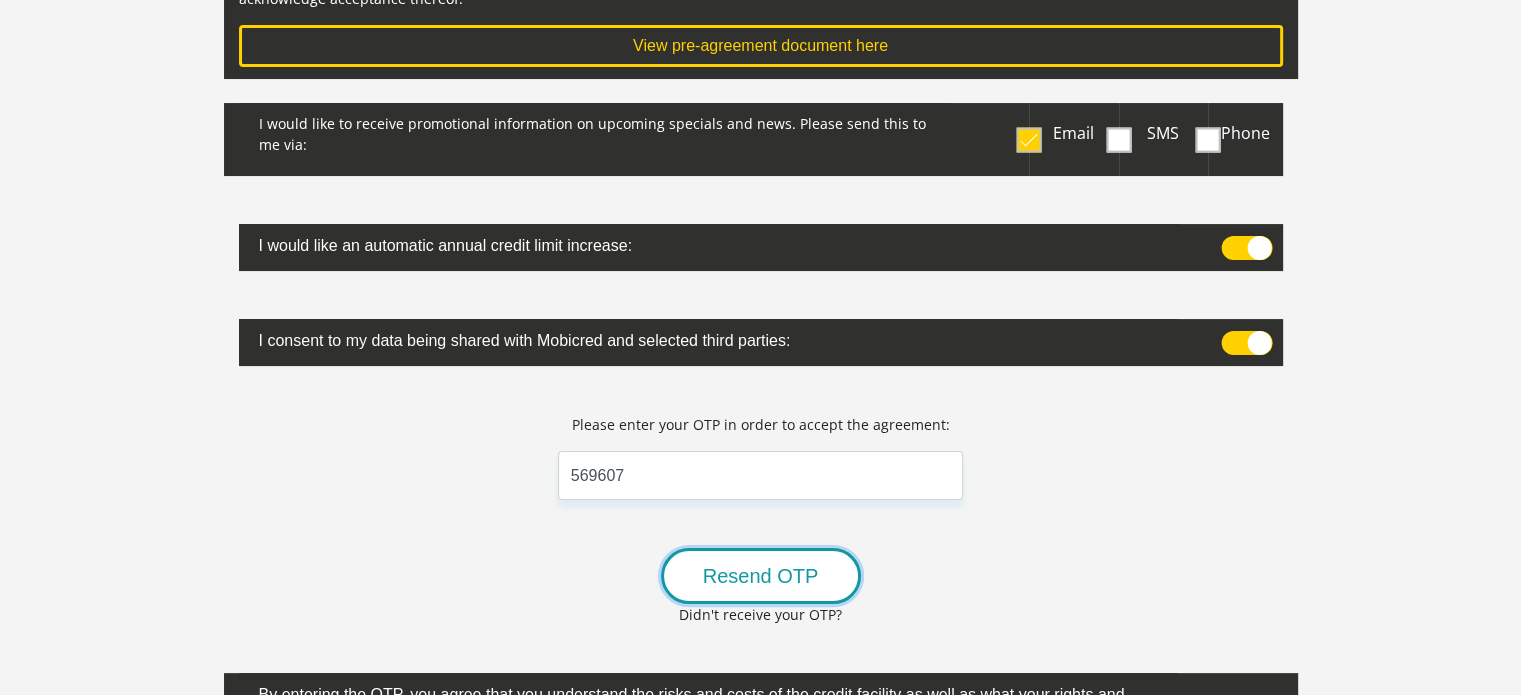click on "Resend OTP" at bounding box center [761, 576] 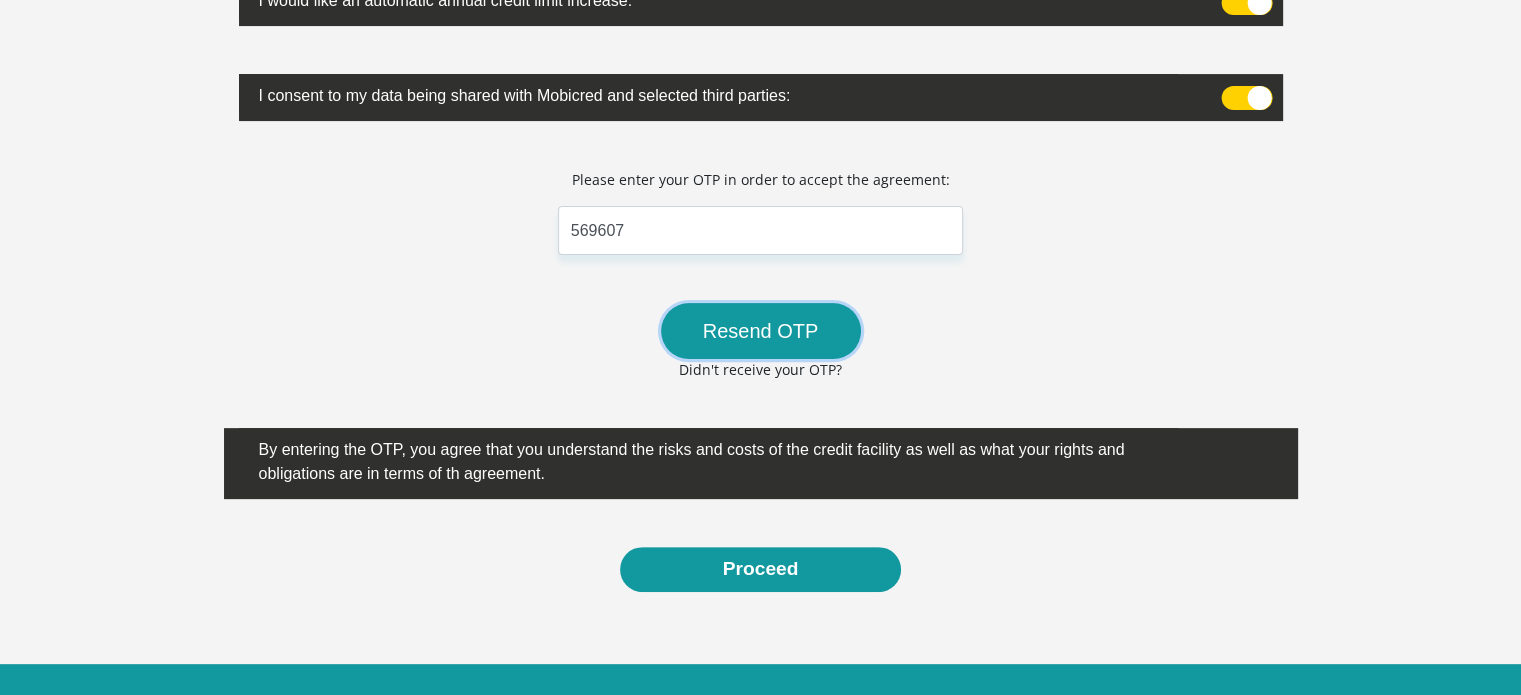 scroll, scrollTop: 556, scrollLeft: 0, axis: vertical 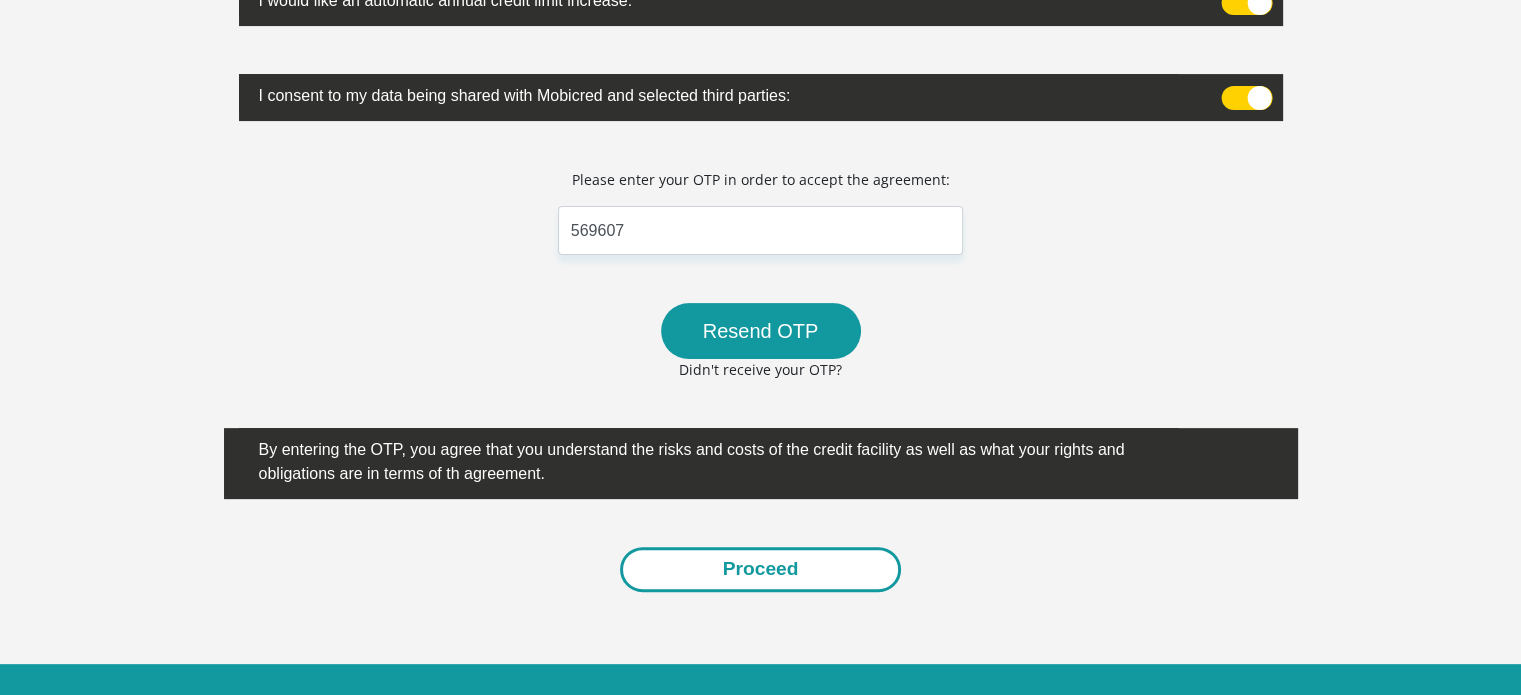 click on "Proceed" at bounding box center (761, 569) 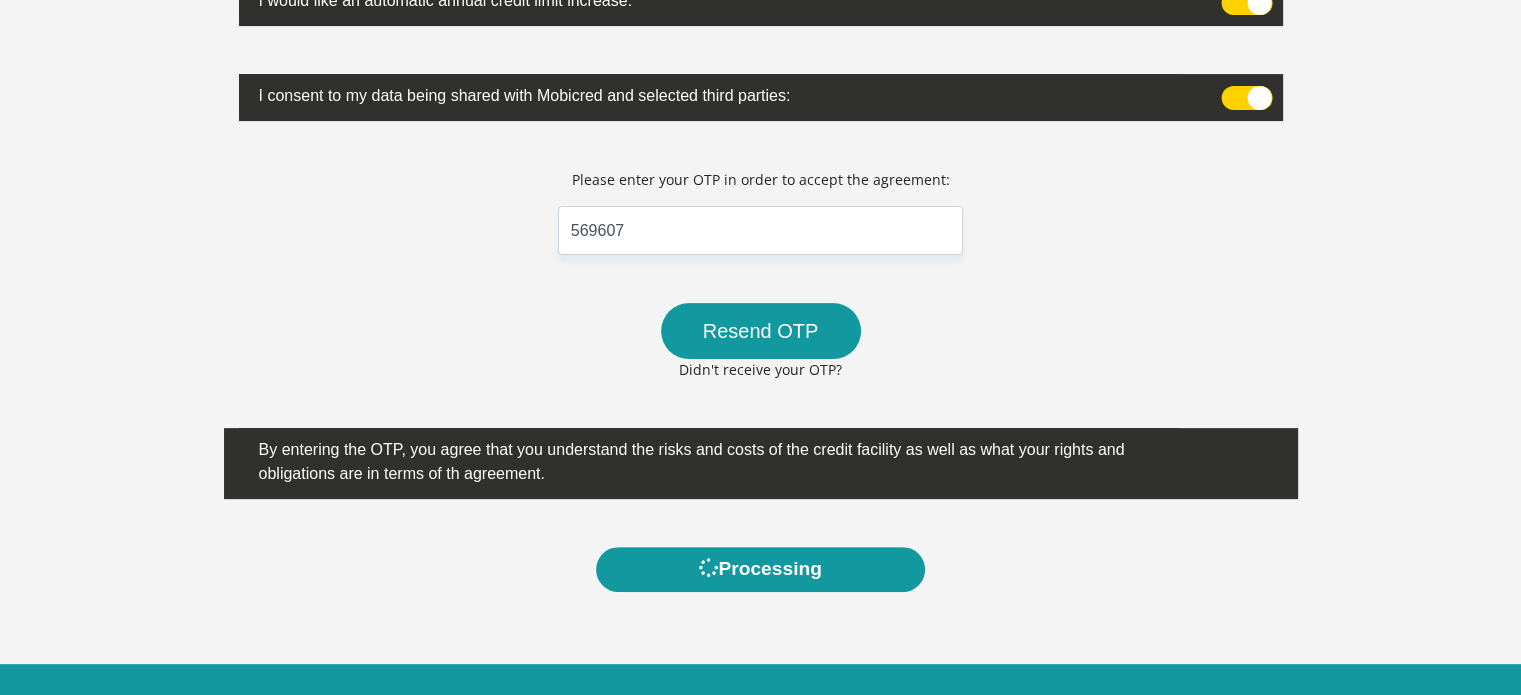 scroll, scrollTop: 0, scrollLeft: 0, axis: both 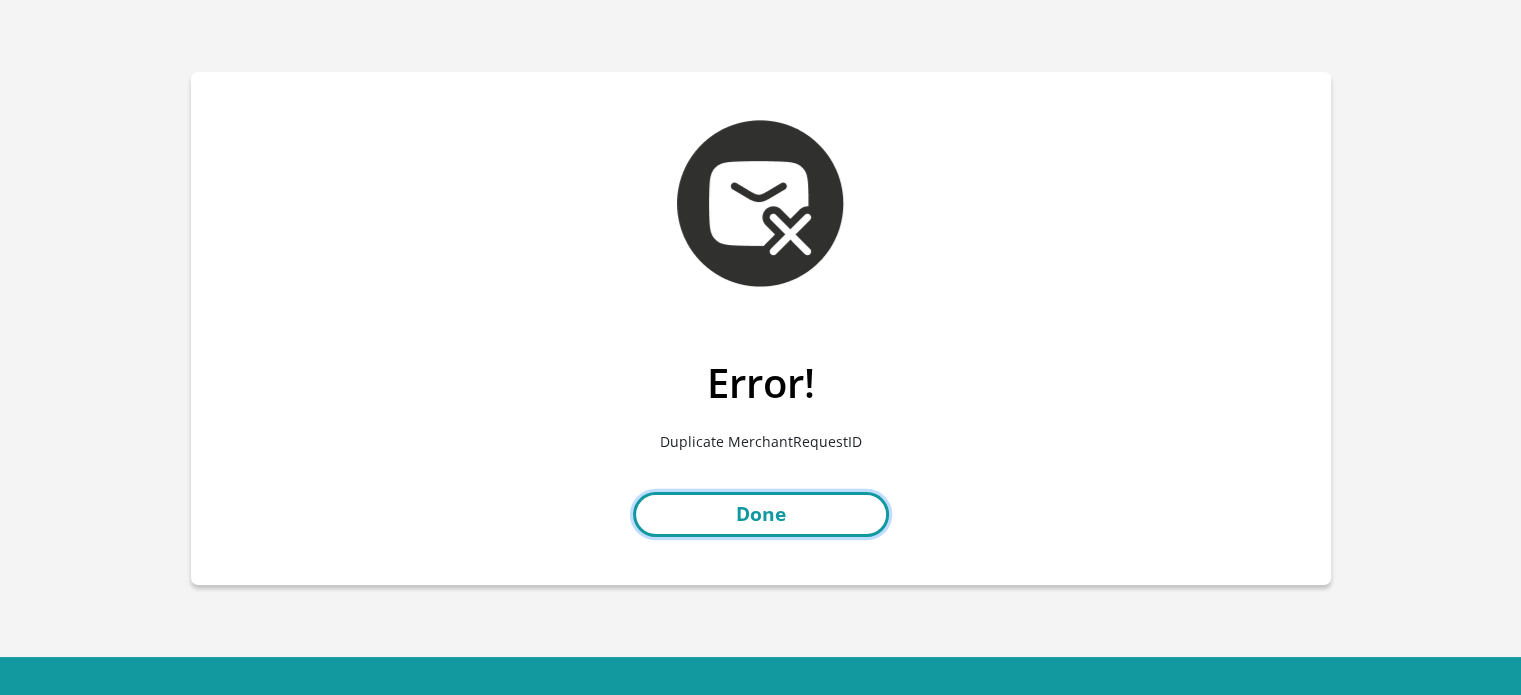 click on "Done" at bounding box center (761, 514) 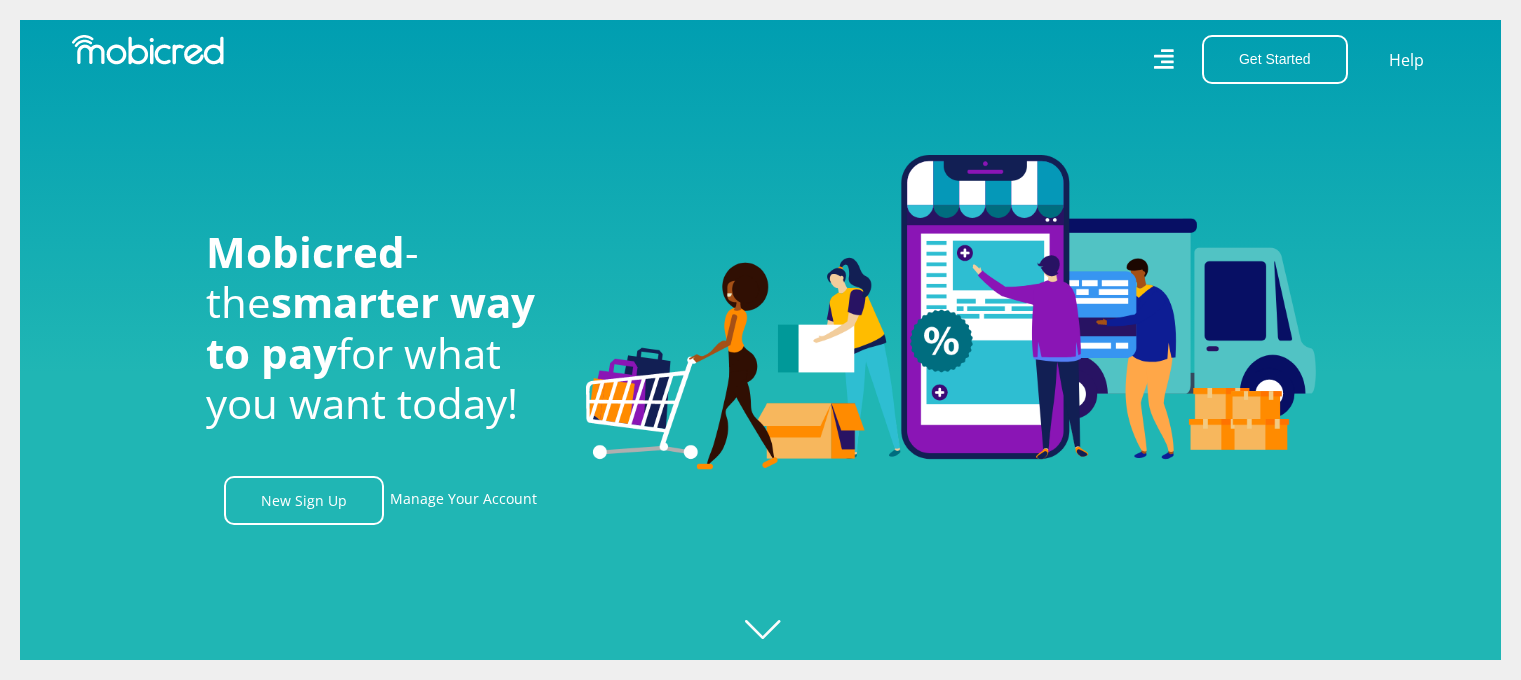 scroll, scrollTop: 0, scrollLeft: 0, axis: both 